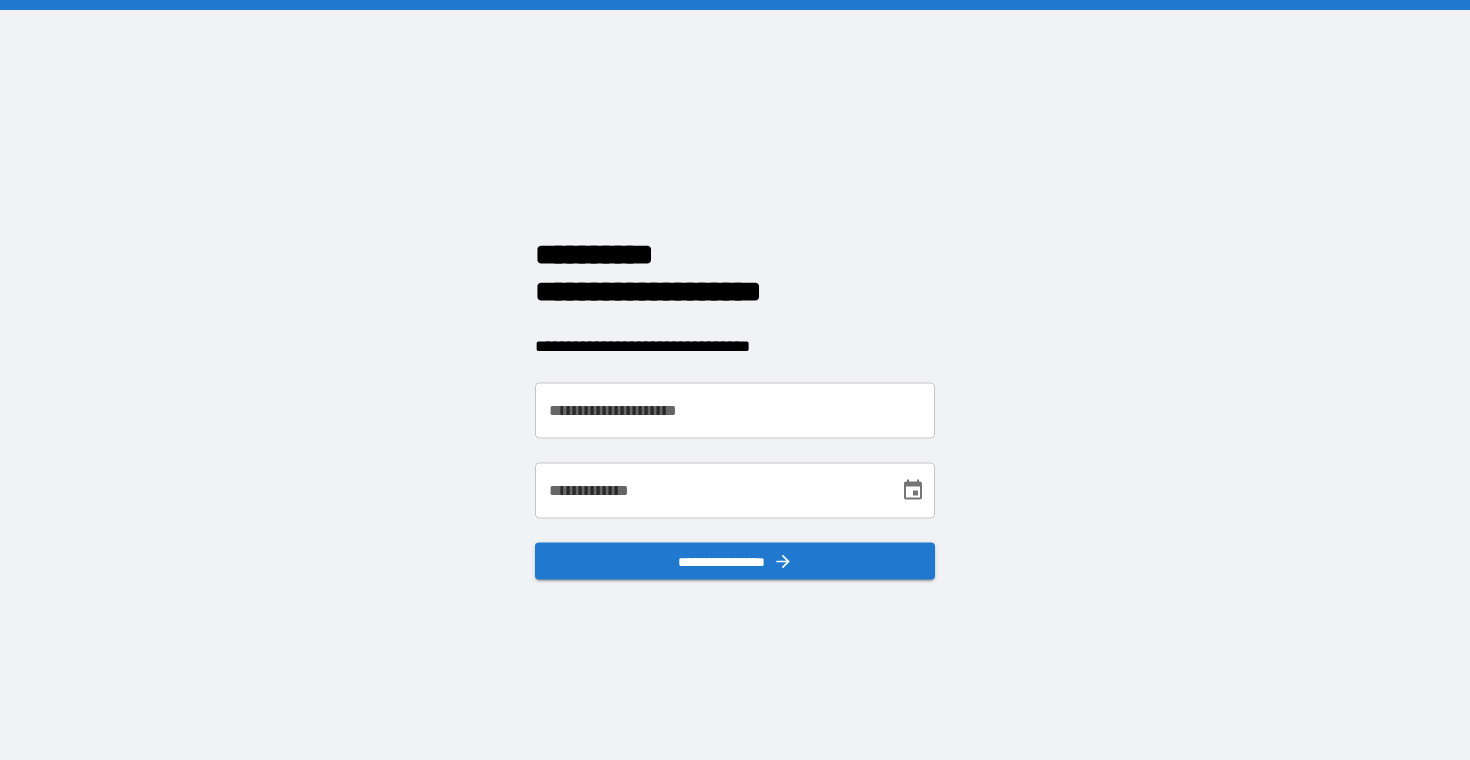 scroll, scrollTop: 0, scrollLeft: 0, axis: both 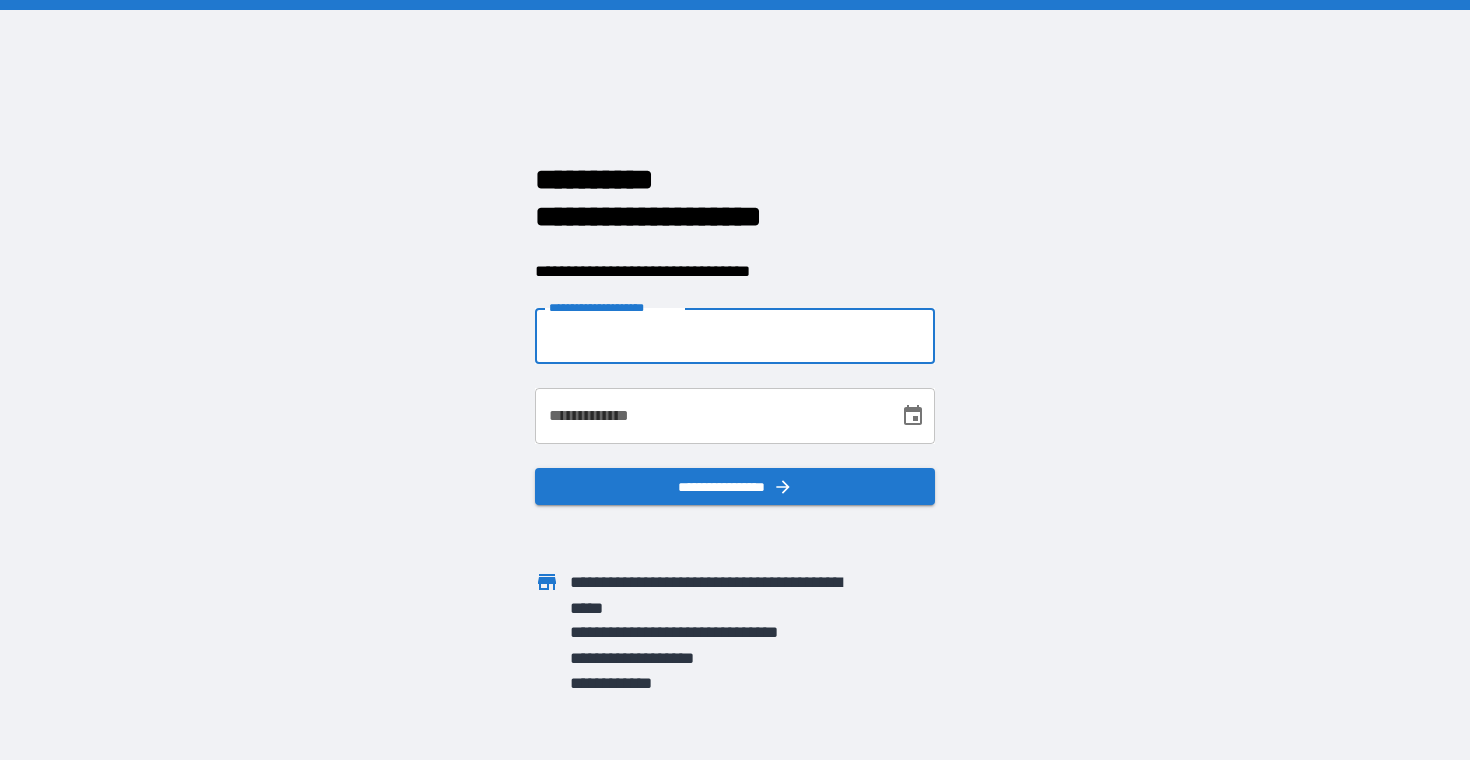 type on "**********" 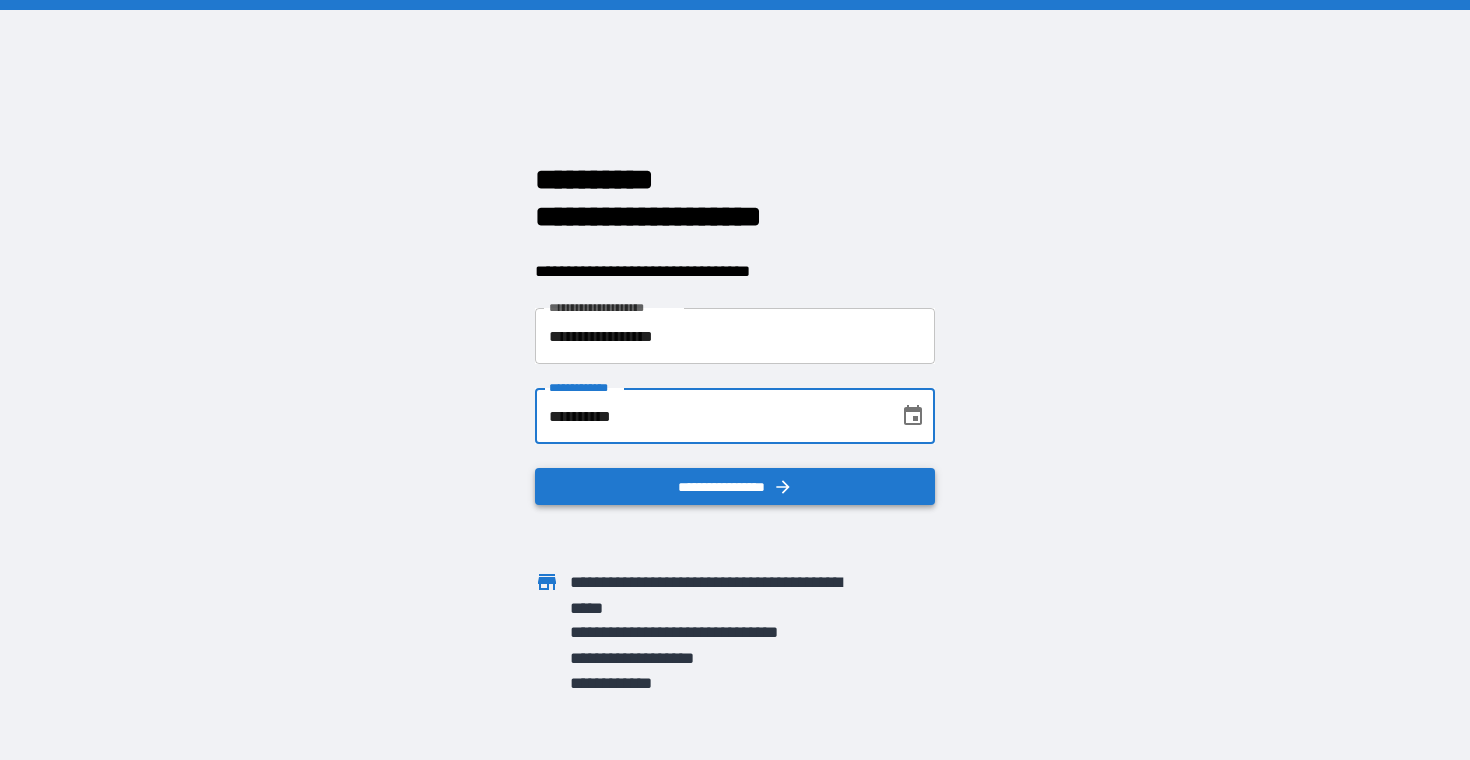 type on "**********" 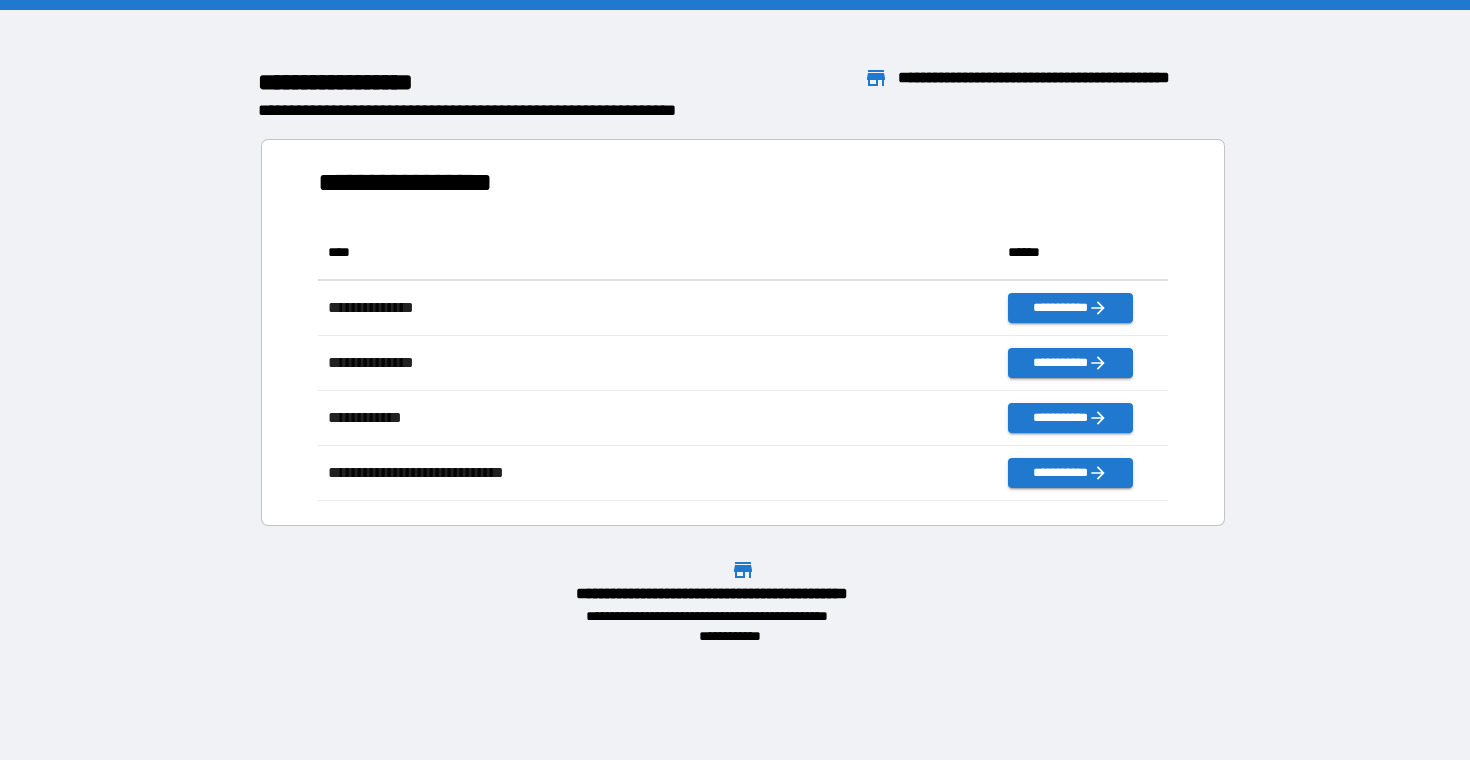 scroll, scrollTop: 1, scrollLeft: 1, axis: both 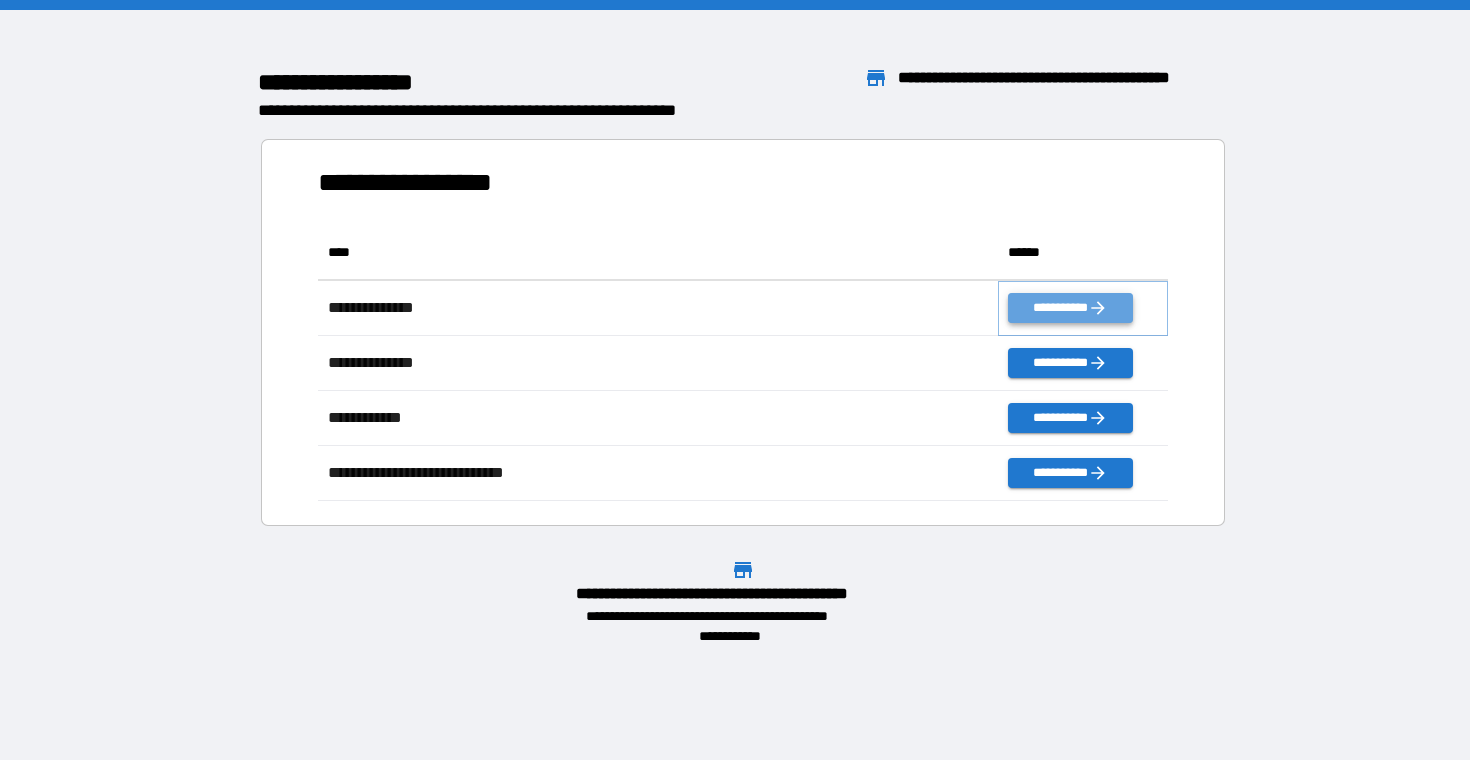 click on "**********" at bounding box center [1070, 308] 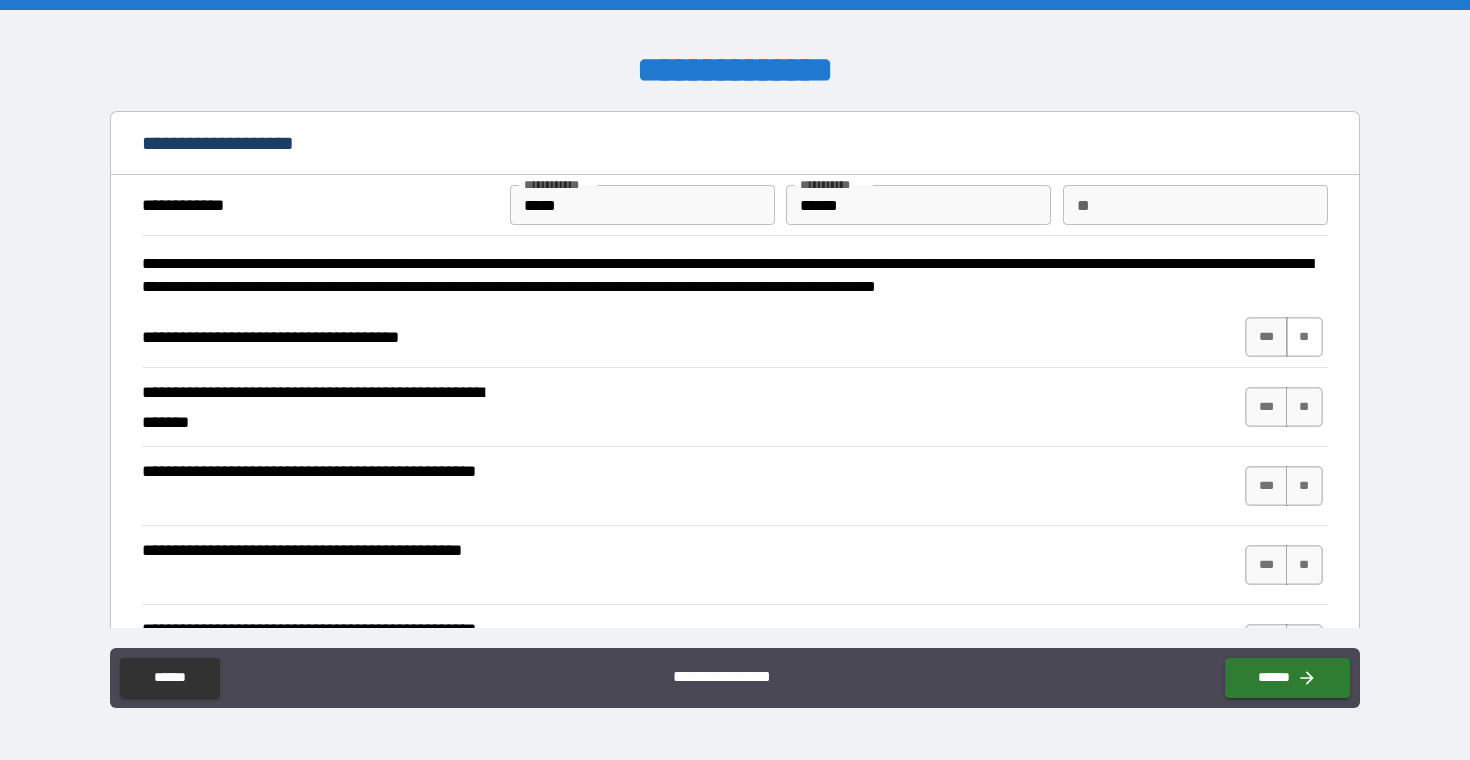 click on "**" at bounding box center (1304, 337) 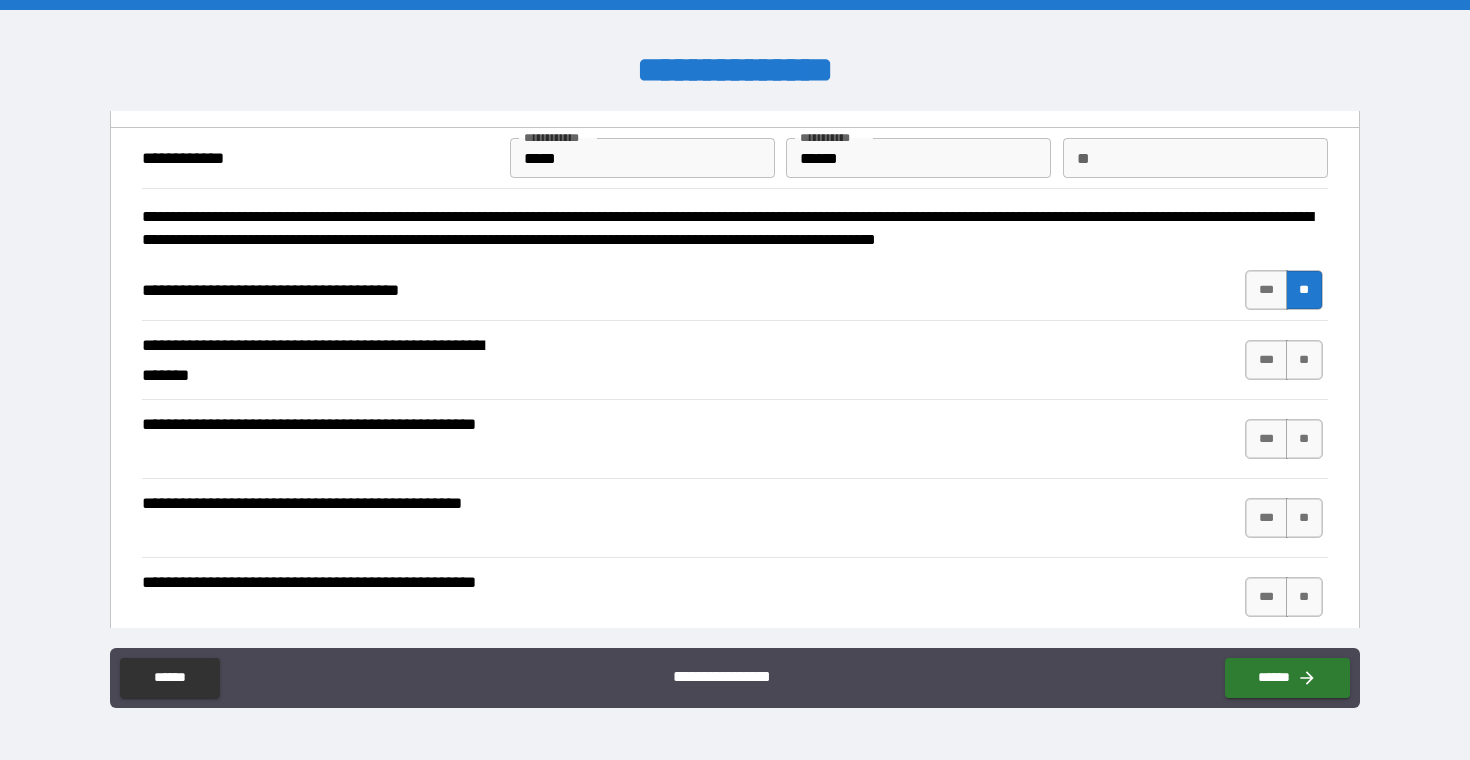 scroll, scrollTop: 48, scrollLeft: 0, axis: vertical 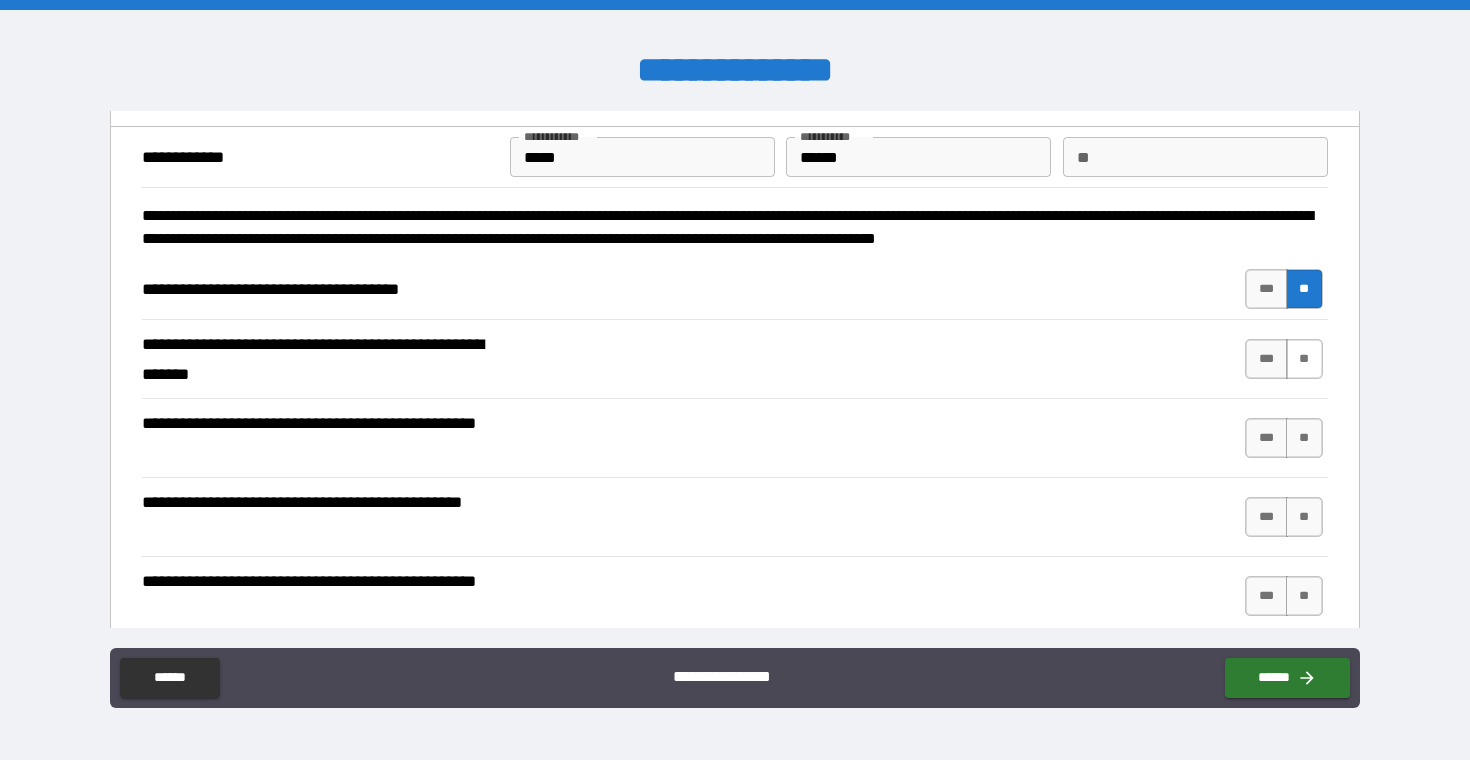 click on "**" at bounding box center [1304, 359] 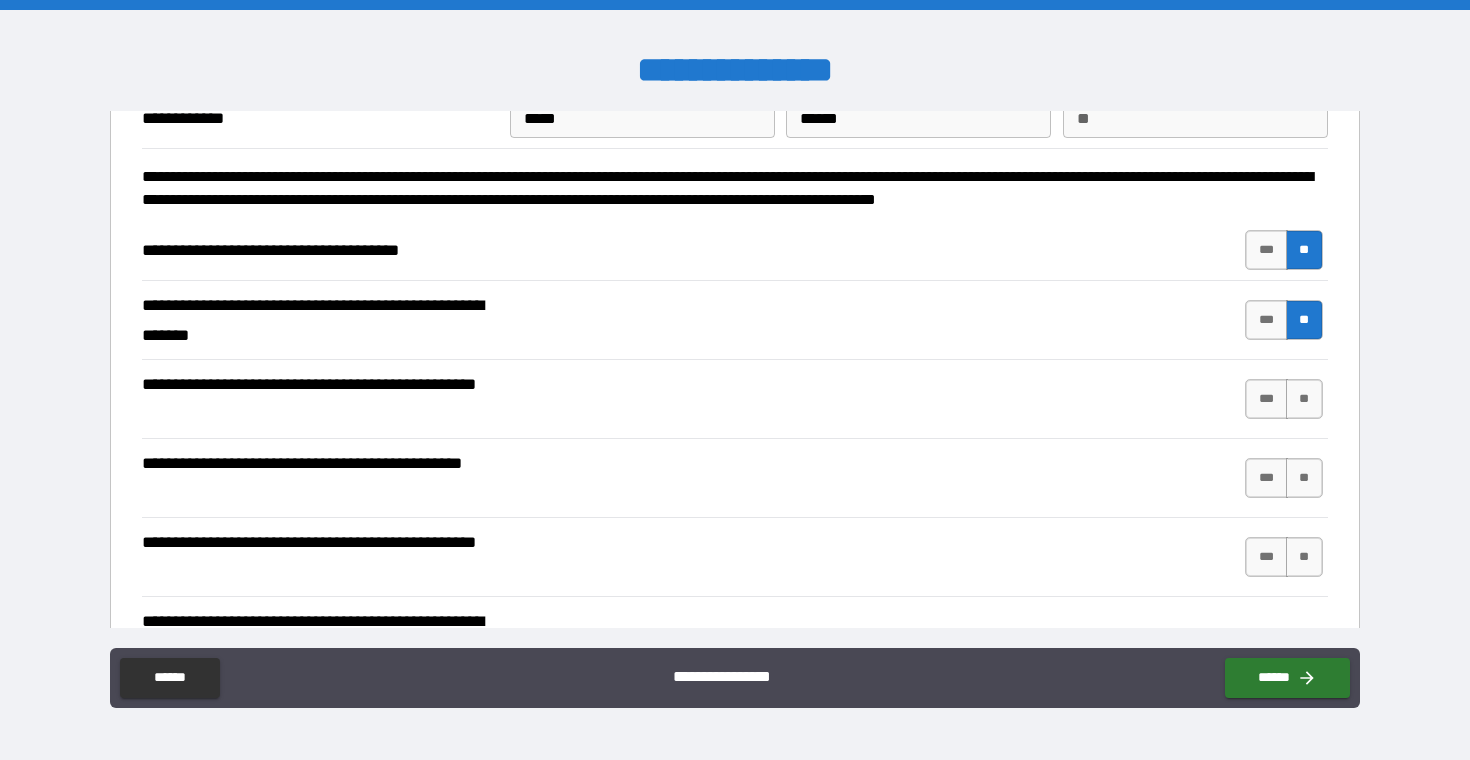 scroll, scrollTop: 97, scrollLeft: 0, axis: vertical 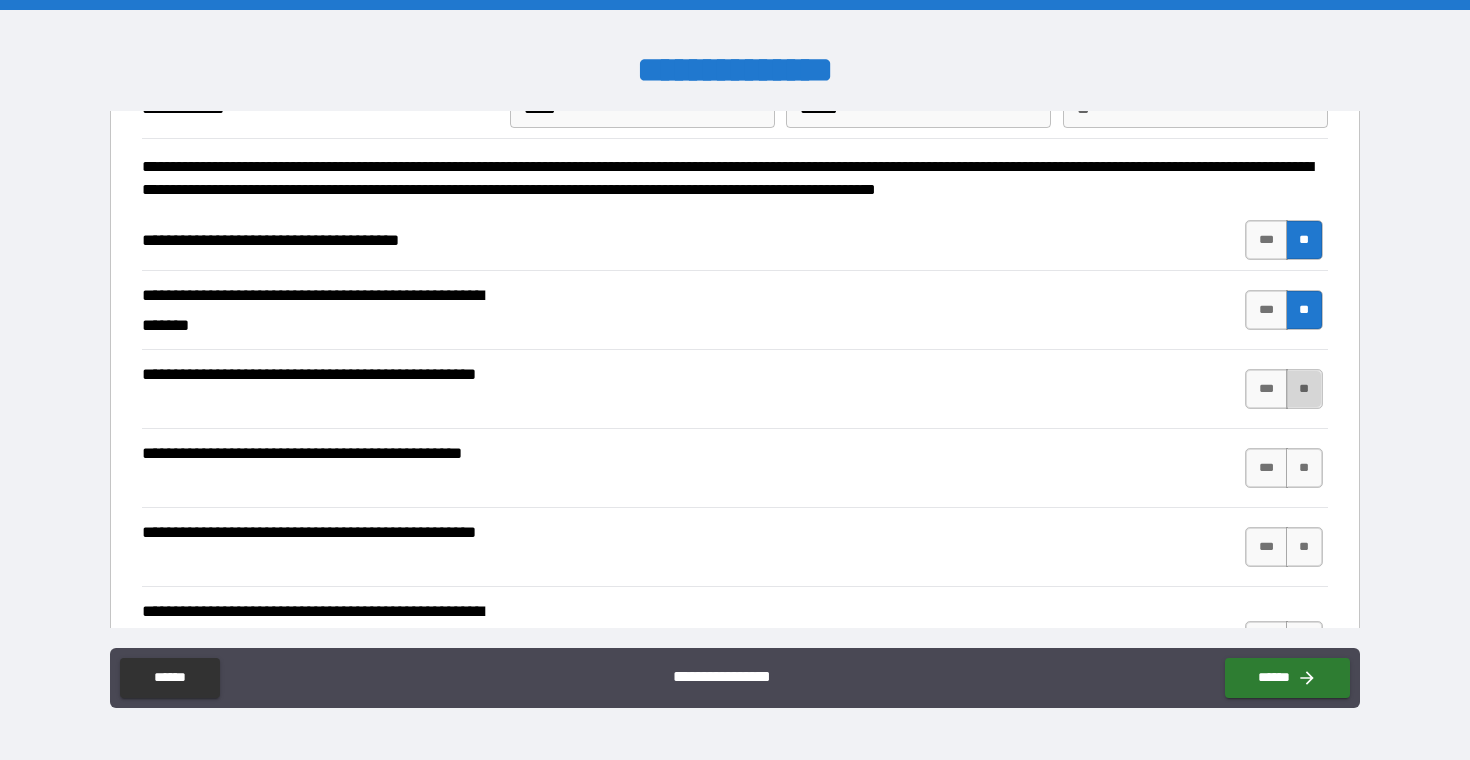click on "**" at bounding box center (1304, 389) 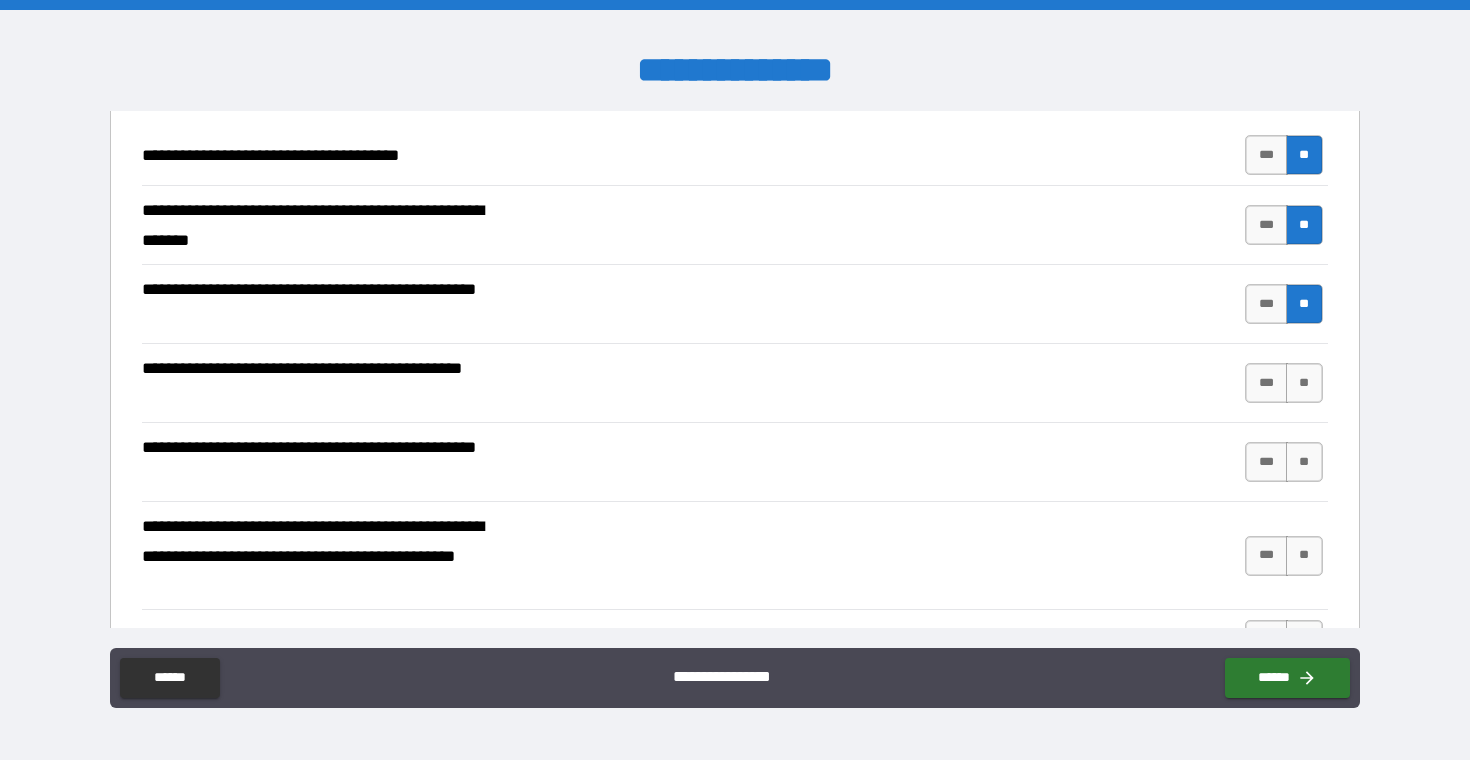scroll, scrollTop: 185, scrollLeft: 0, axis: vertical 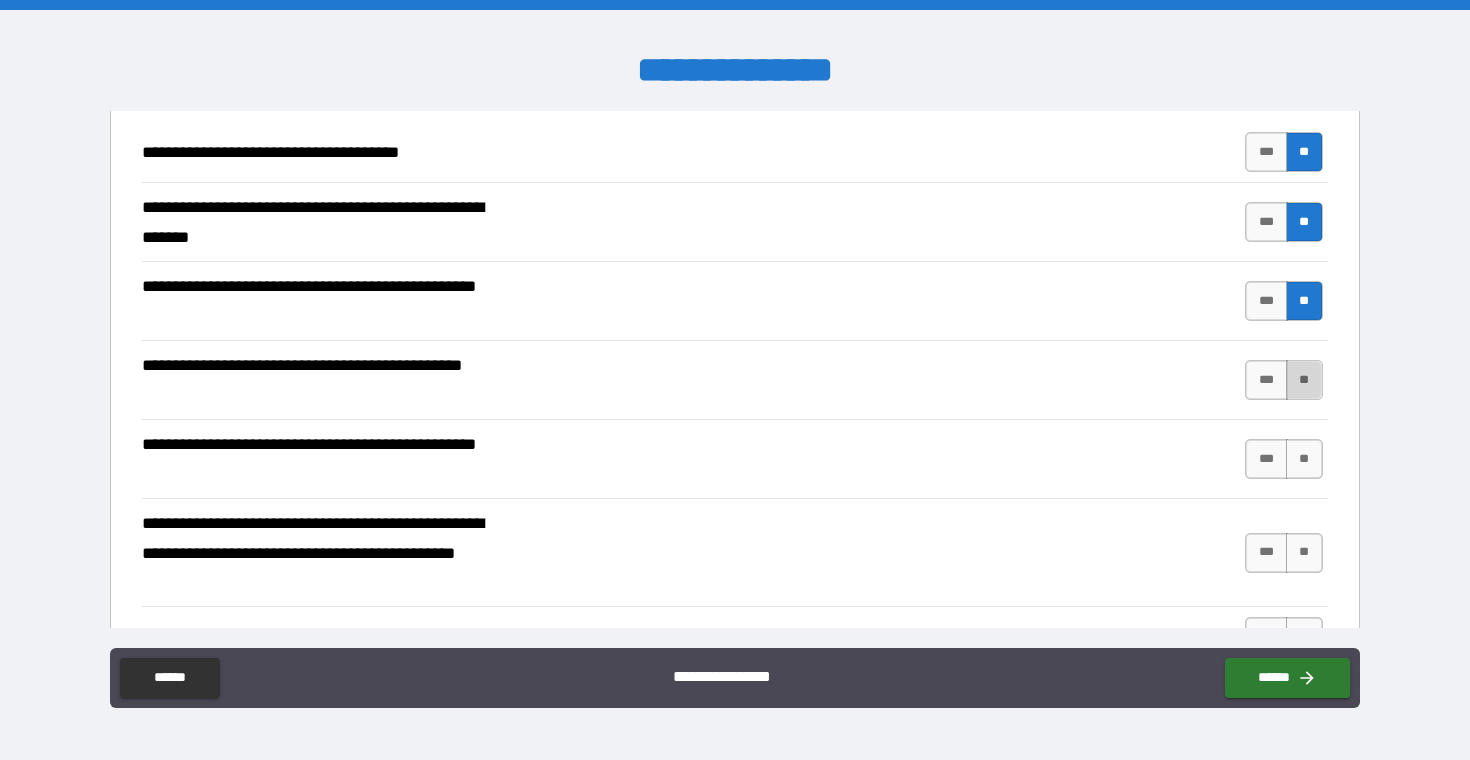 click on "**" at bounding box center (1304, 380) 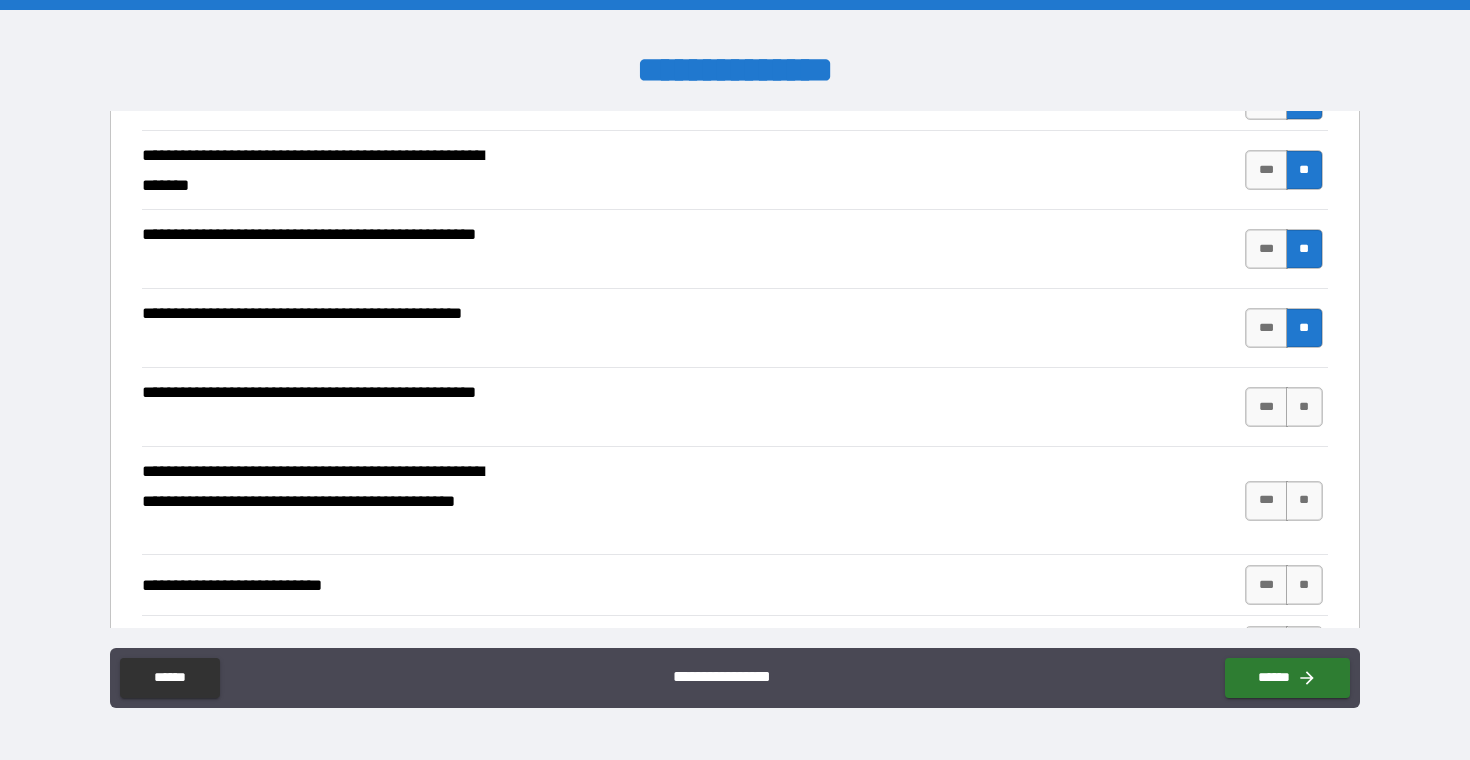 scroll, scrollTop: 241, scrollLeft: 0, axis: vertical 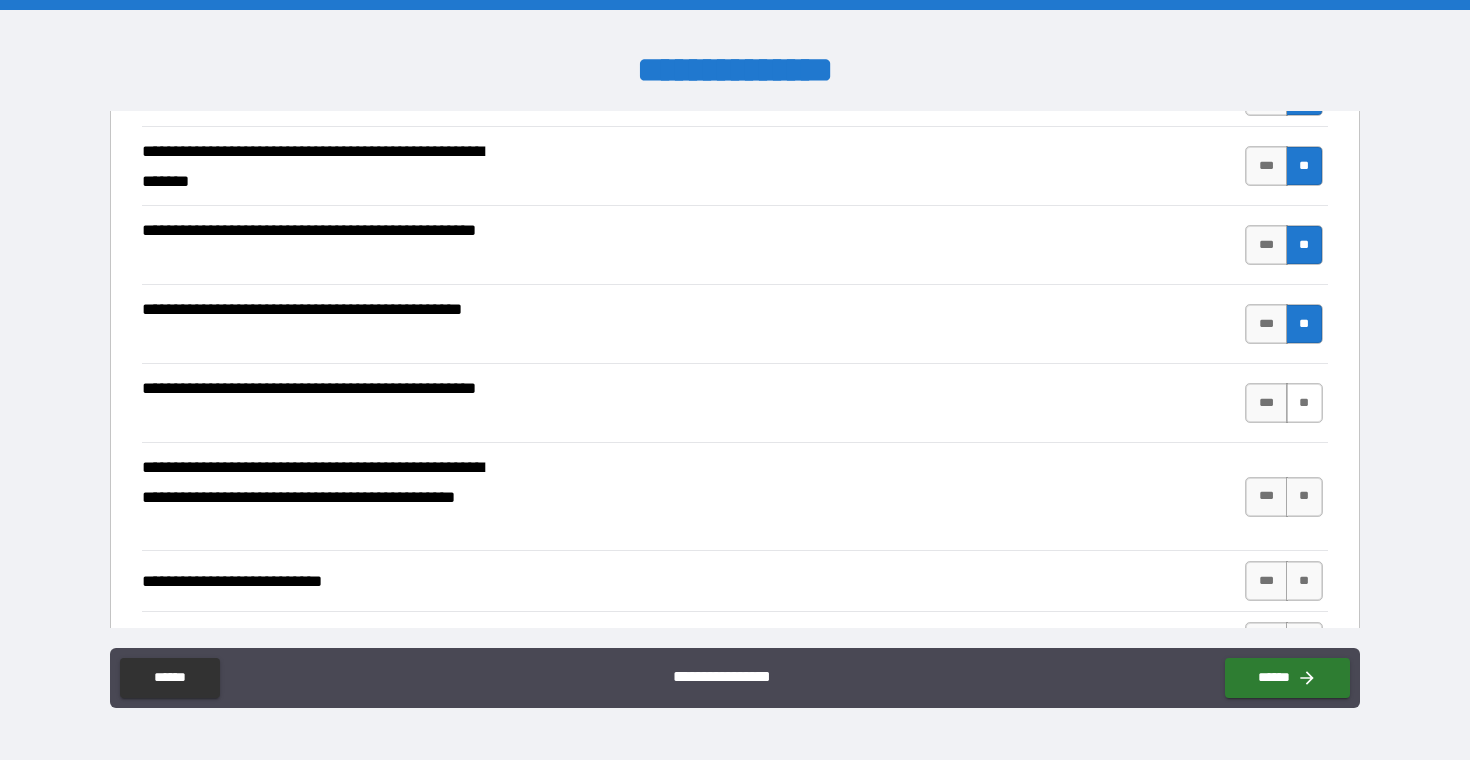 click on "**" at bounding box center [1304, 403] 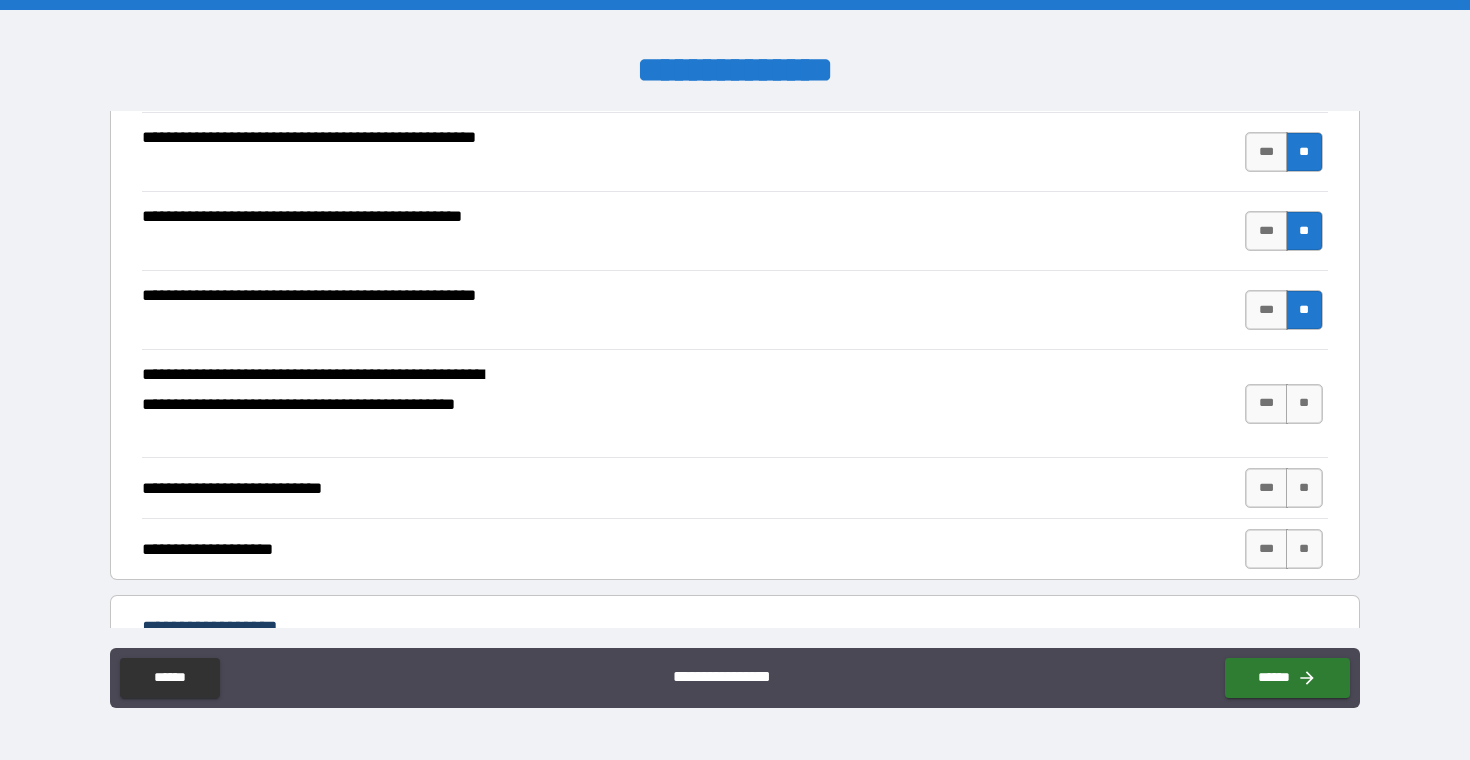 scroll, scrollTop: 338, scrollLeft: 0, axis: vertical 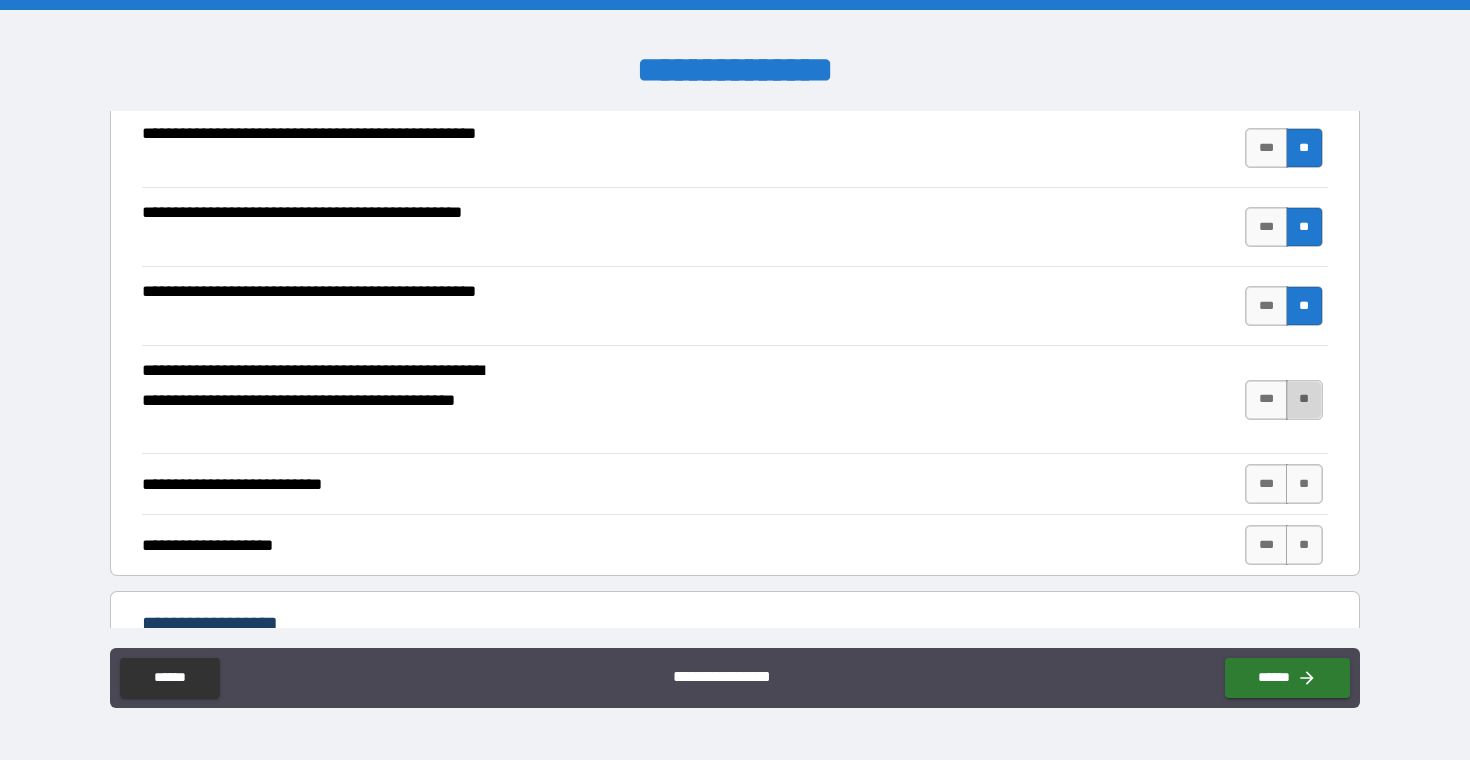 click on "**" at bounding box center (1304, 400) 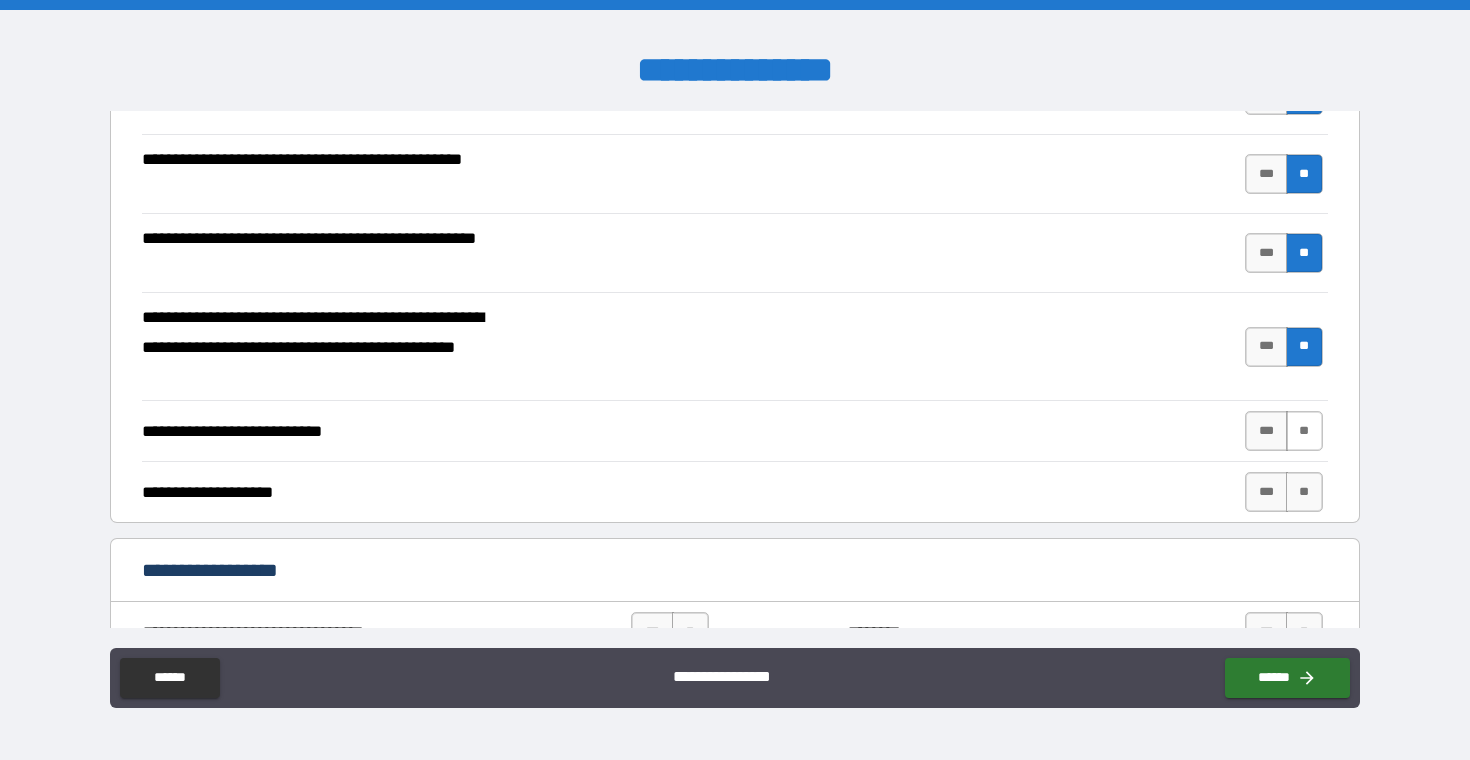 scroll, scrollTop: 392, scrollLeft: 0, axis: vertical 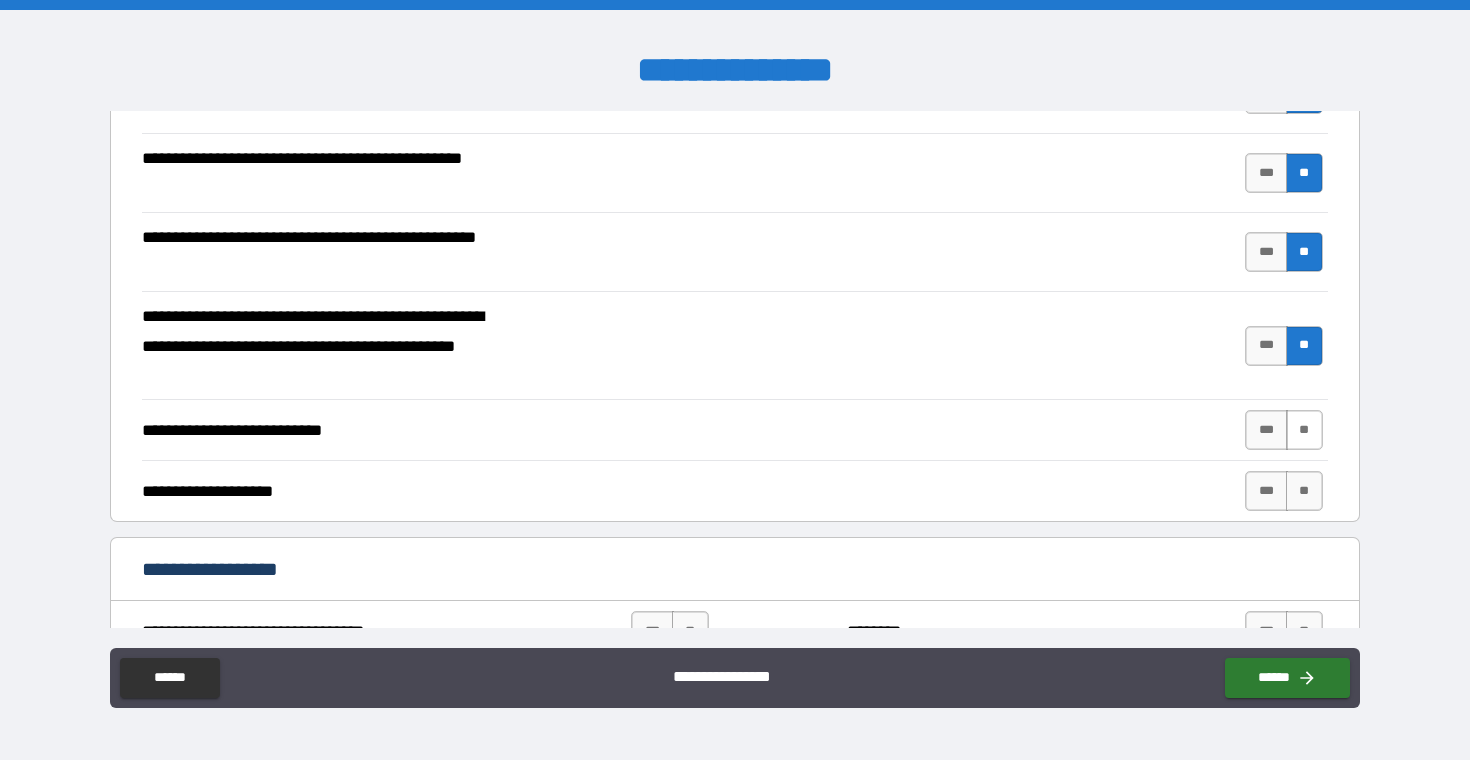 click on "**" at bounding box center (1304, 430) 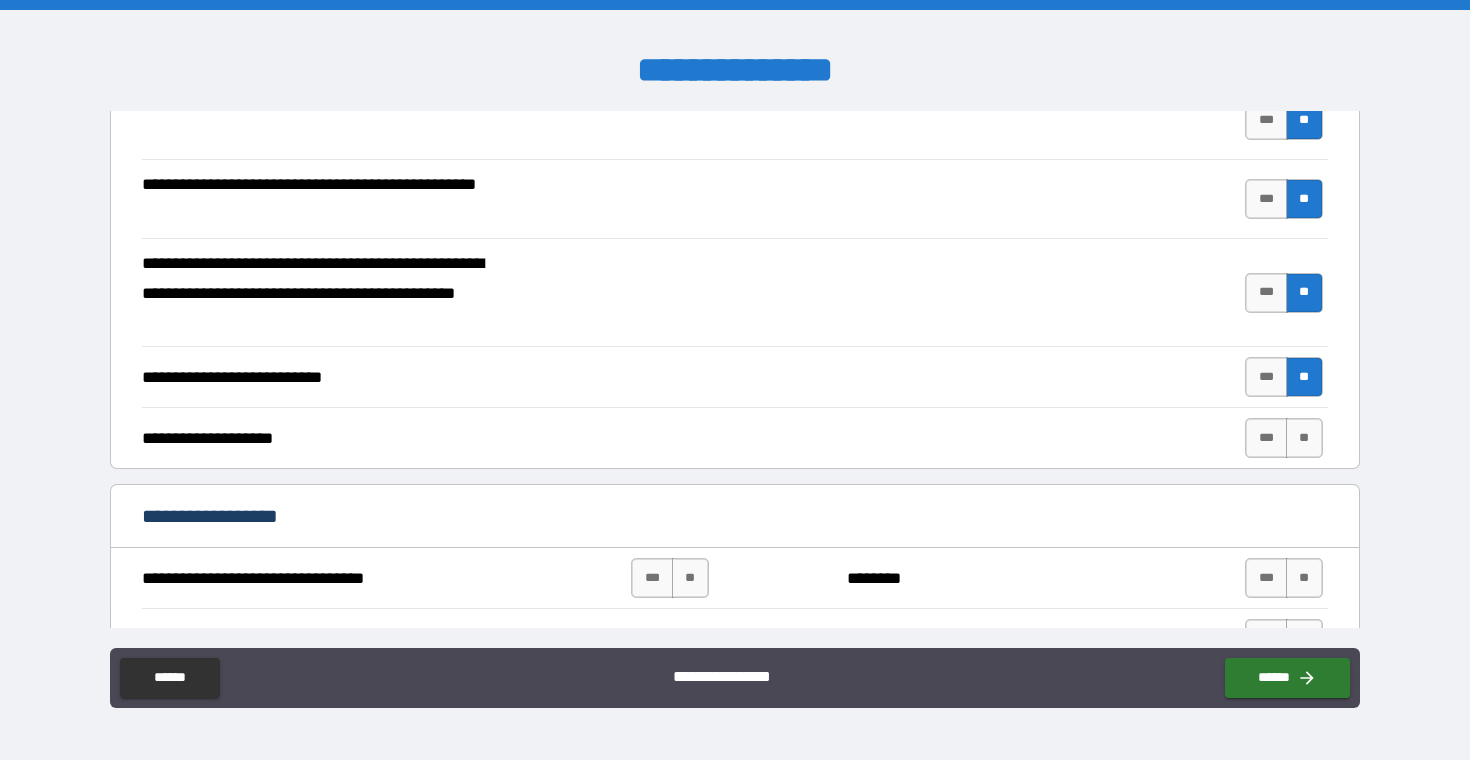 scroll, scrollTop: 446, scrollLeft: 0, axis: vertical 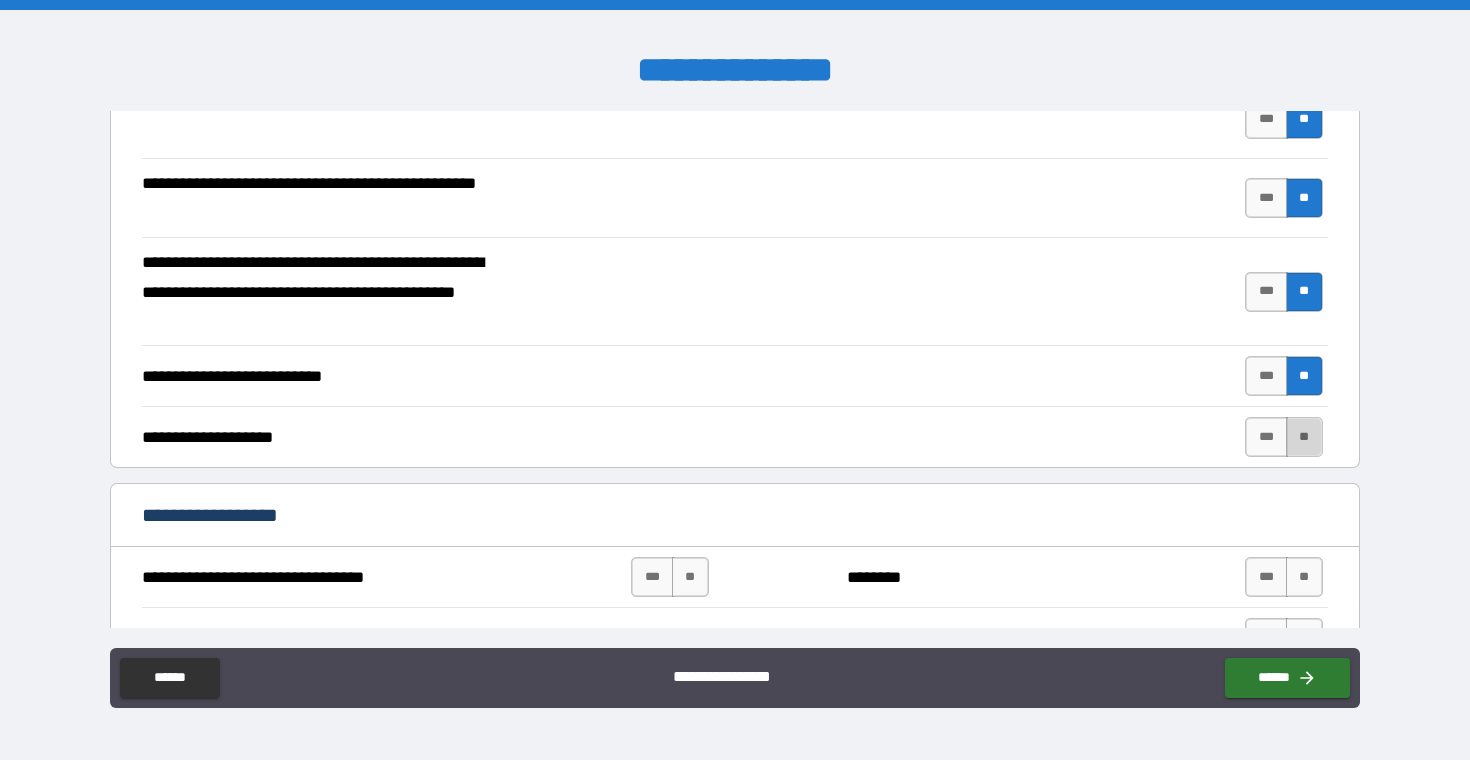 click on "**" at bounding box center [1304, 437] 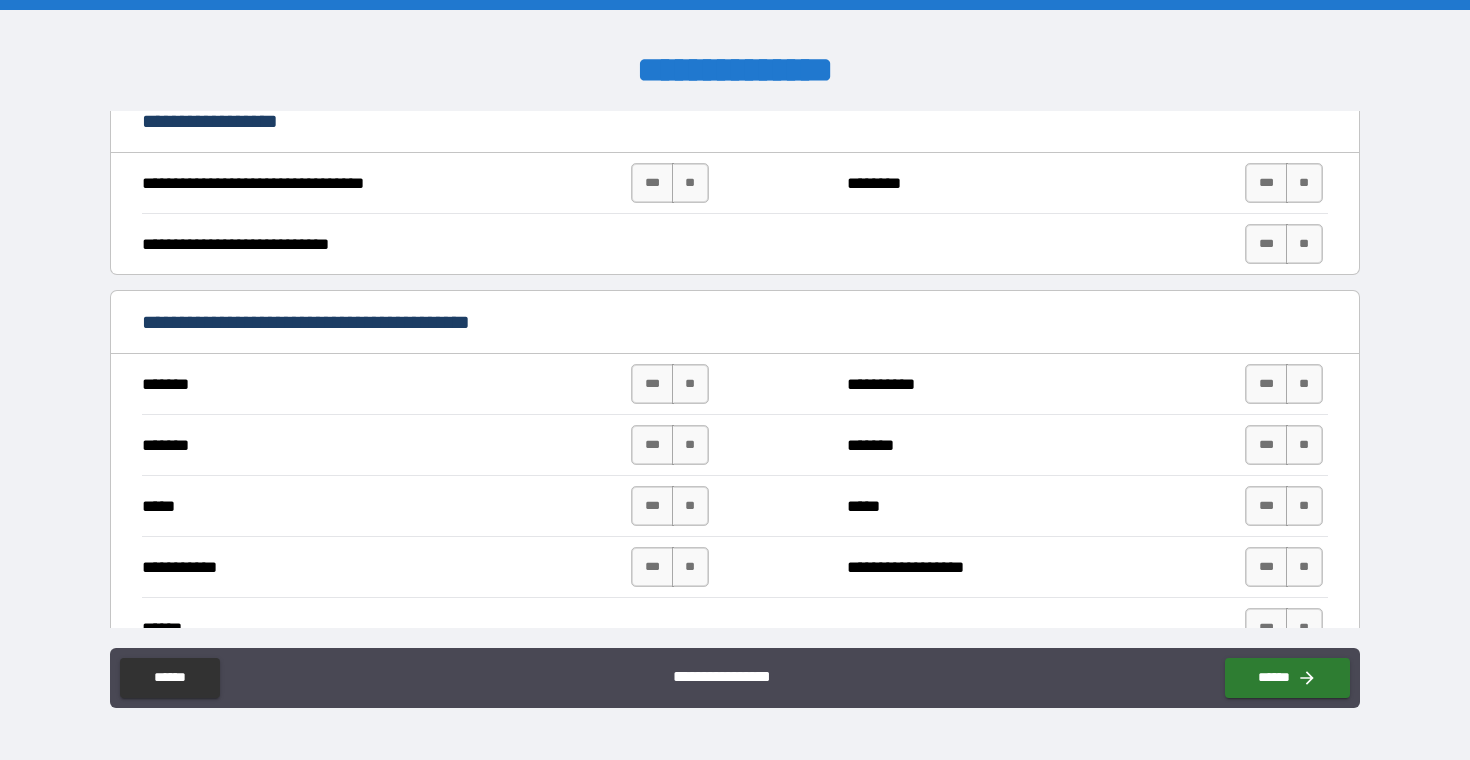 scroll, scrollTop: 844, scrollLeft: 0, axis: vertical 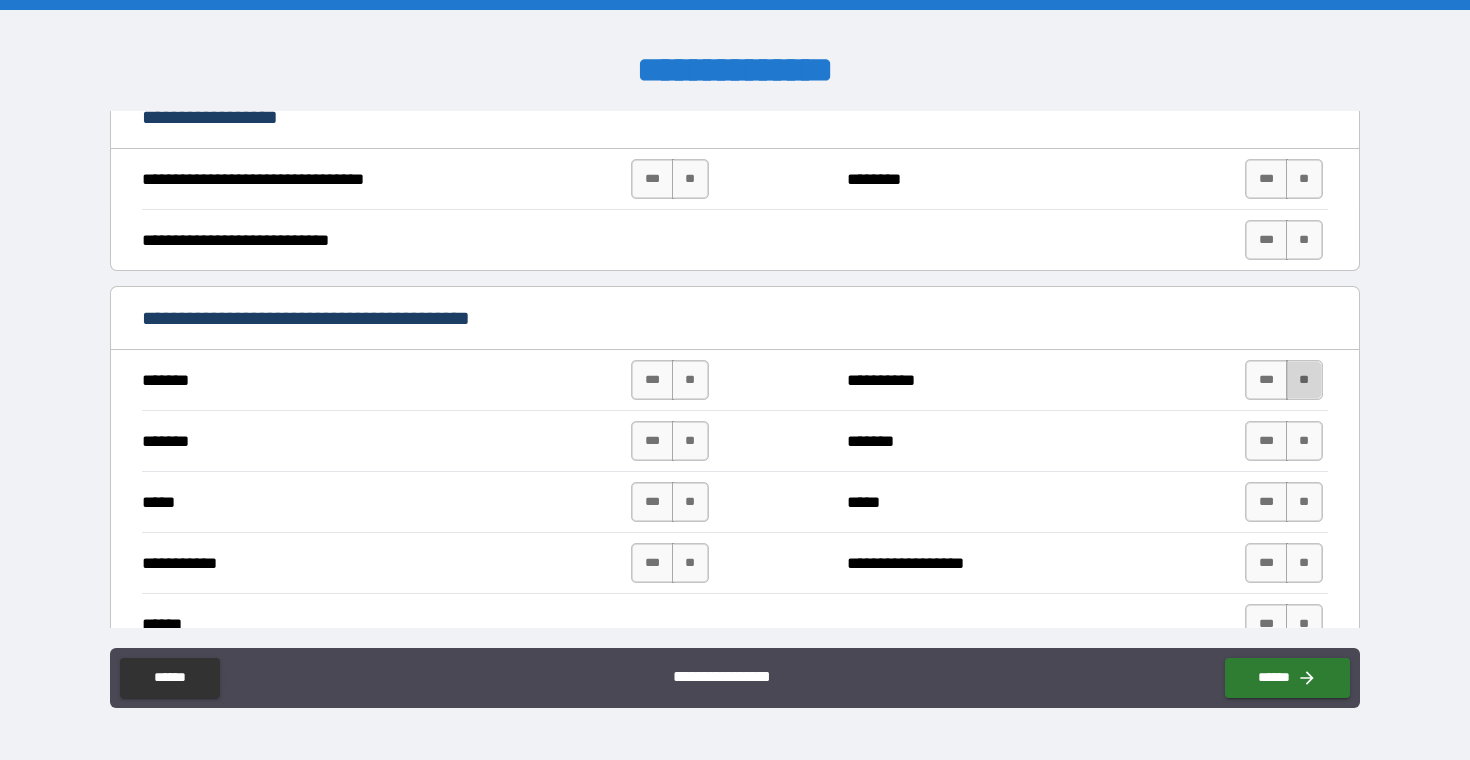 click on "**" at bounding box center [1304, 380] 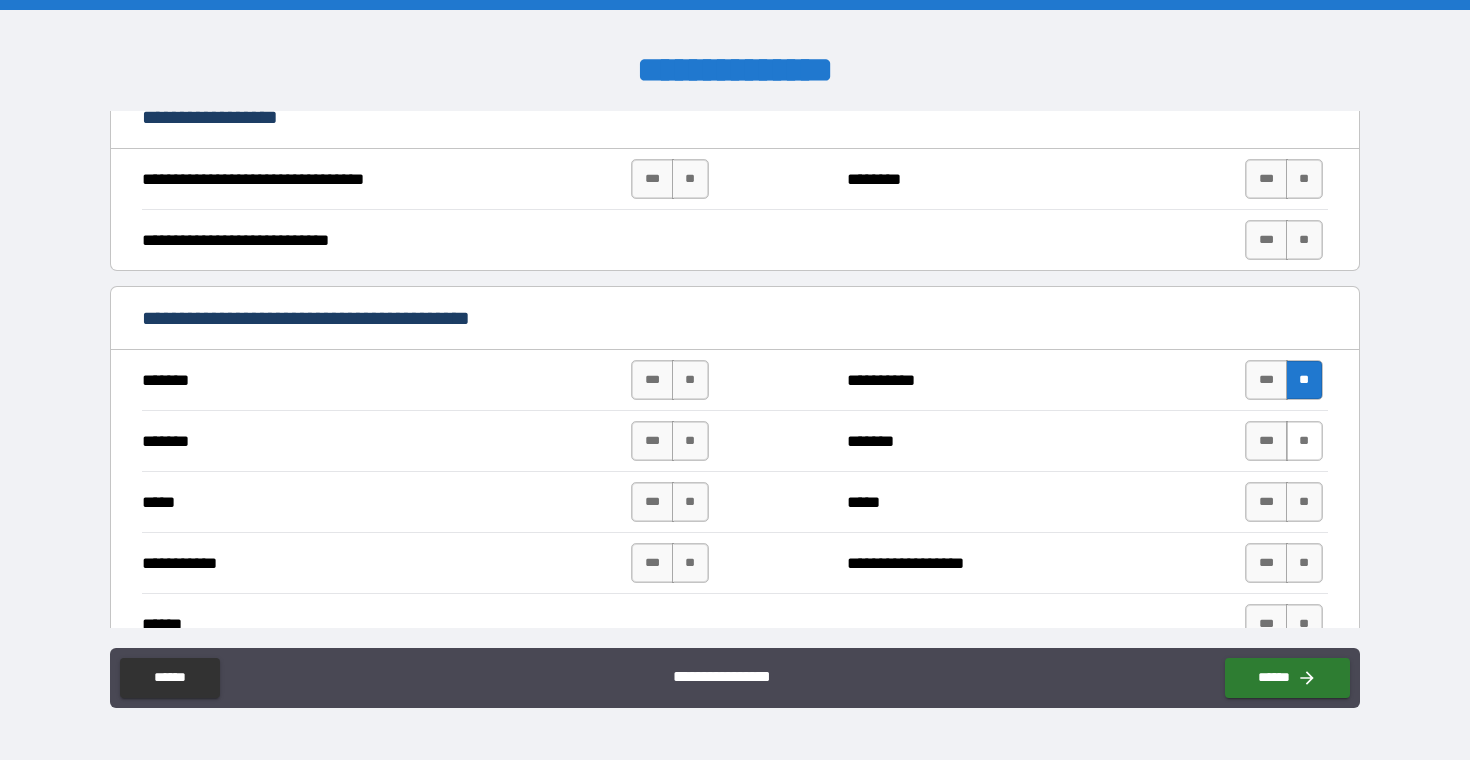 click on "**" at bounding box center [1304, 441] 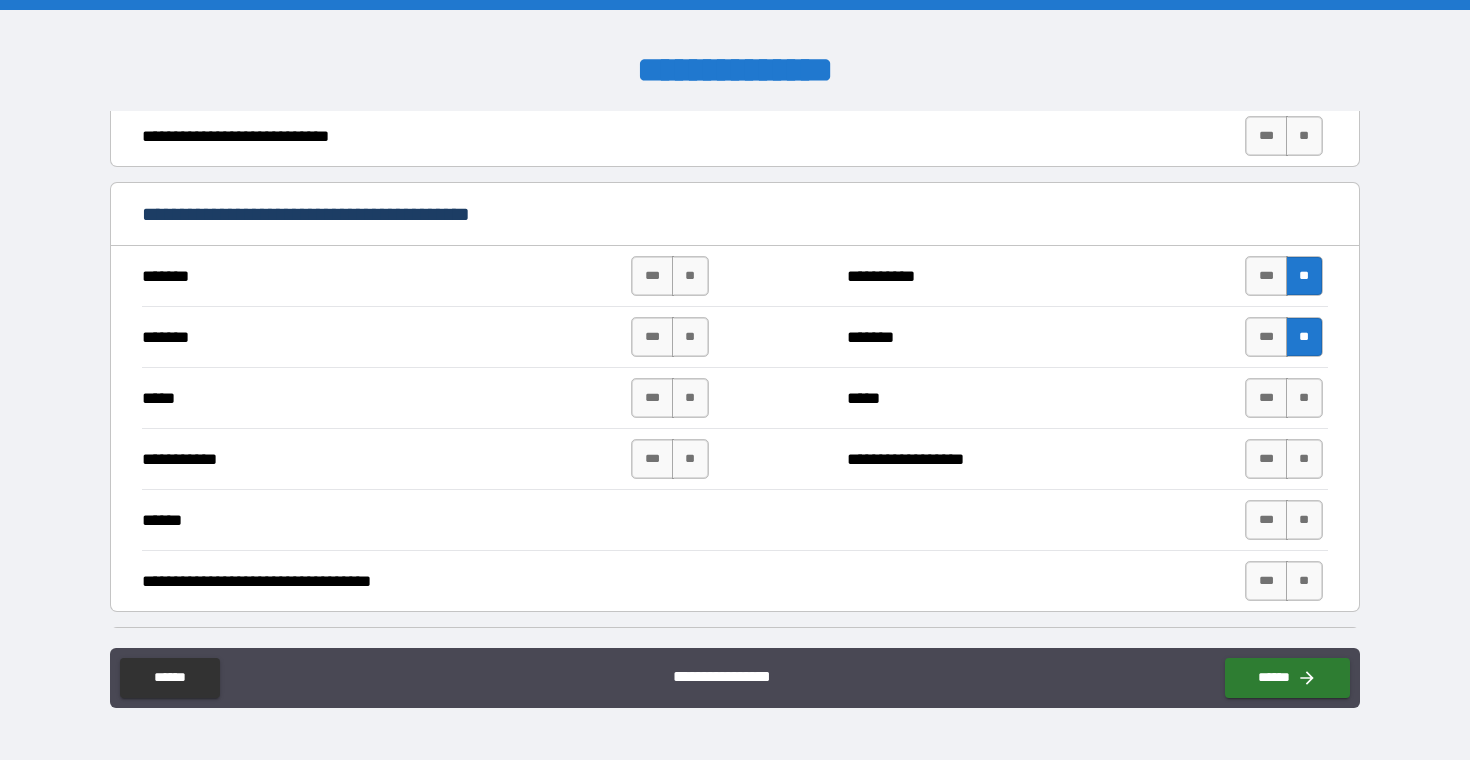 scroll, scrollTop: 956, scrollLeft: 0, axis: vertical 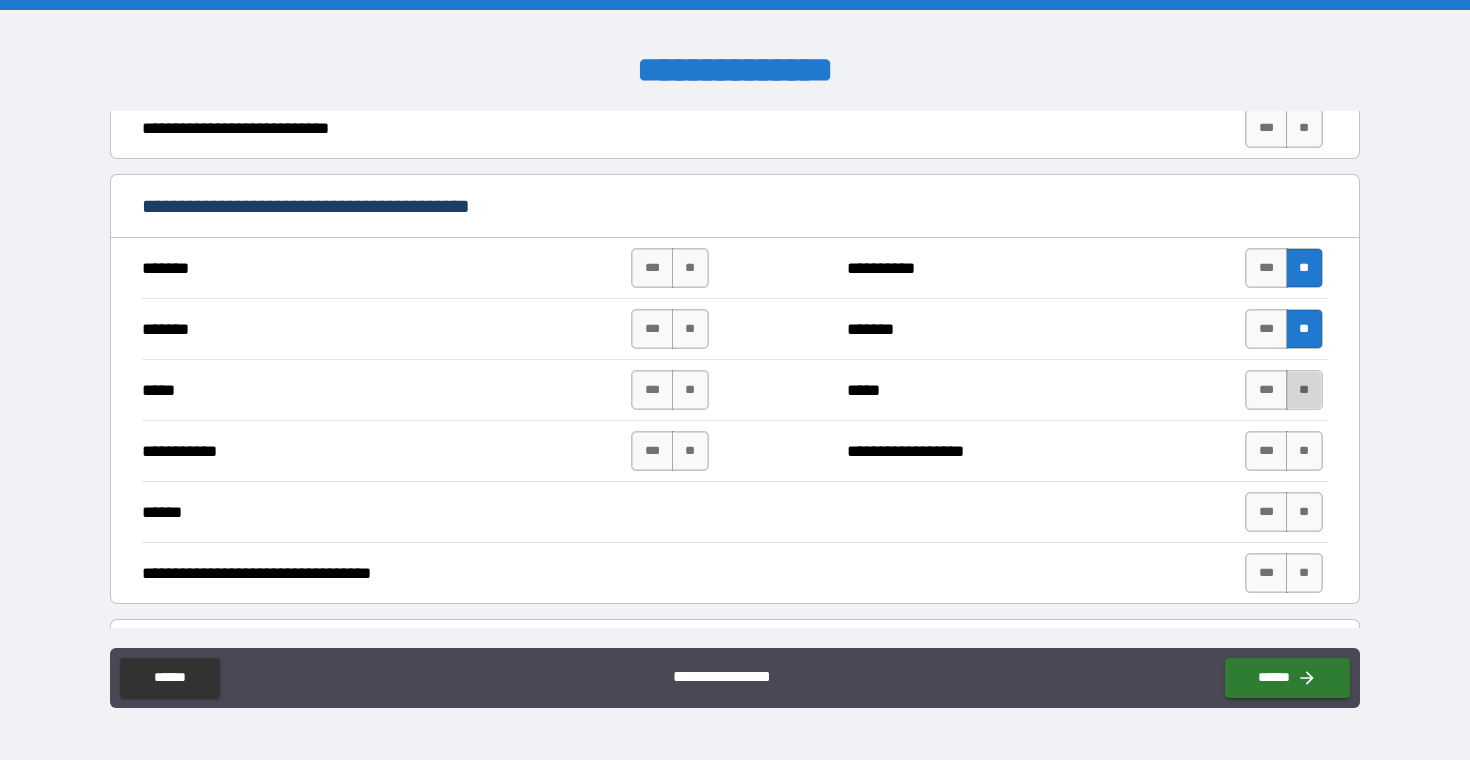 click on "**" at bounding box center (1304, 390) 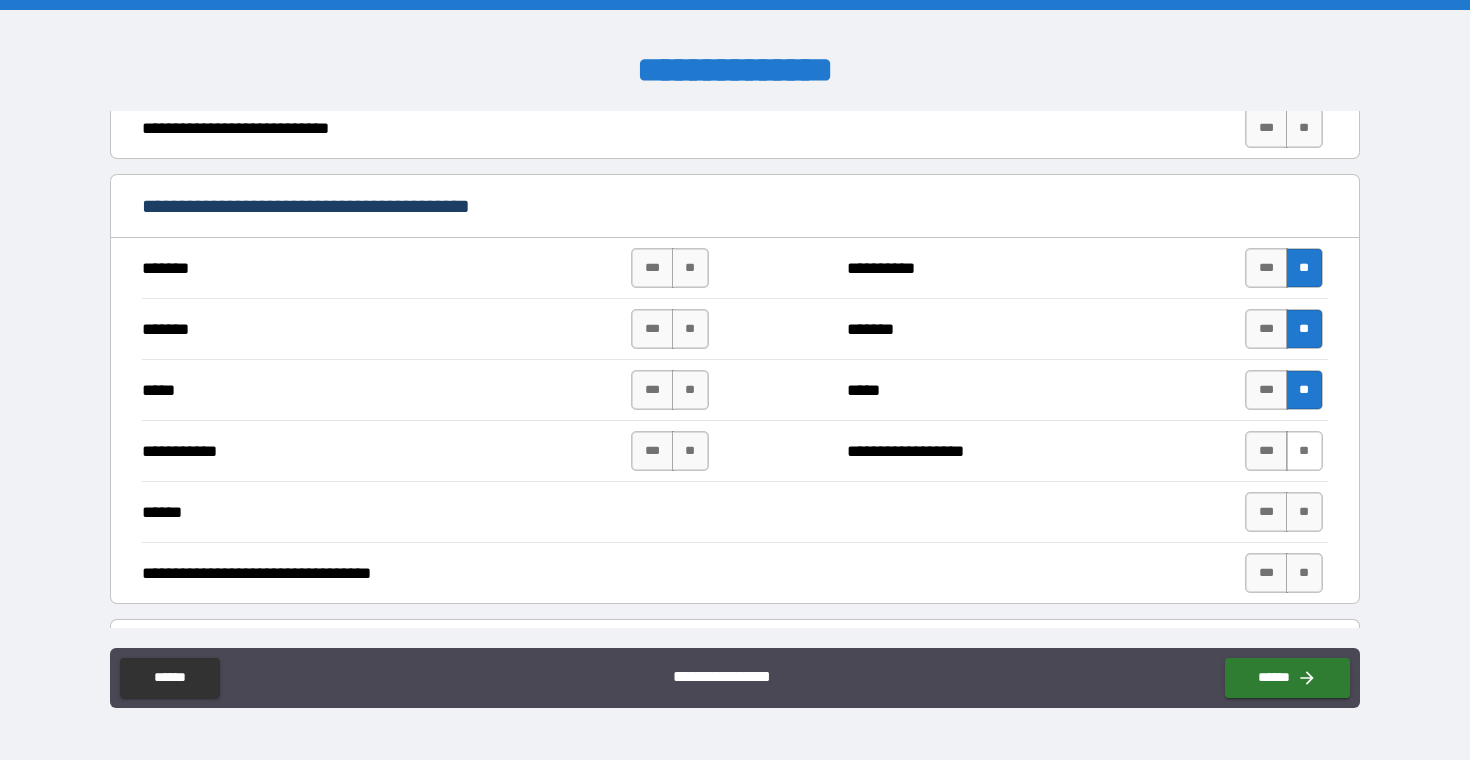 click on "**" at bounding box center [1304, 451] 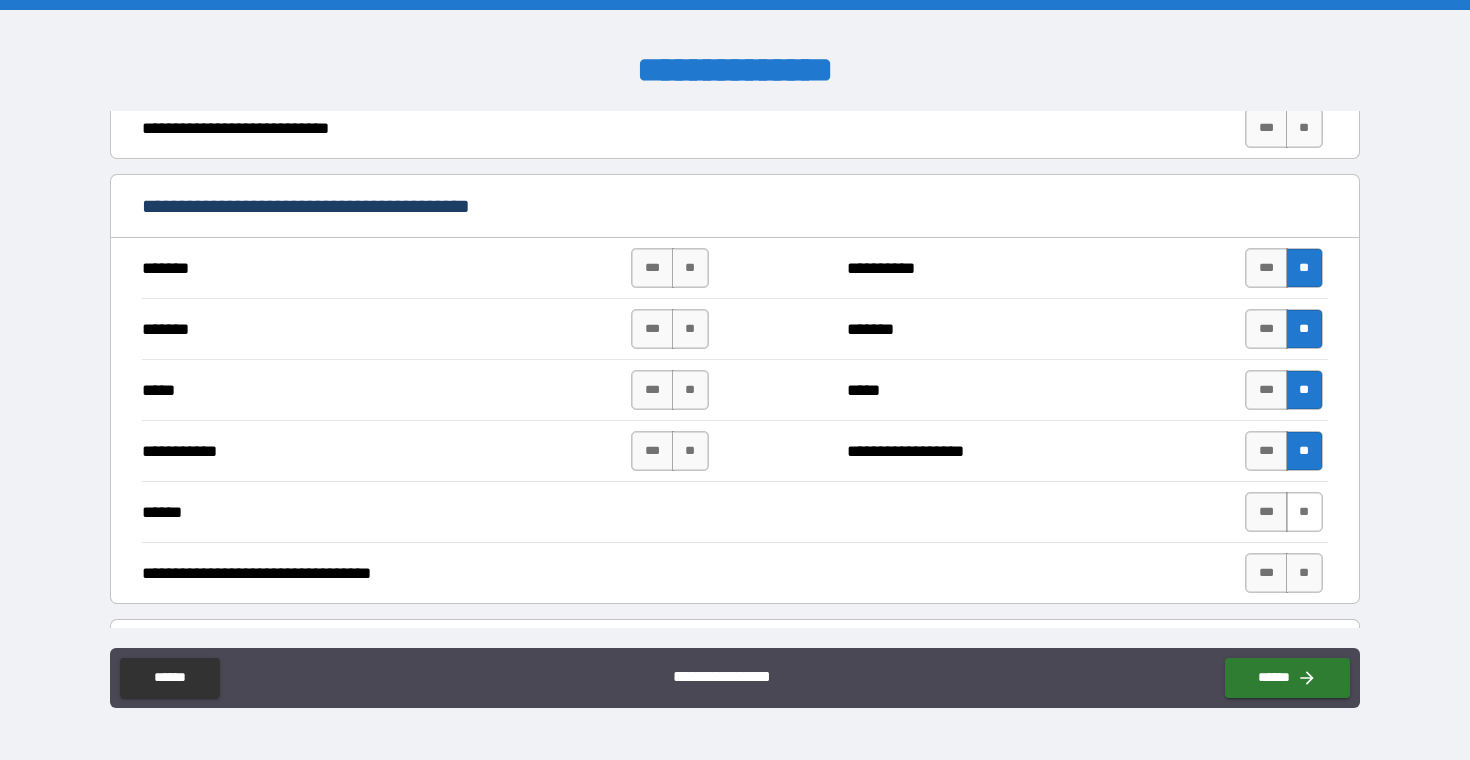 click on "**" at bounding box center [1304, 512] 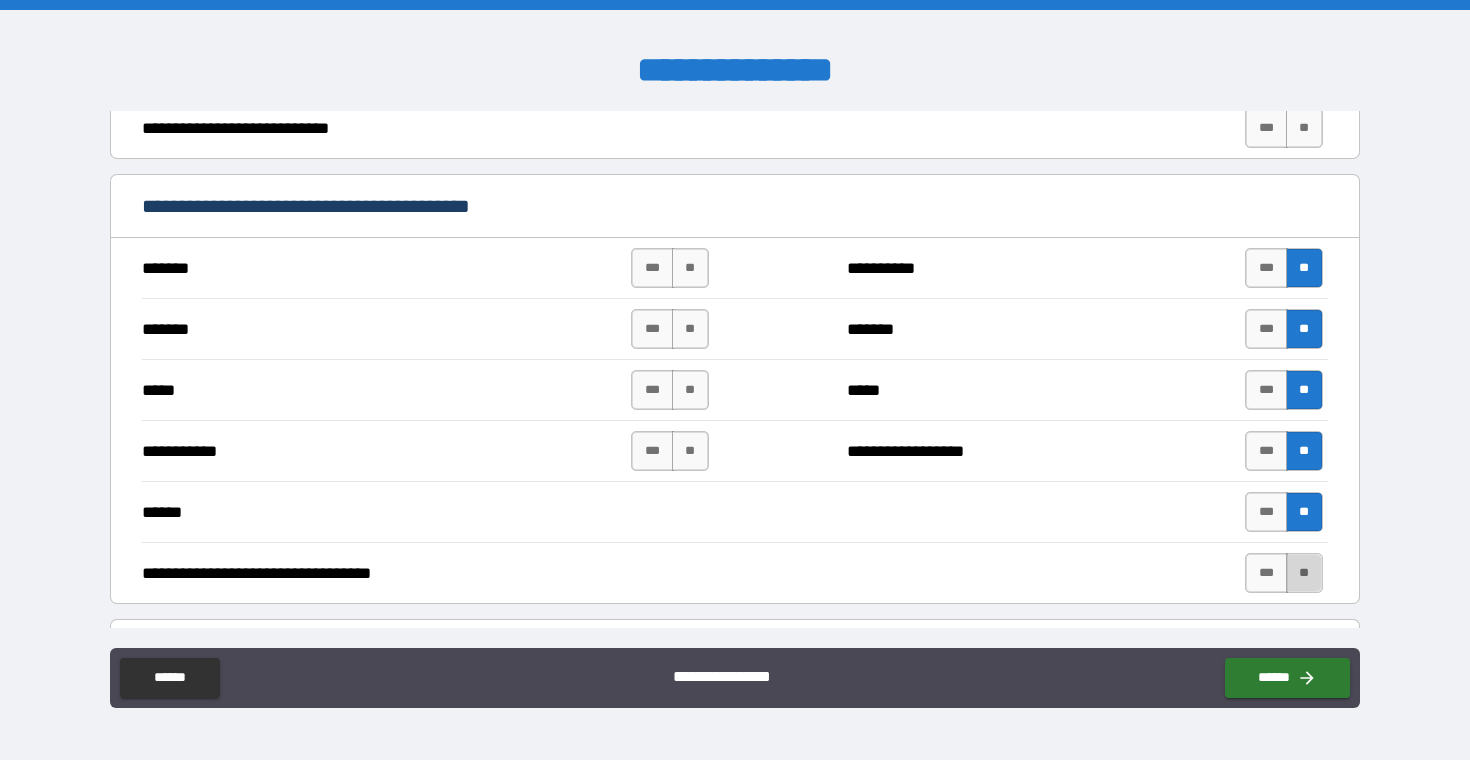 click on "**" at bounding box center [1304, 573] 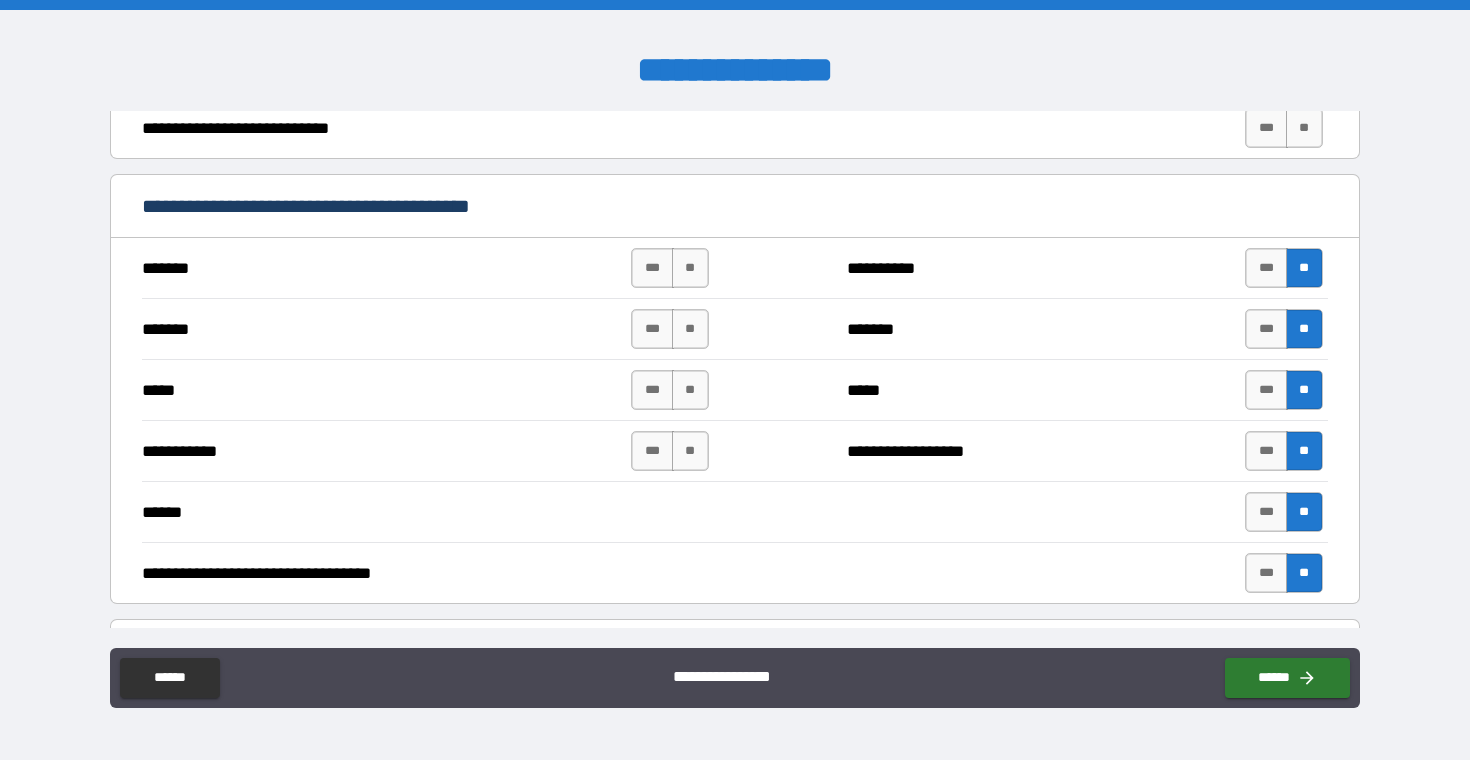 drag, startPoint x: 673, startPoint y: 454, endPoint x: 674, endPoint y: 427, distance: 27.018513 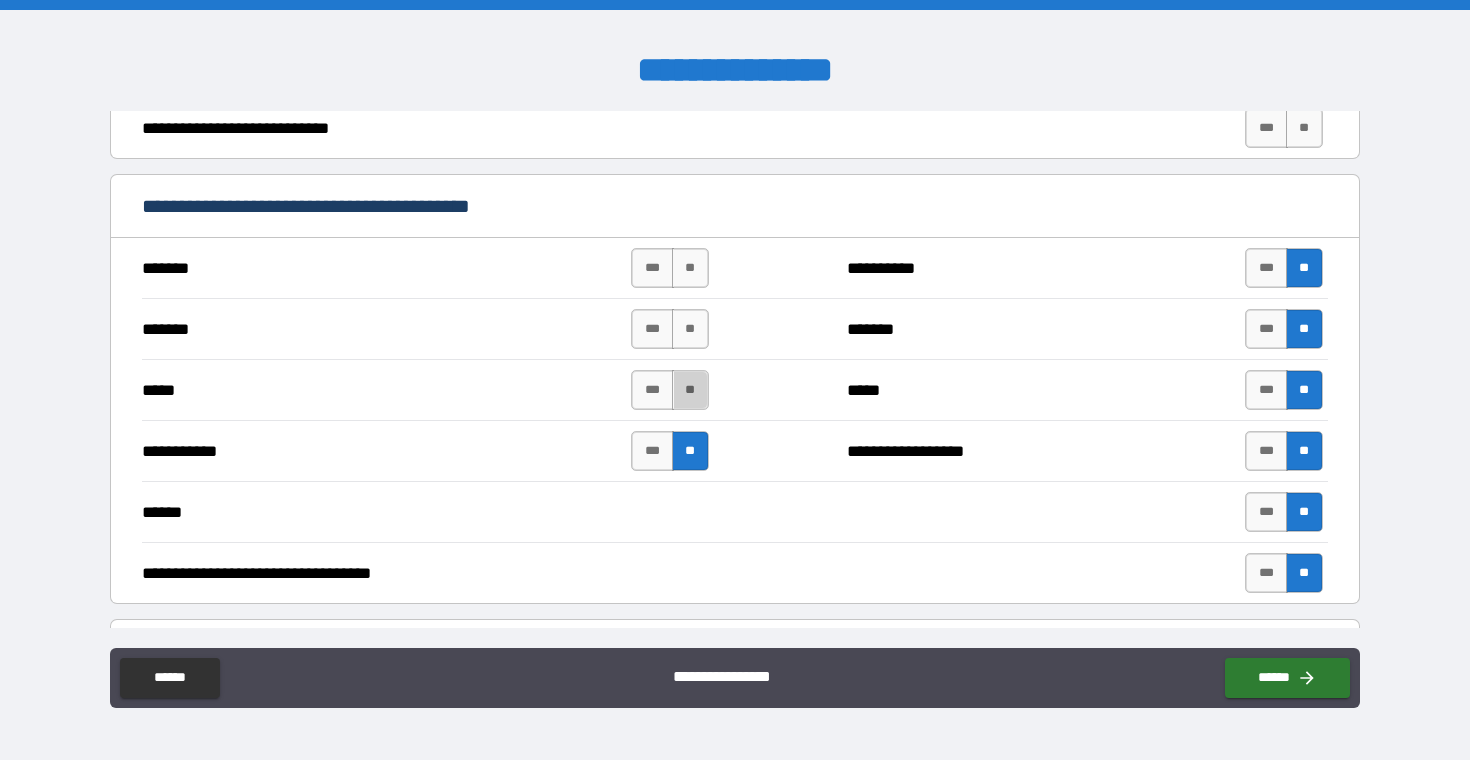 drag, startPoint x: 679, startPoint y: 381, endPoint x: 690, endPoint y: 364, distance: 20.248457 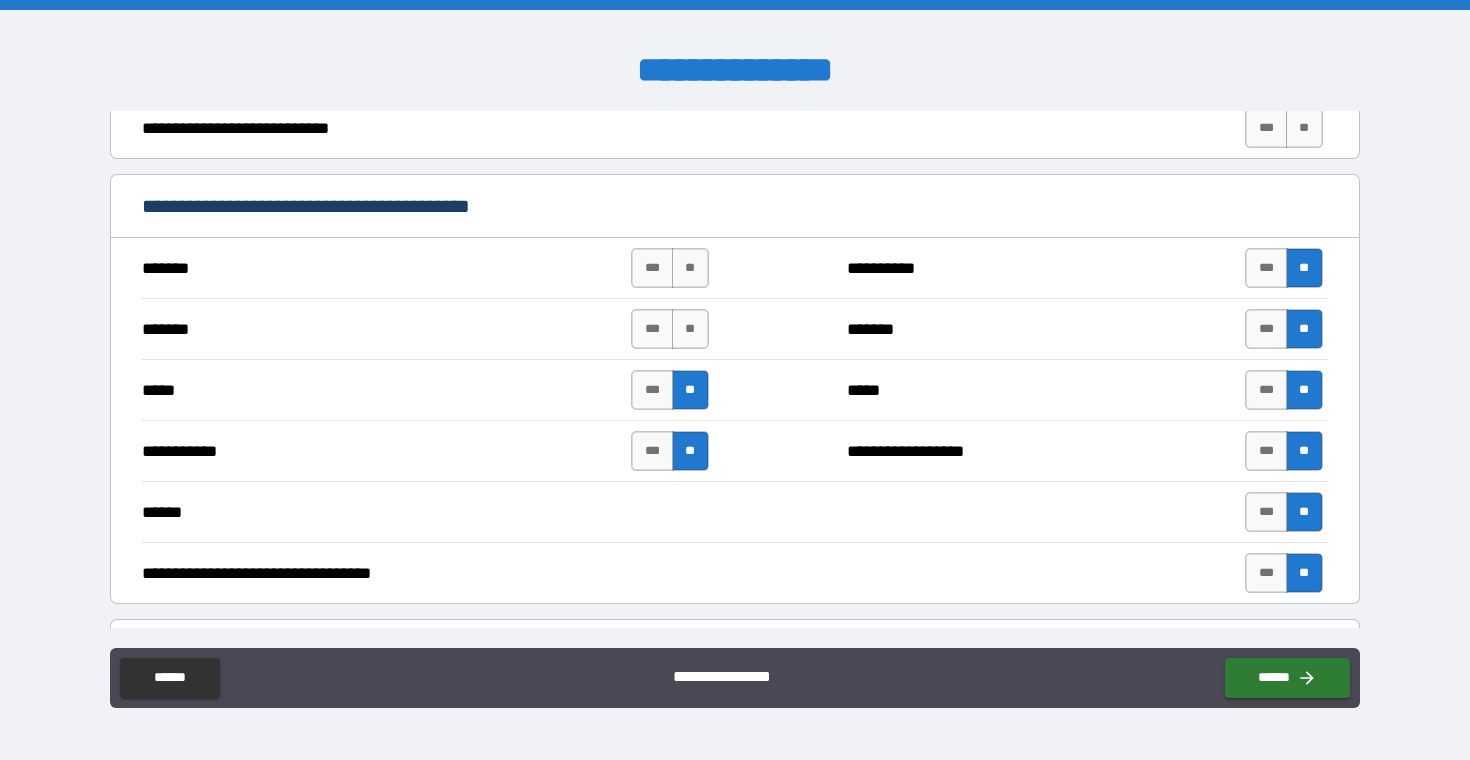 drag, startPoint x: 690, startPoint y: 327, endPoint x: 686, endPoint y: 306, distance: 21.377558 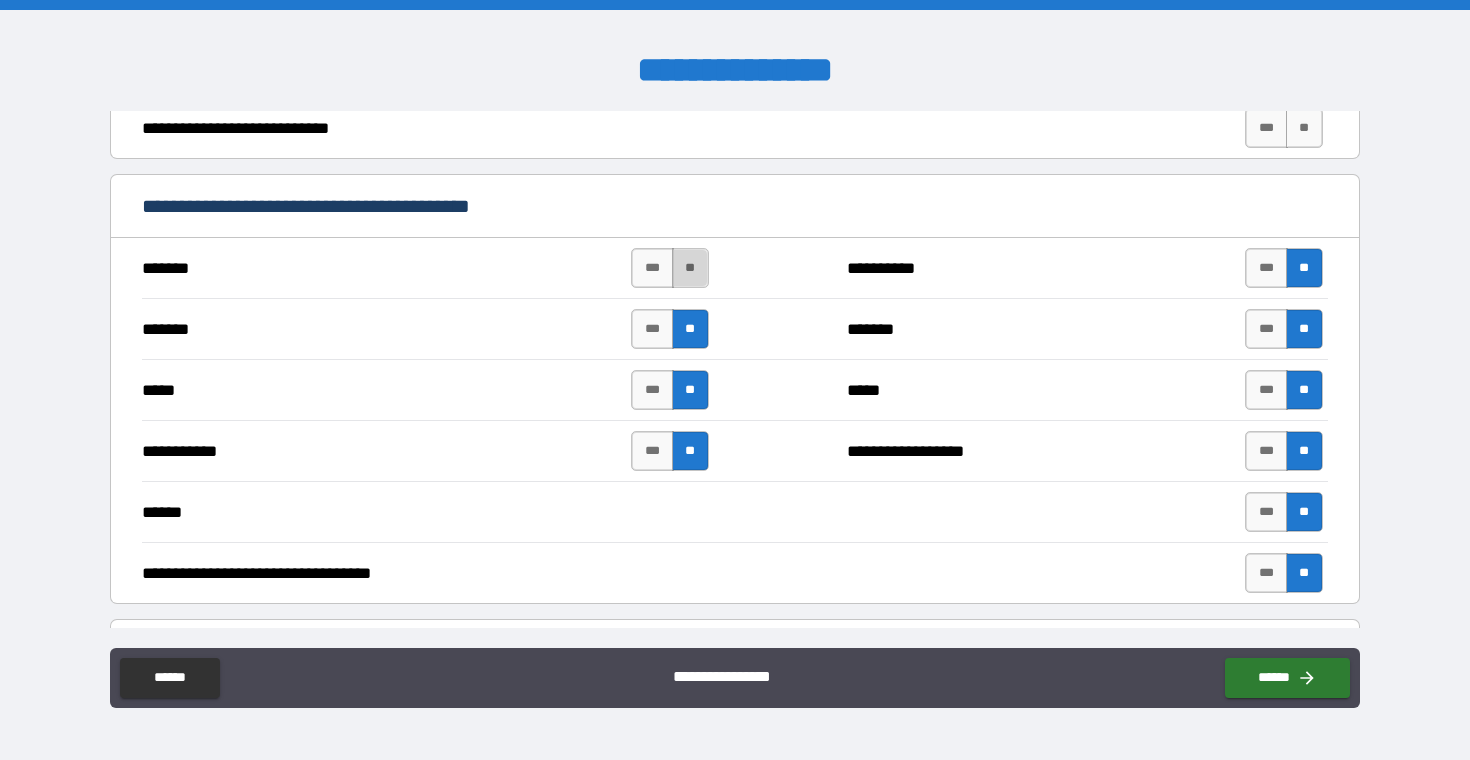 click on "**" at bounding box center [690, 268] 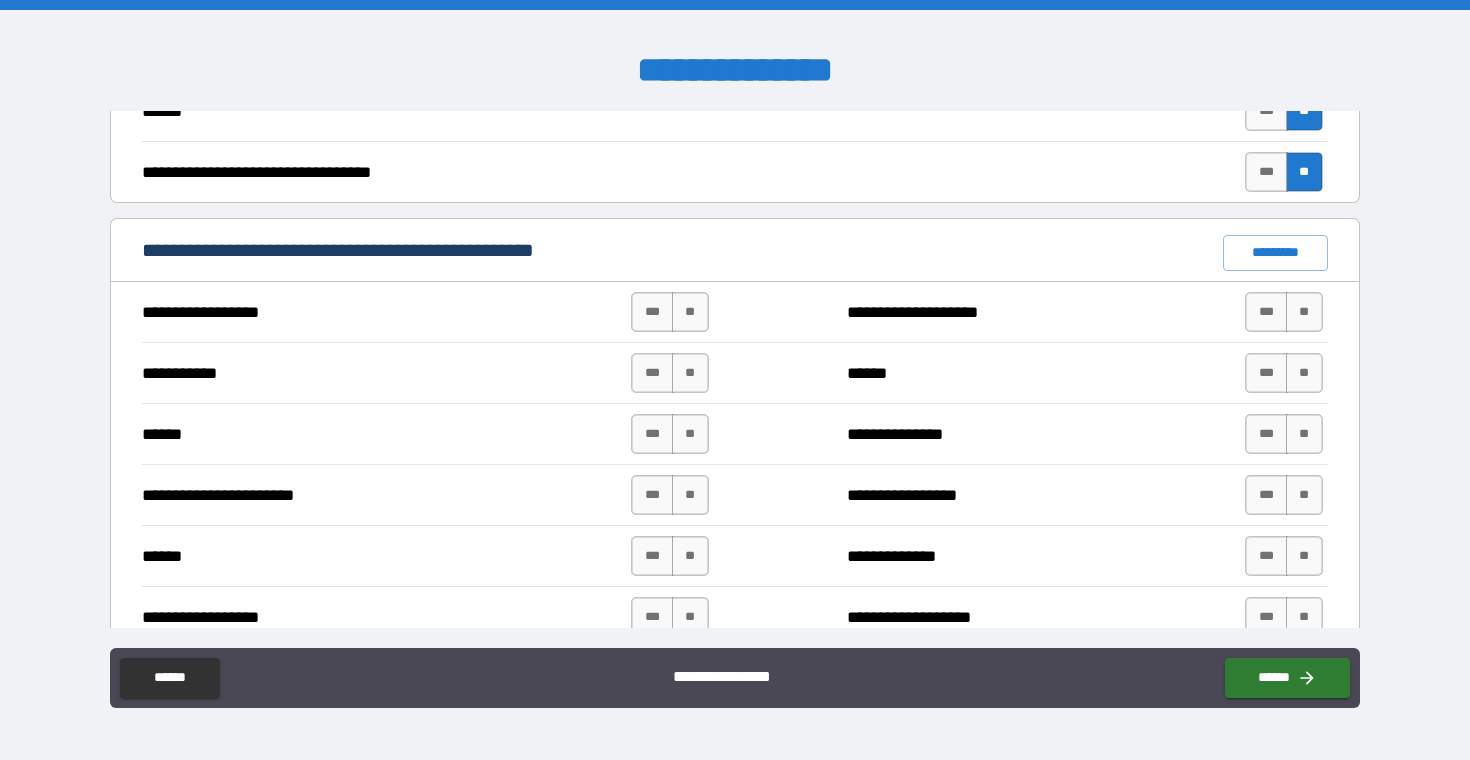scroll, scrollTop: 1369, scrollLeft: 0, axis: vertical 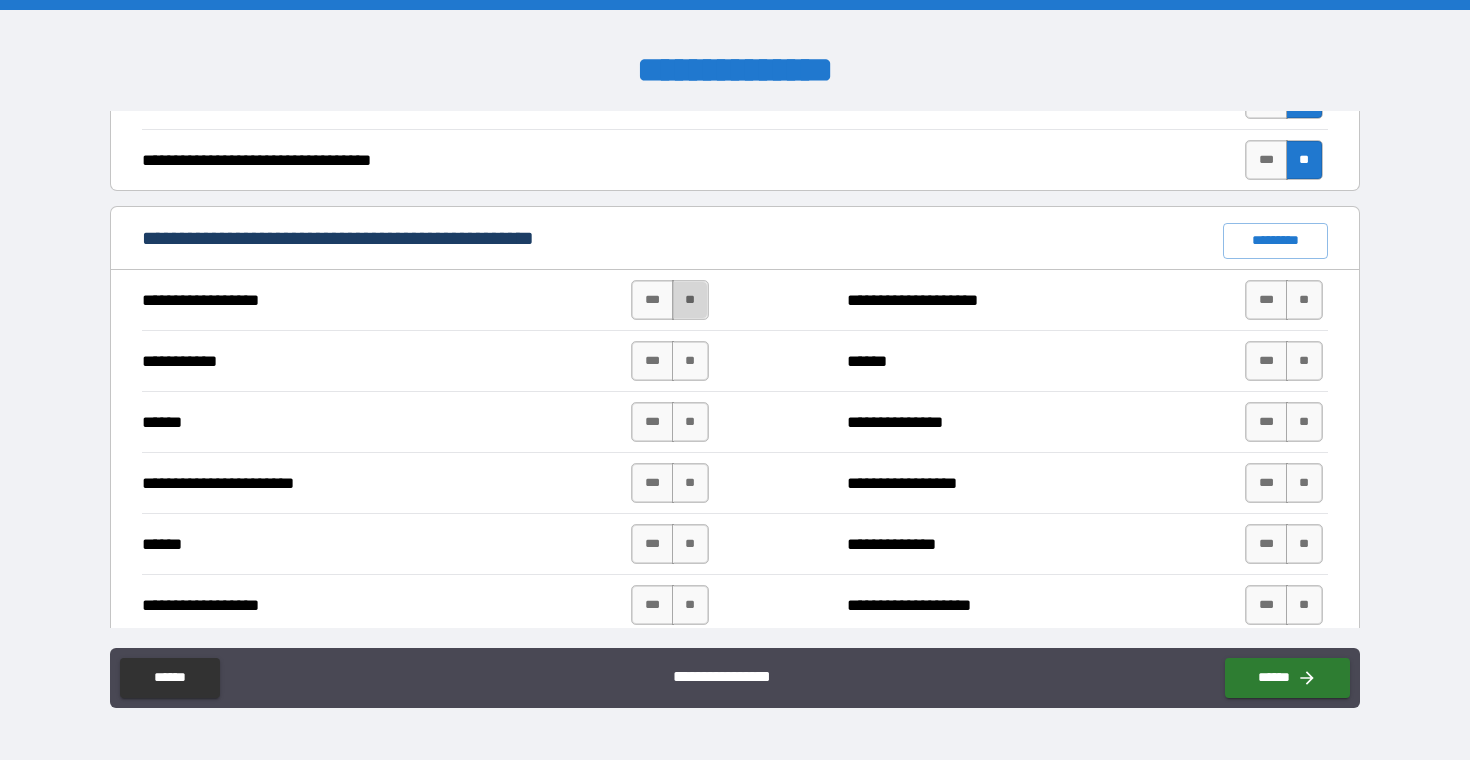 click on "**" at bounding box center (690, 300) 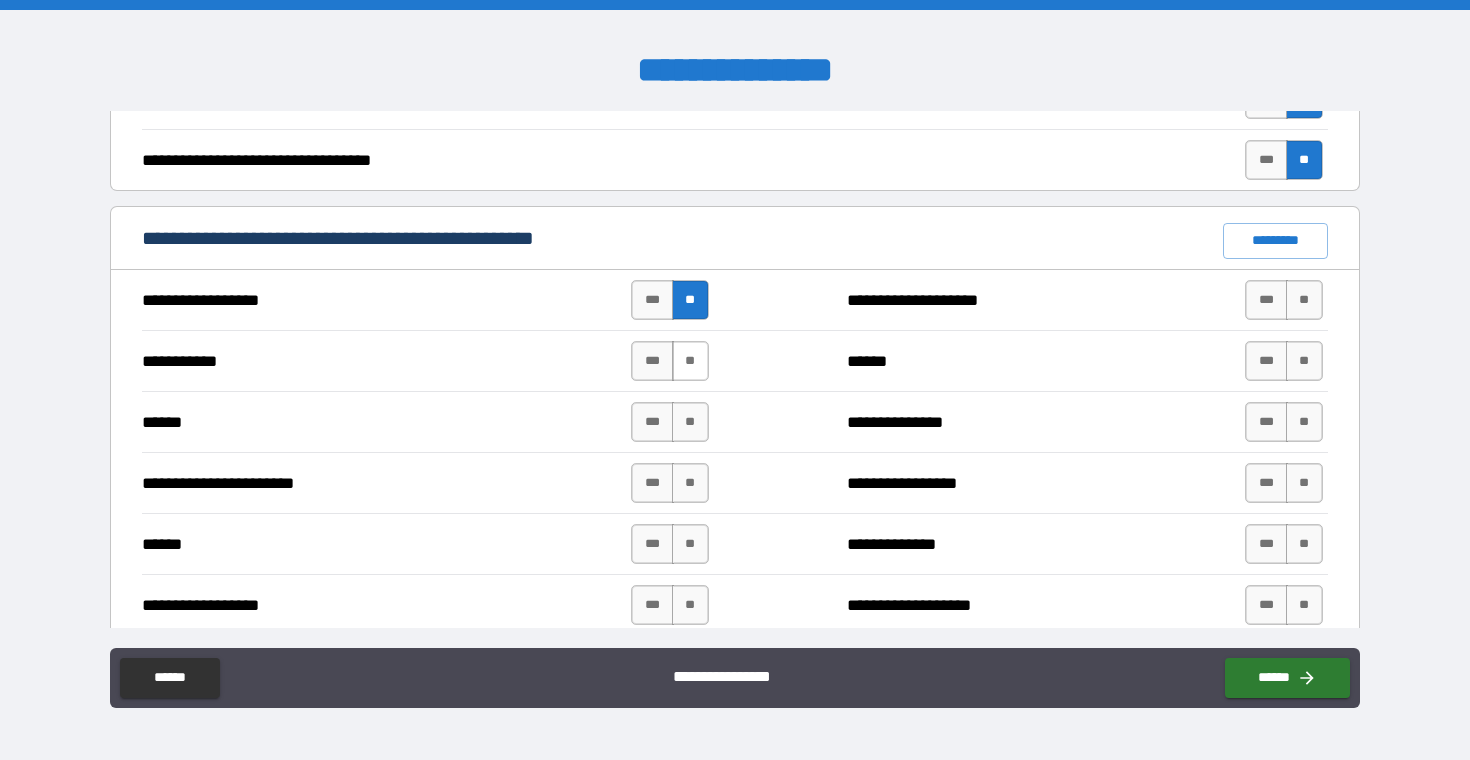 click on "**" at bounding box center [690, 361] 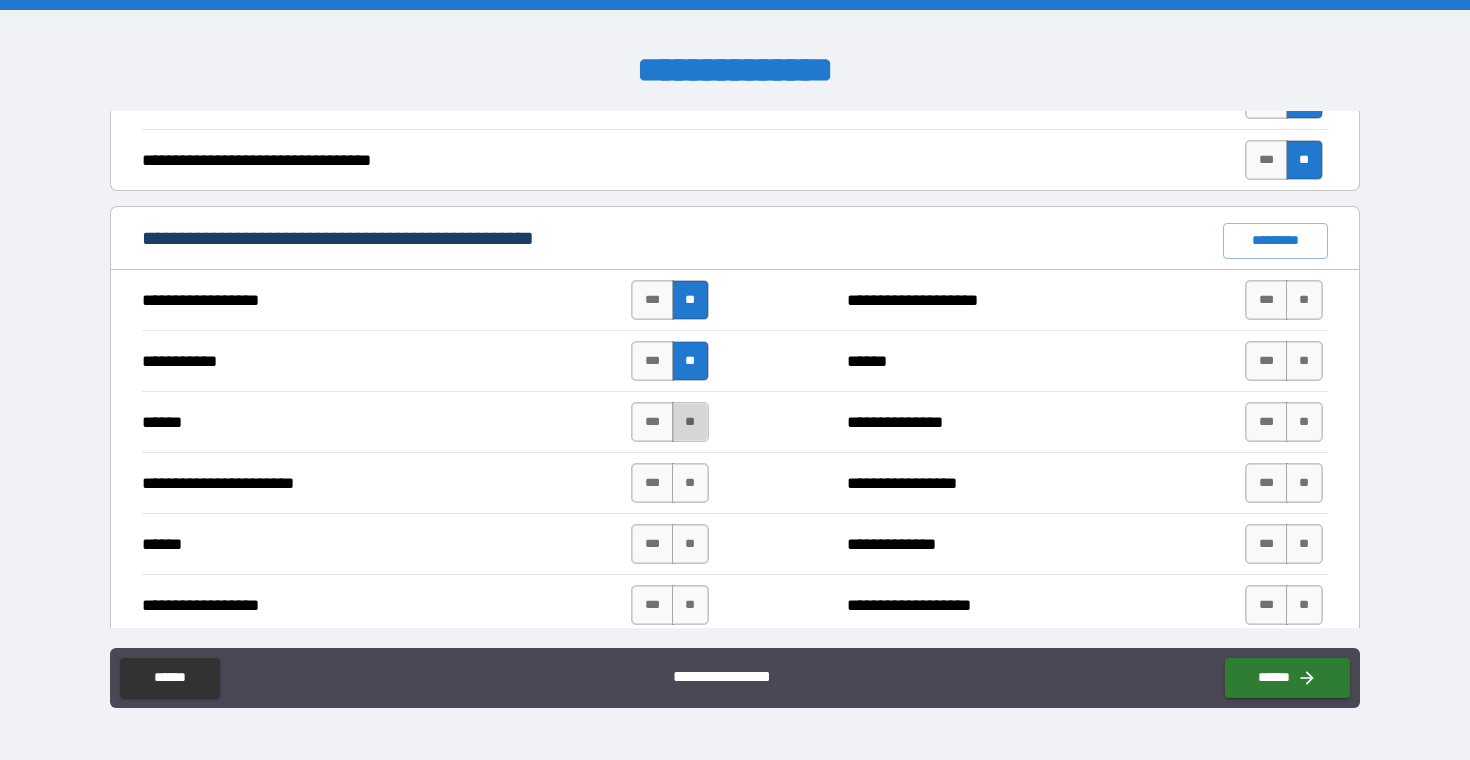 click on "**" at bounding box center [690, 422] 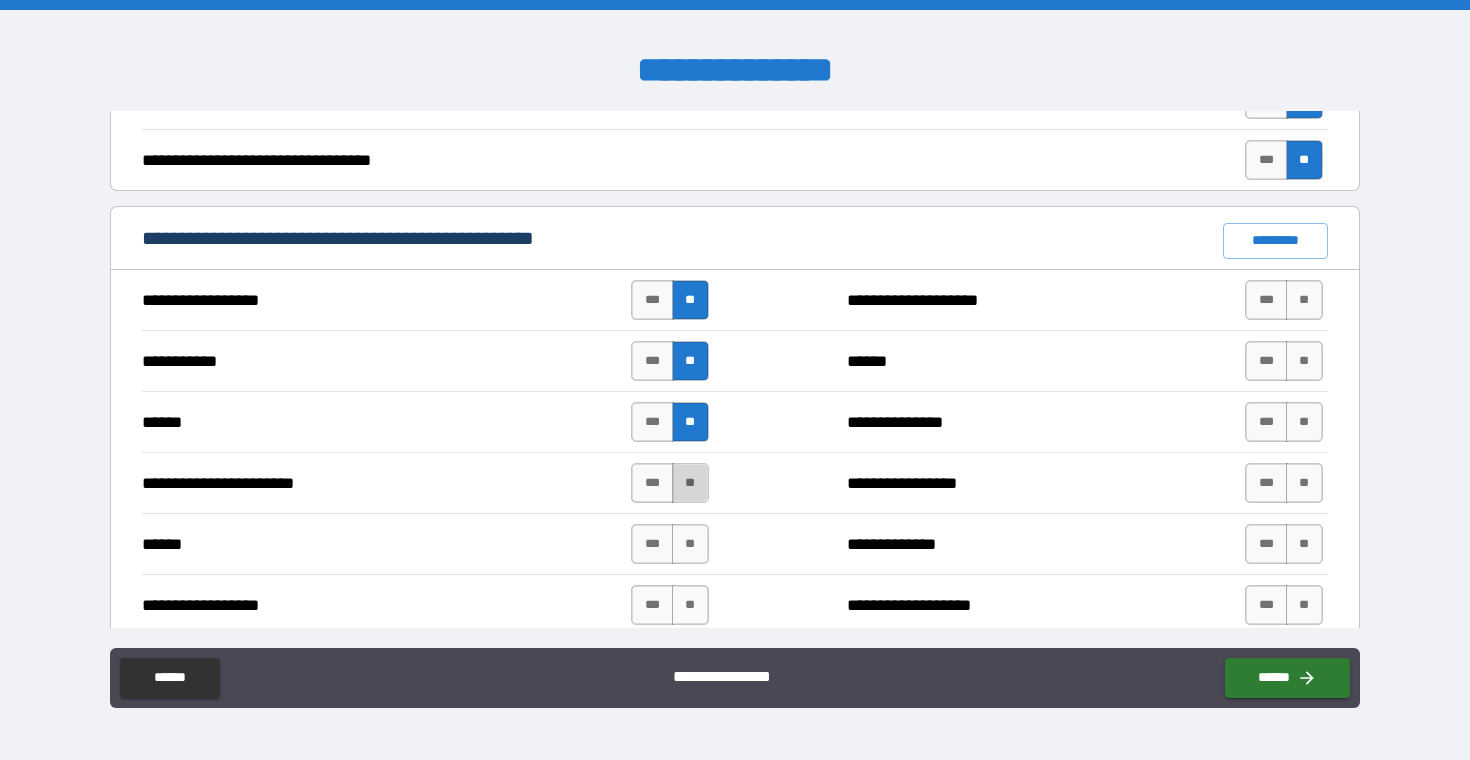 click on "**" at bounding box center (690, 483) 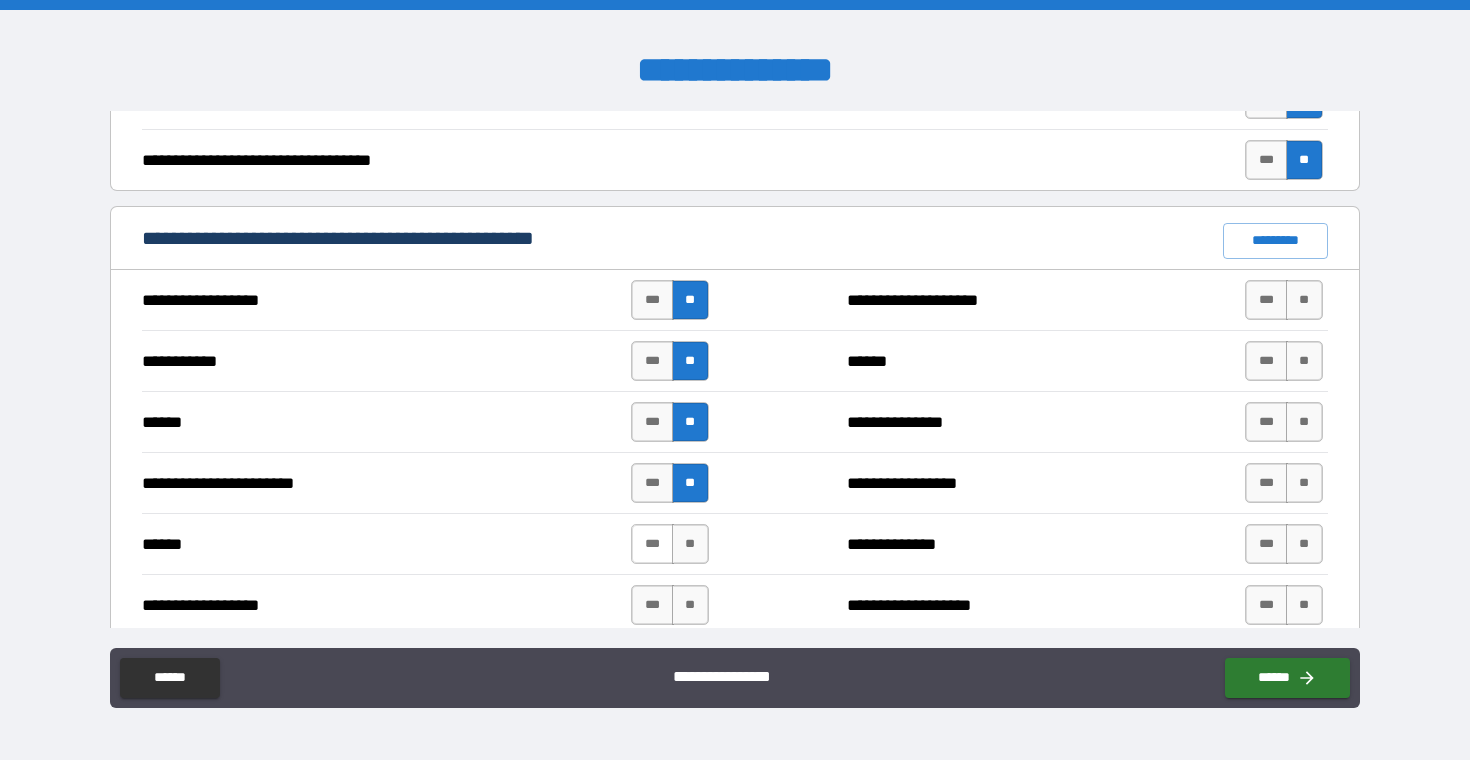 click on "***" at bounding box center [652, 544] 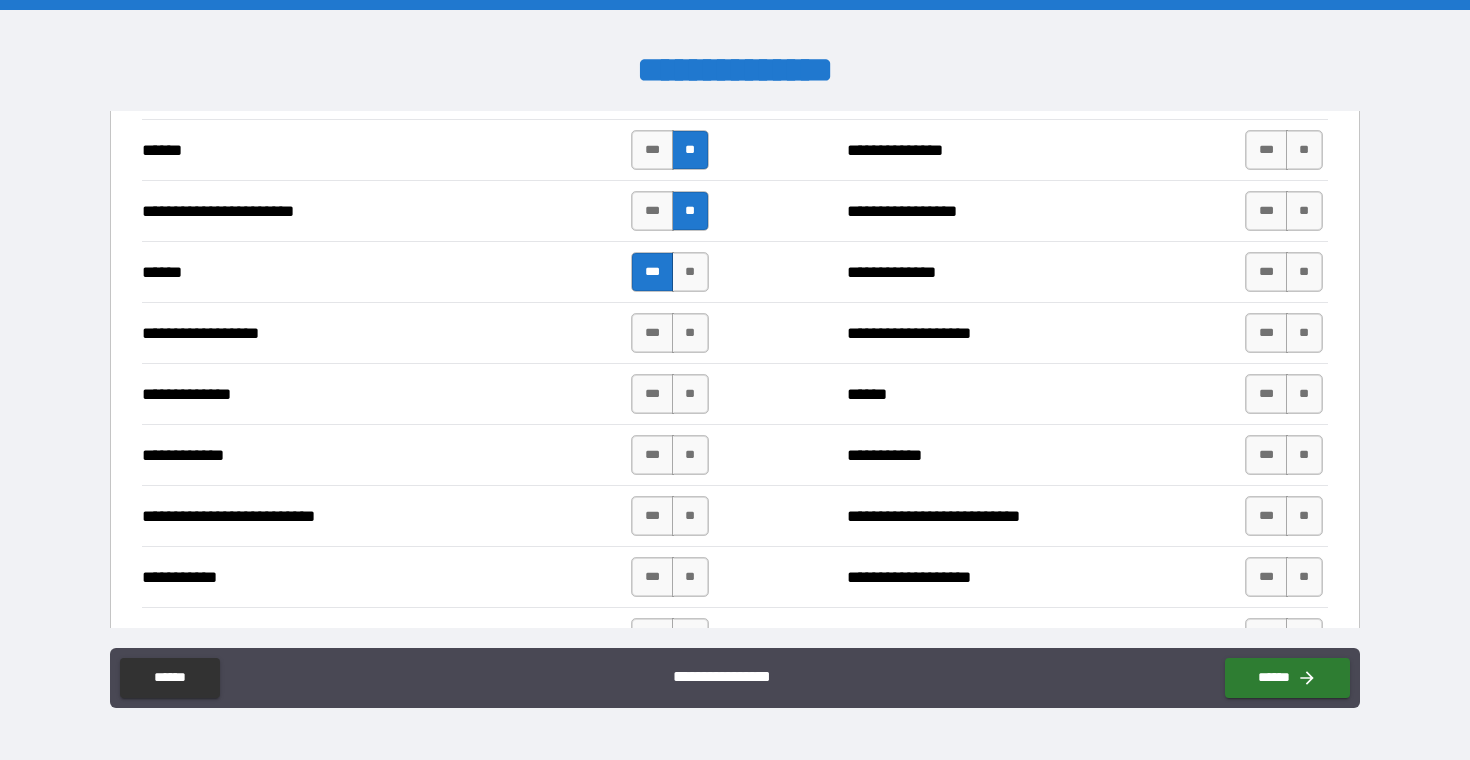 scroll, scrollTop: 1649, scrollLeft: 0, axis: vertical 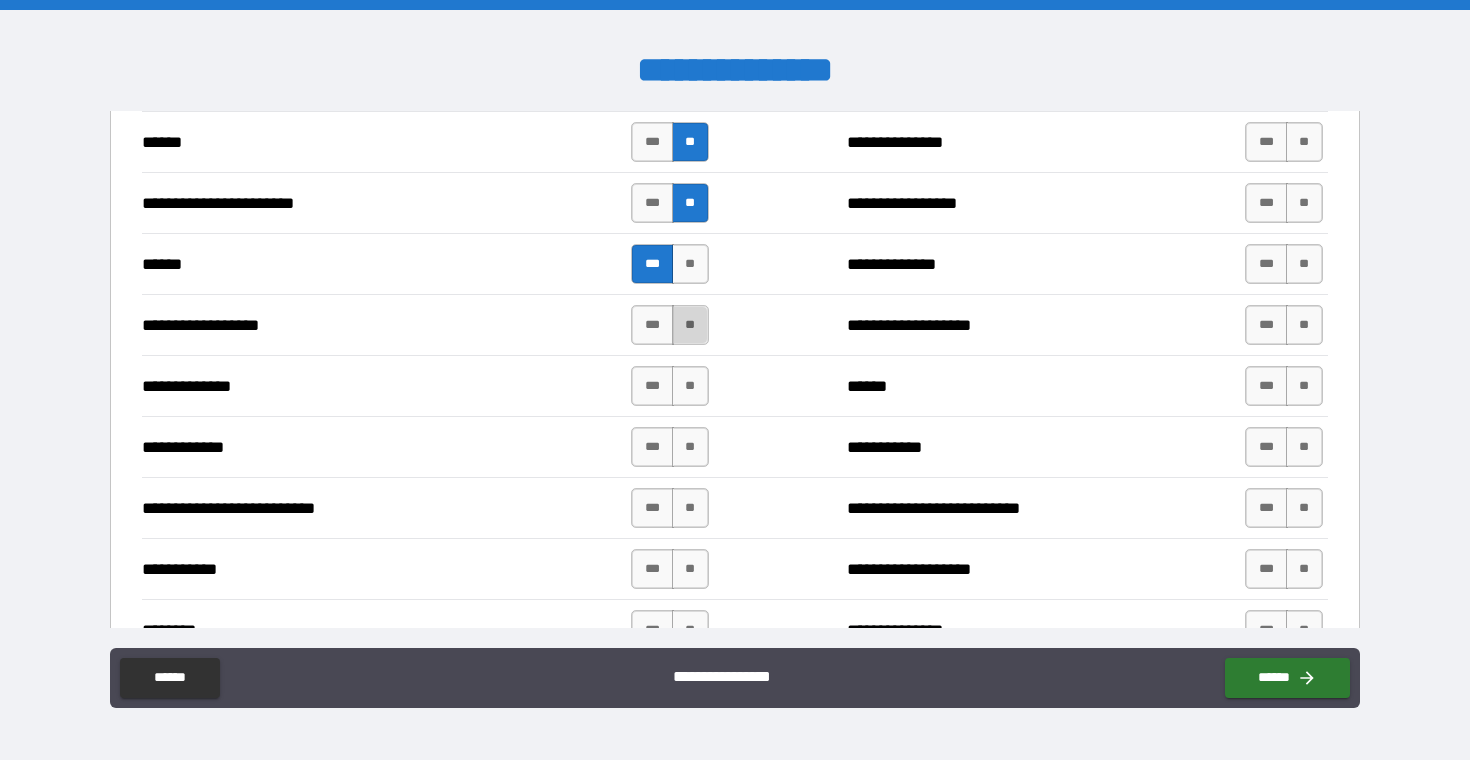 click on "**" at bounding box center [690, 325] 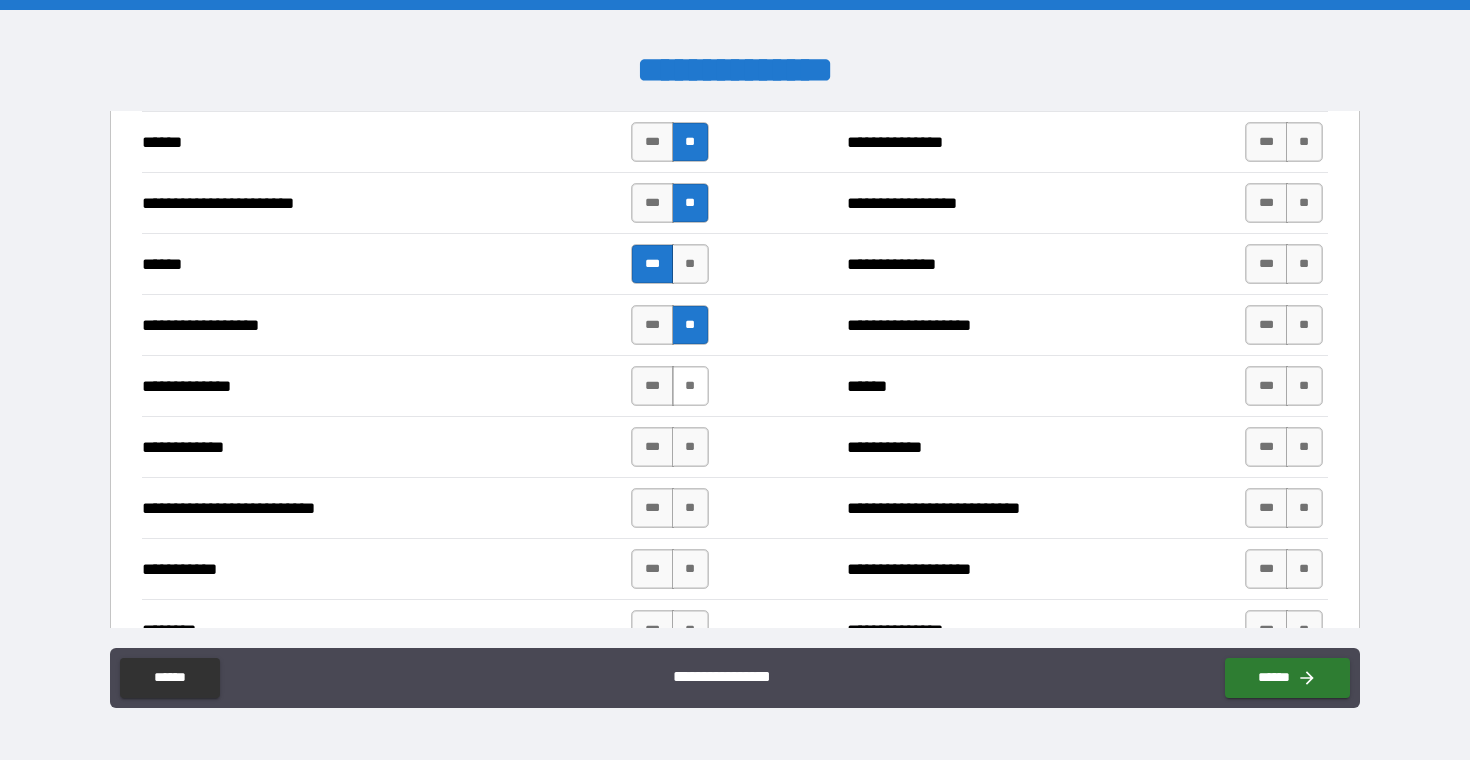 click on "**" at bounding box center [690, 386] 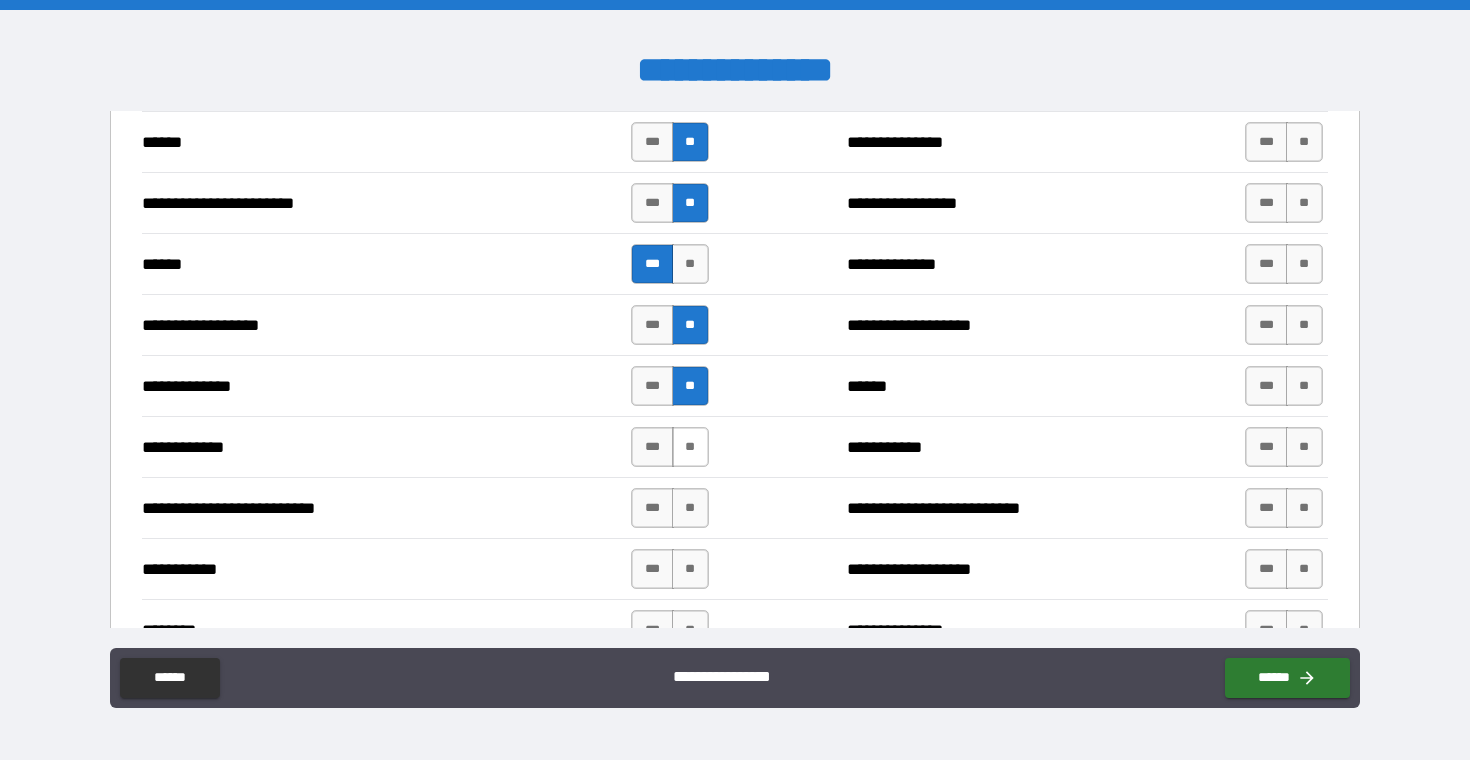 click on "**" at bounding box center (690, 447) 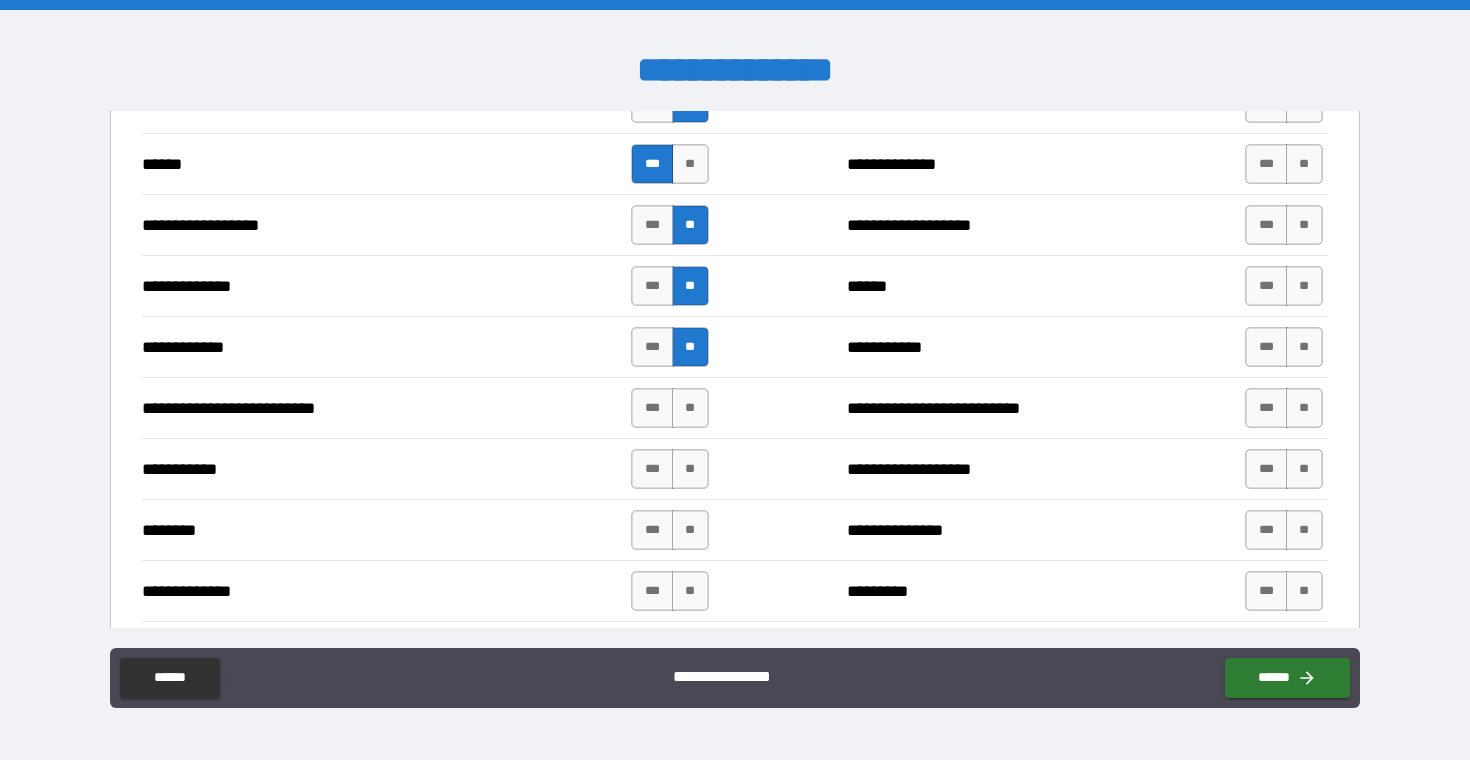scroll, scrollTop: 1750, scrollLeft: 0, axis: vertical 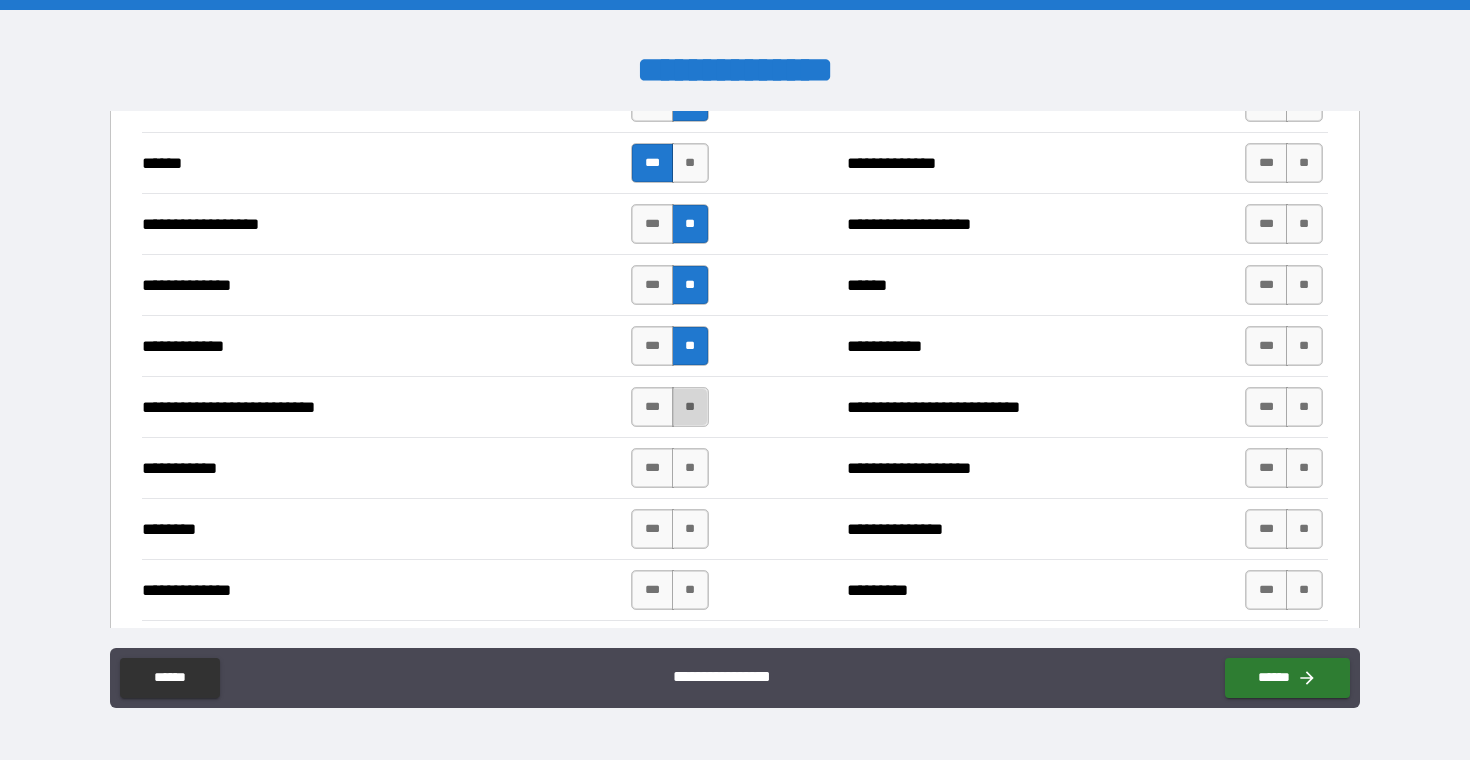 click on "**" at bounding box center [690, 407] 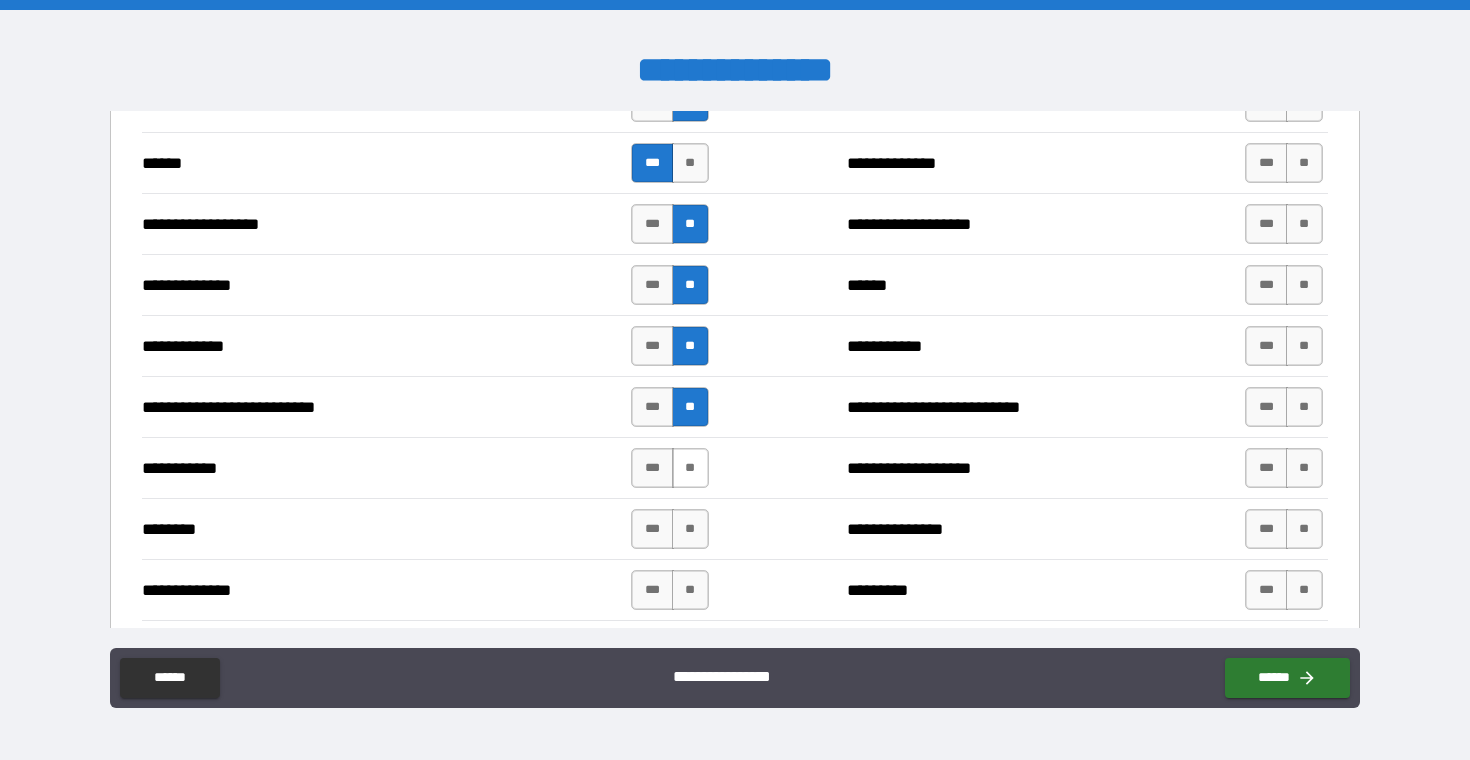 click on "**" at bounding box center [690, 468] 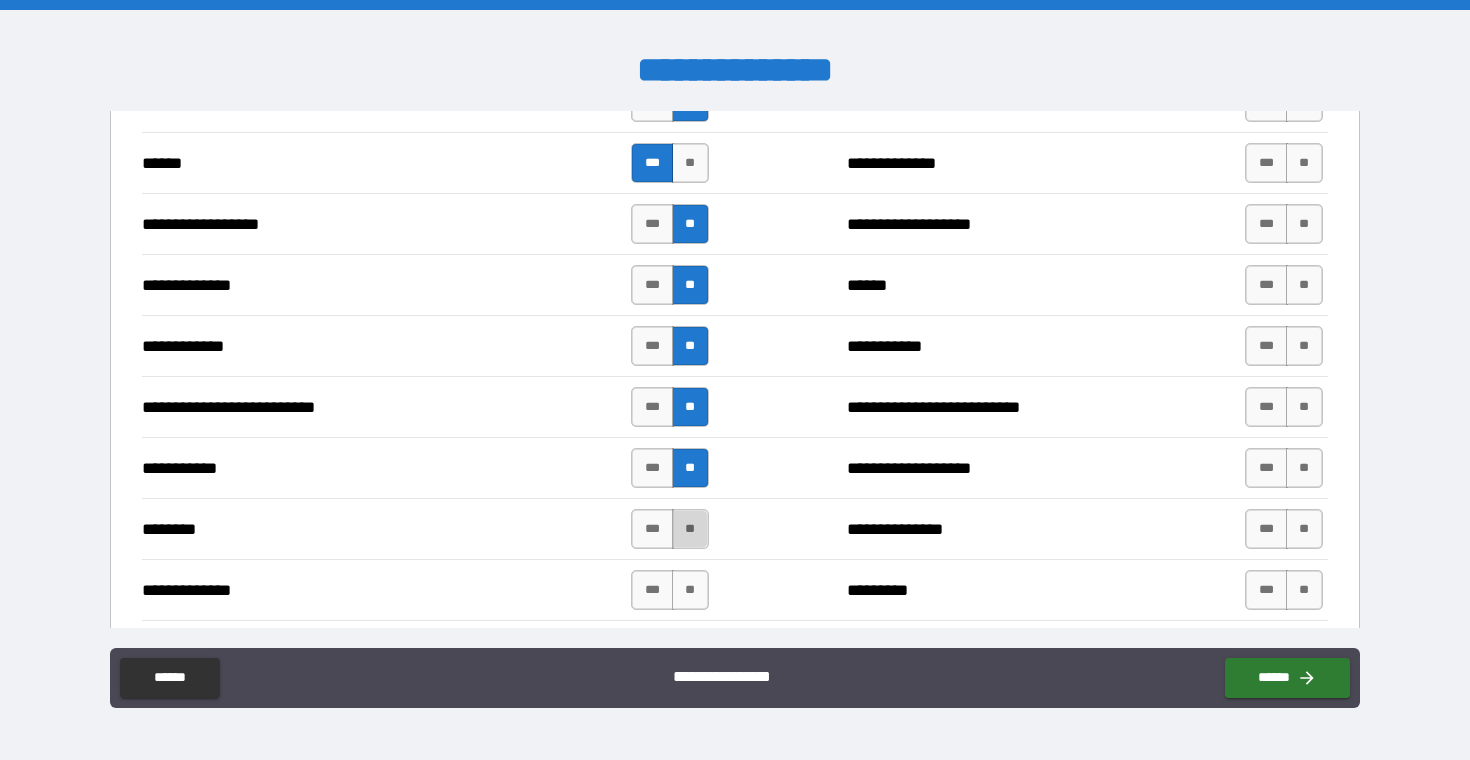 click on "**" at bounding box center (690, 529) 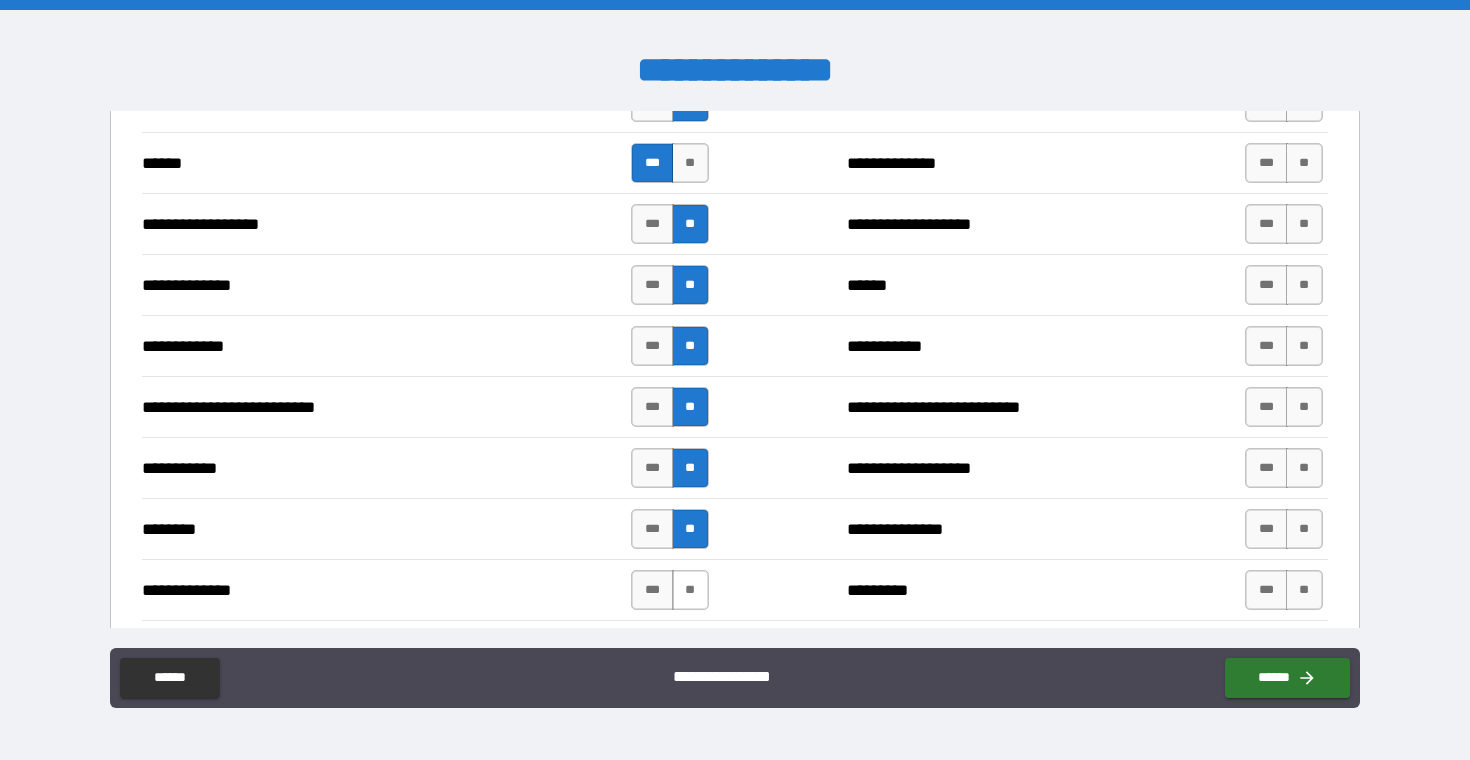 click on "**" at bounding box center (690, 590) 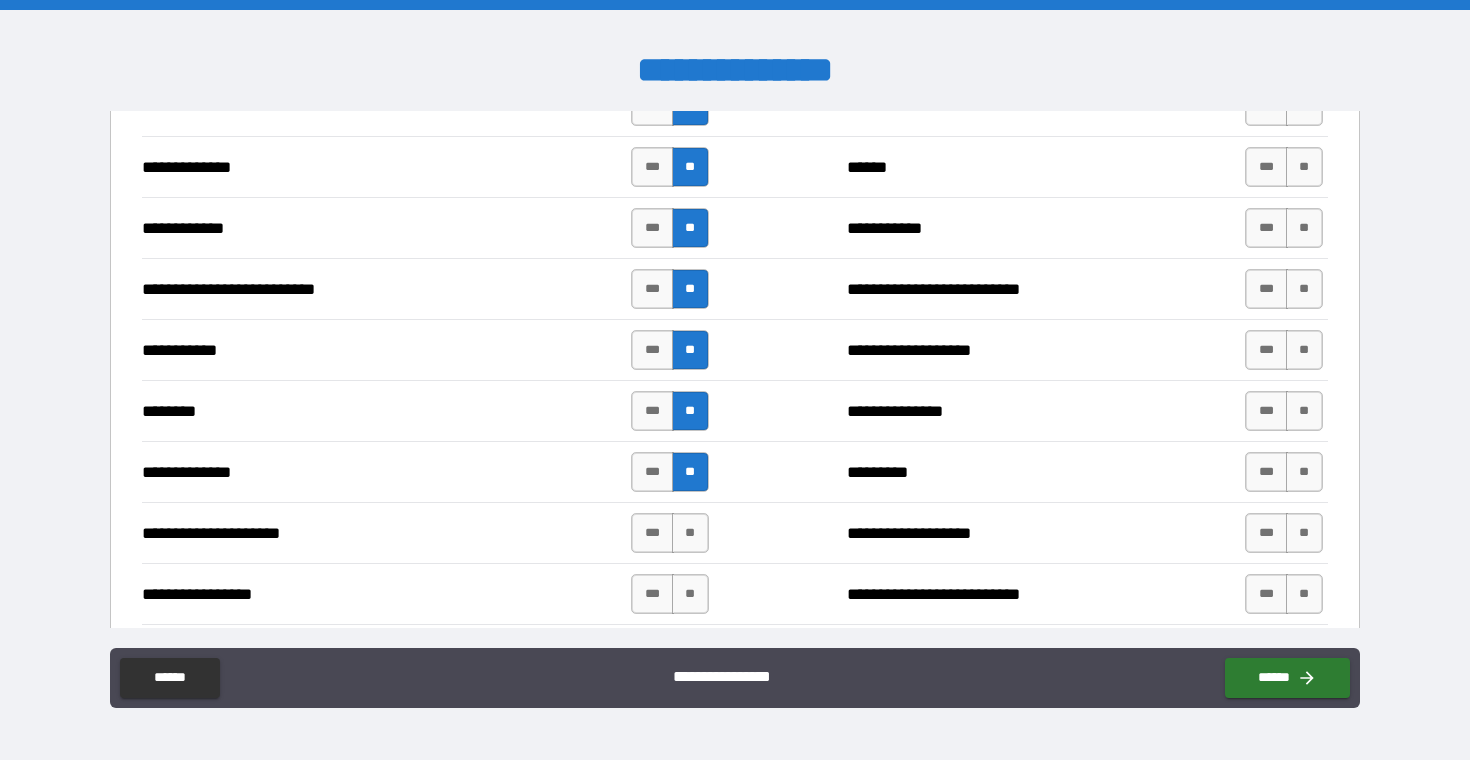 scroll, scrollTop: 1870, scrollLeft: 0, axis: vertical 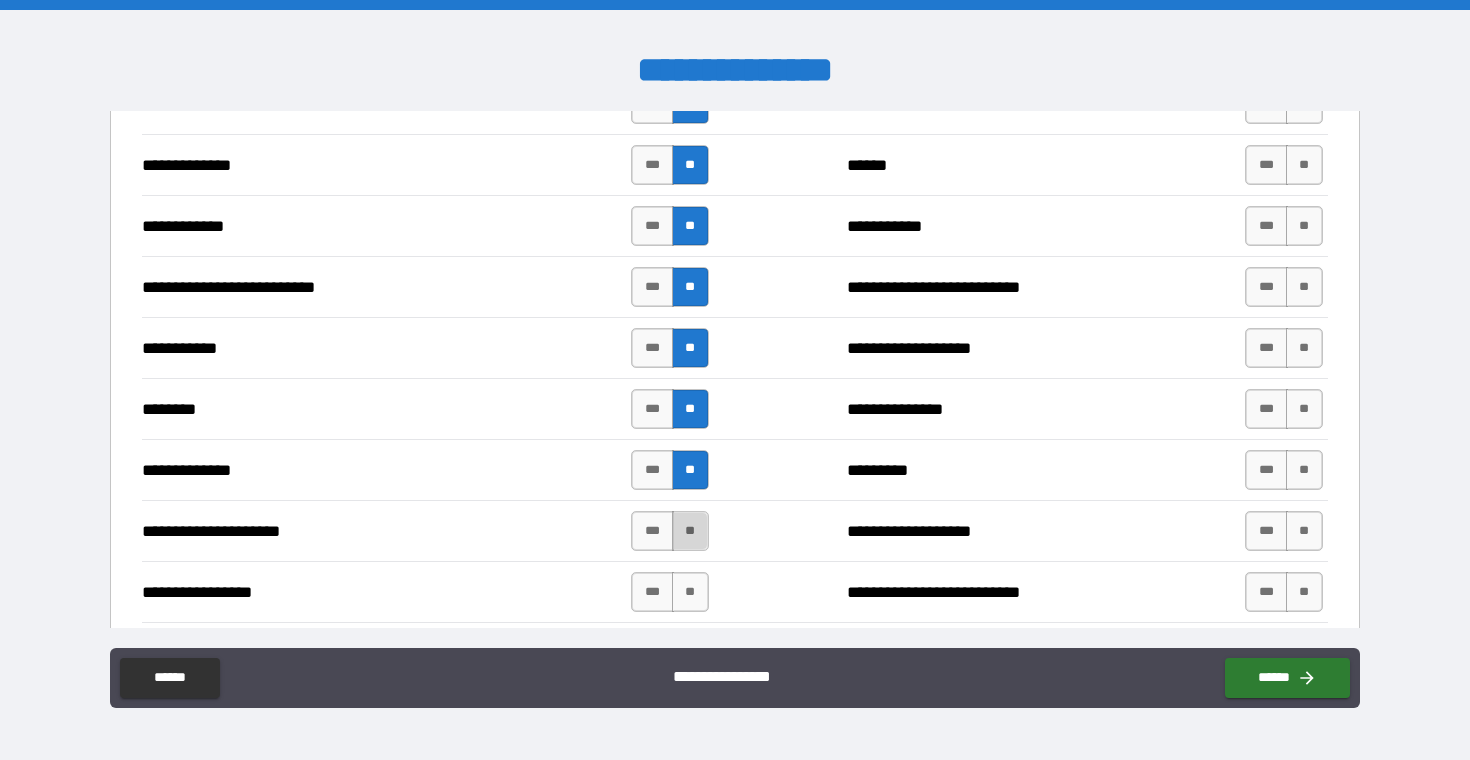 click on "**" at bounding box center [690, 531] 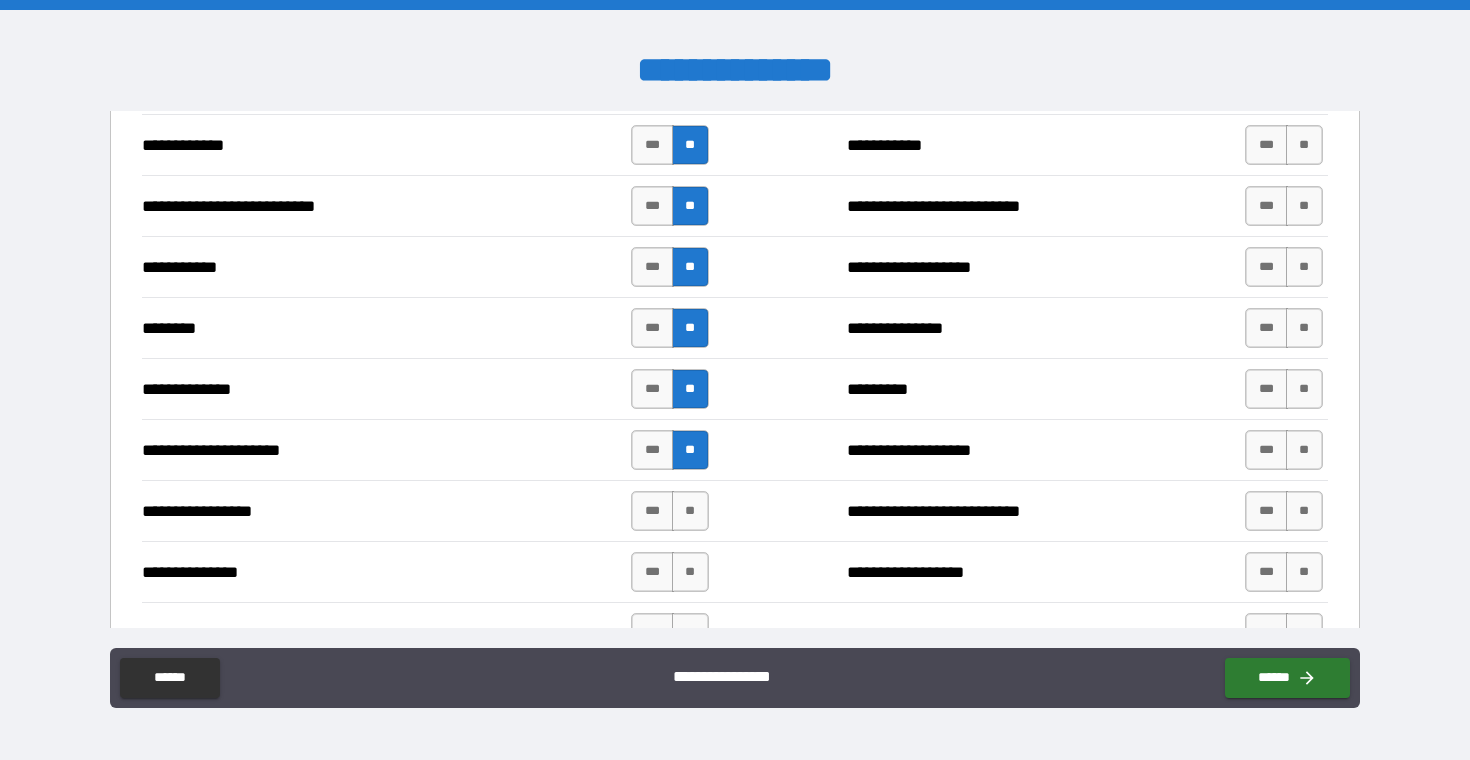 scroll, scrollTop: 1996, scrollLeft: 0, axis: vertical 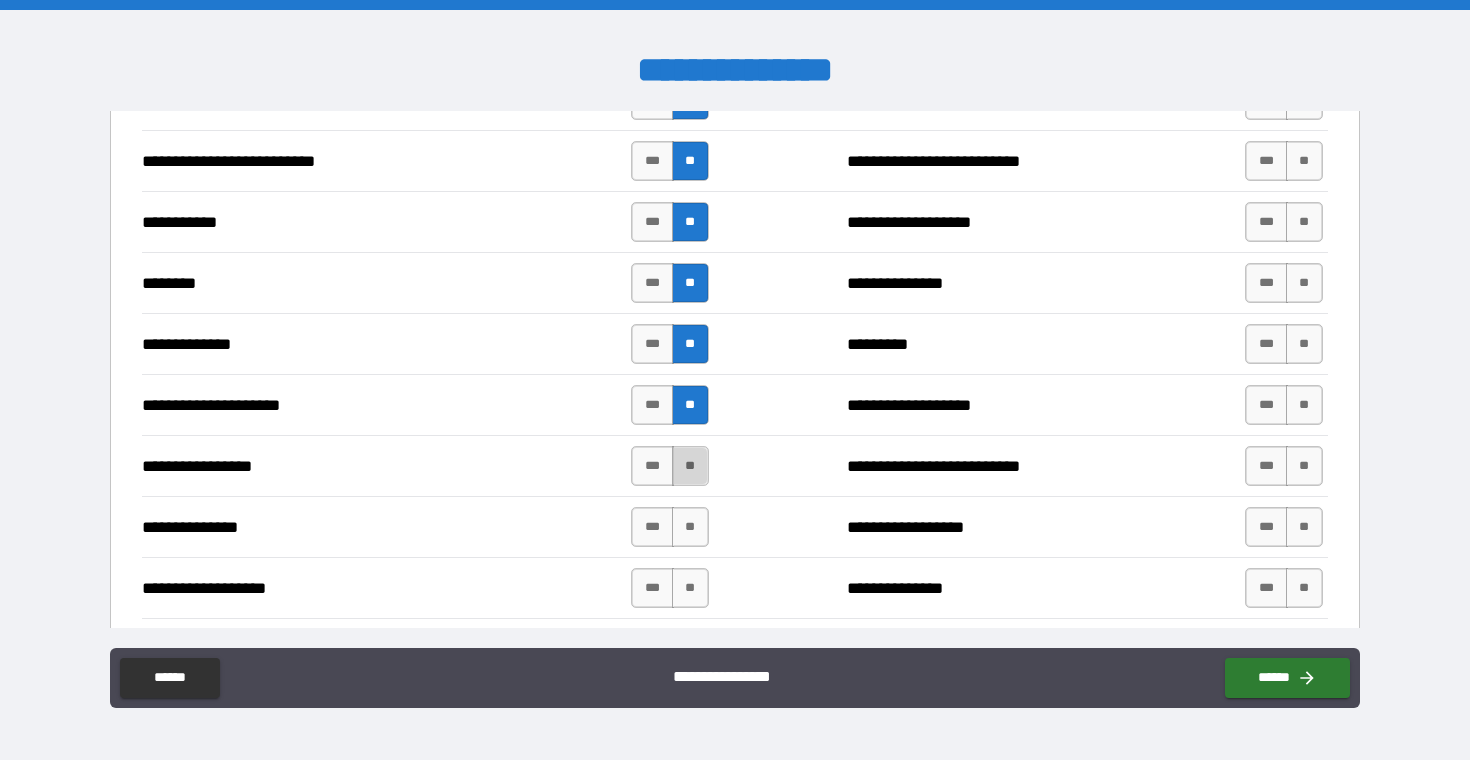 click on "**" at bounding box center (690, 466) 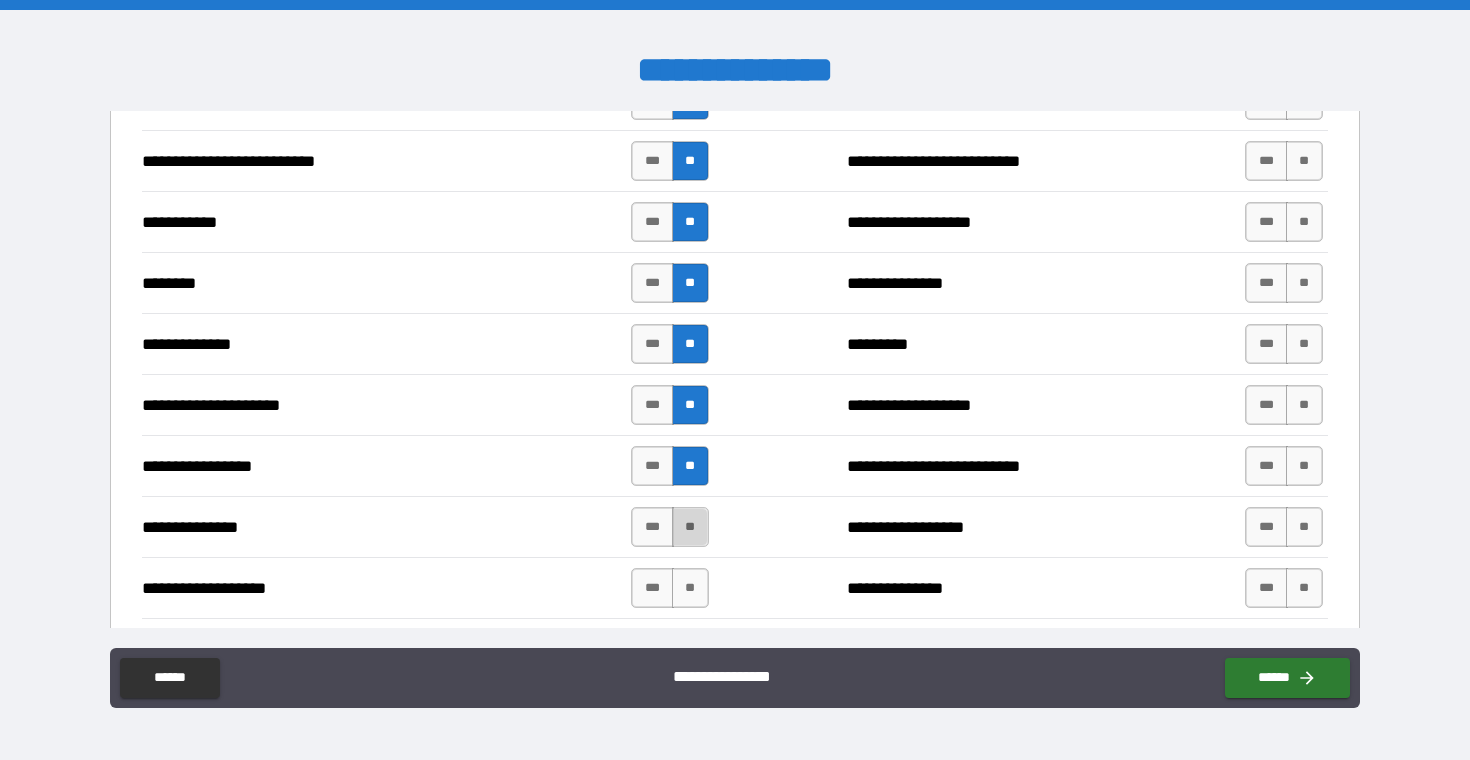 click on "**" at bounding box center (690, 527) 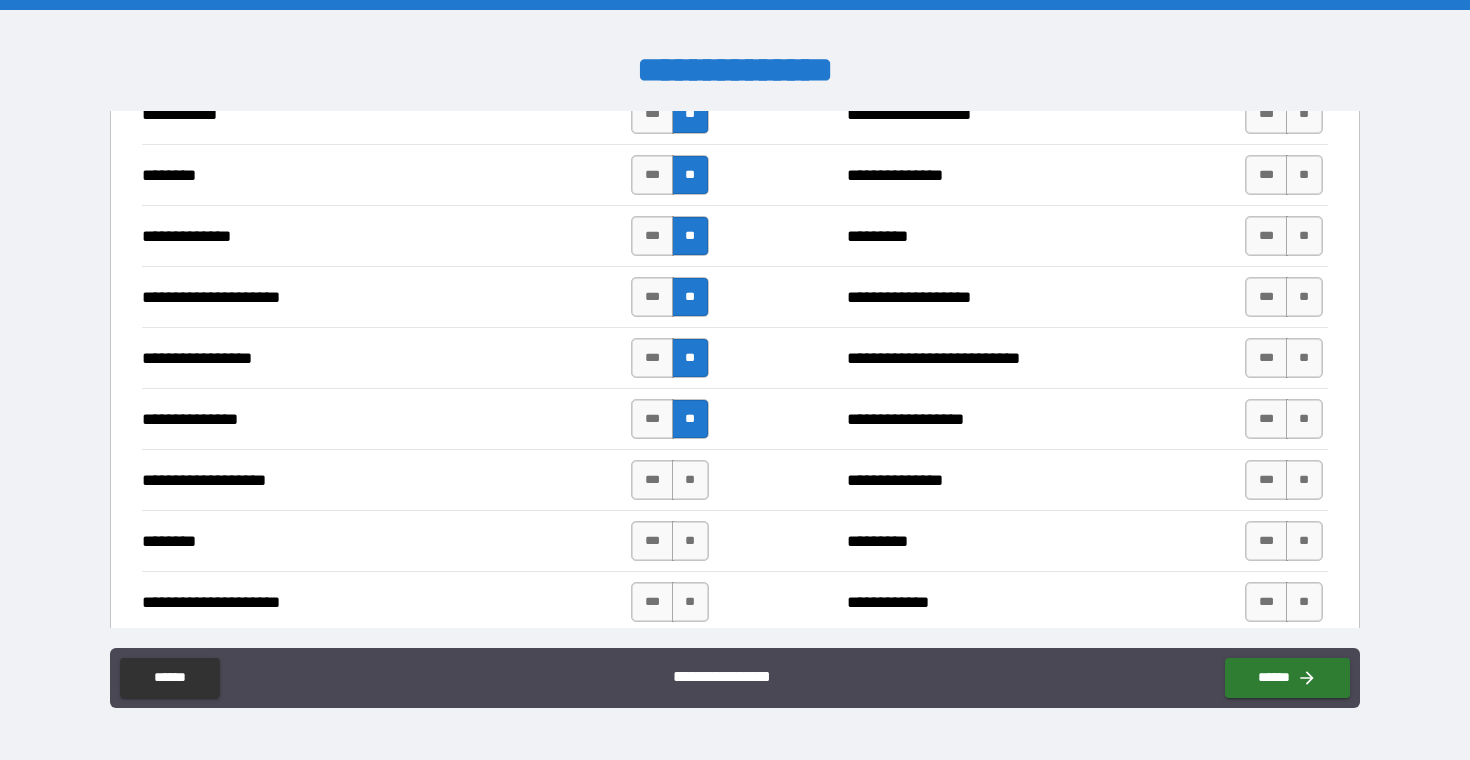scroll, scrollTop: 2111, scrollLeft: 0, axis: vertical 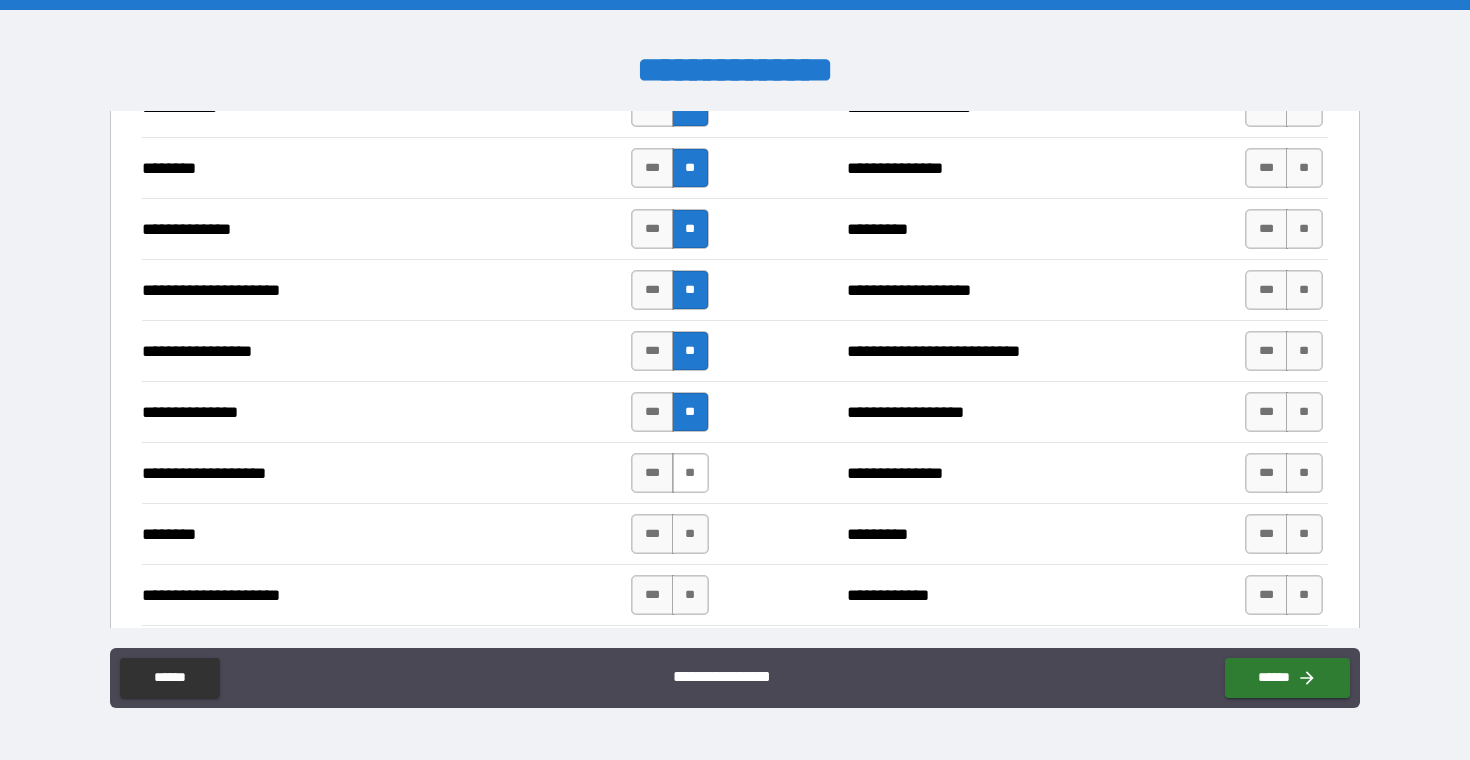 click on "**" at bounding box center (690, 473) 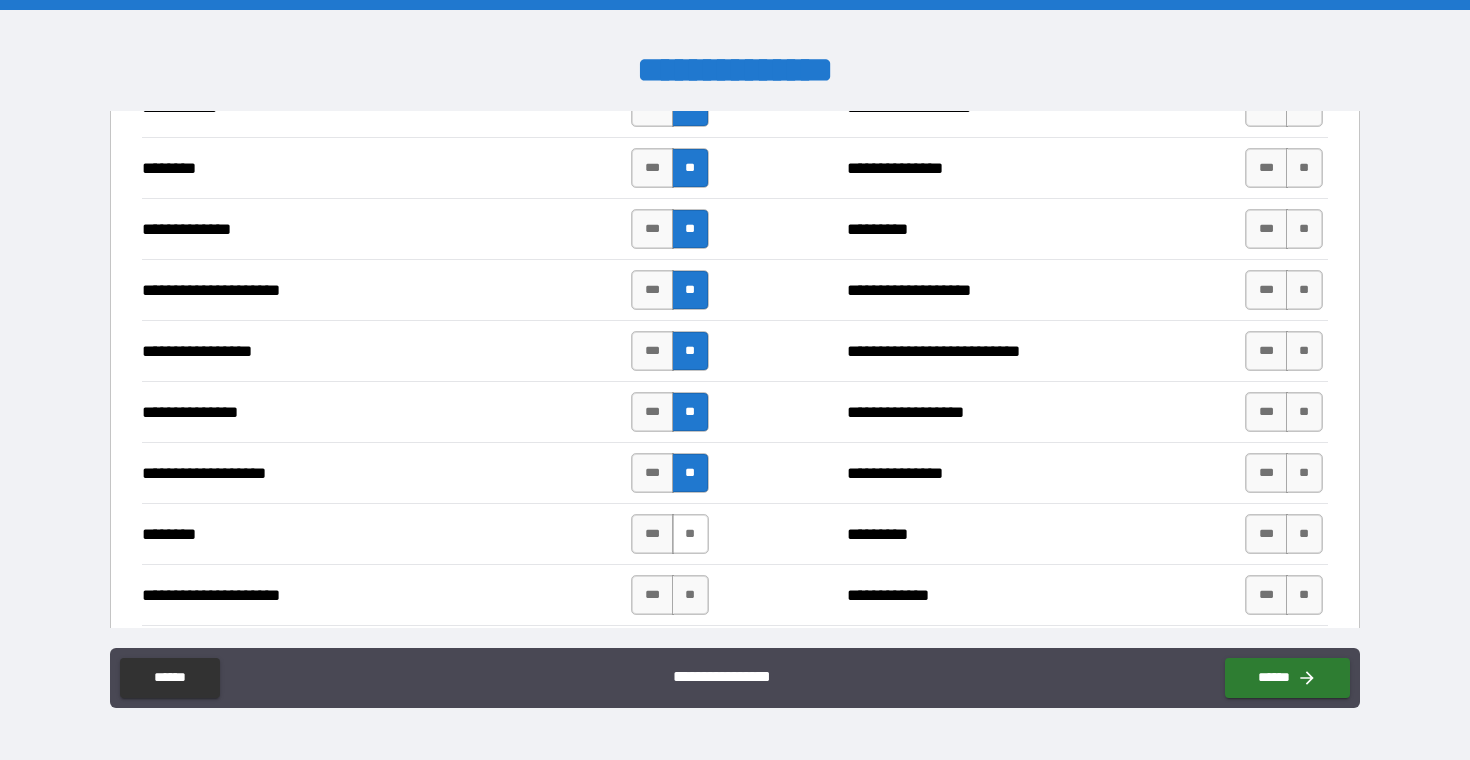click on "**" at bounding box center (690, 534) 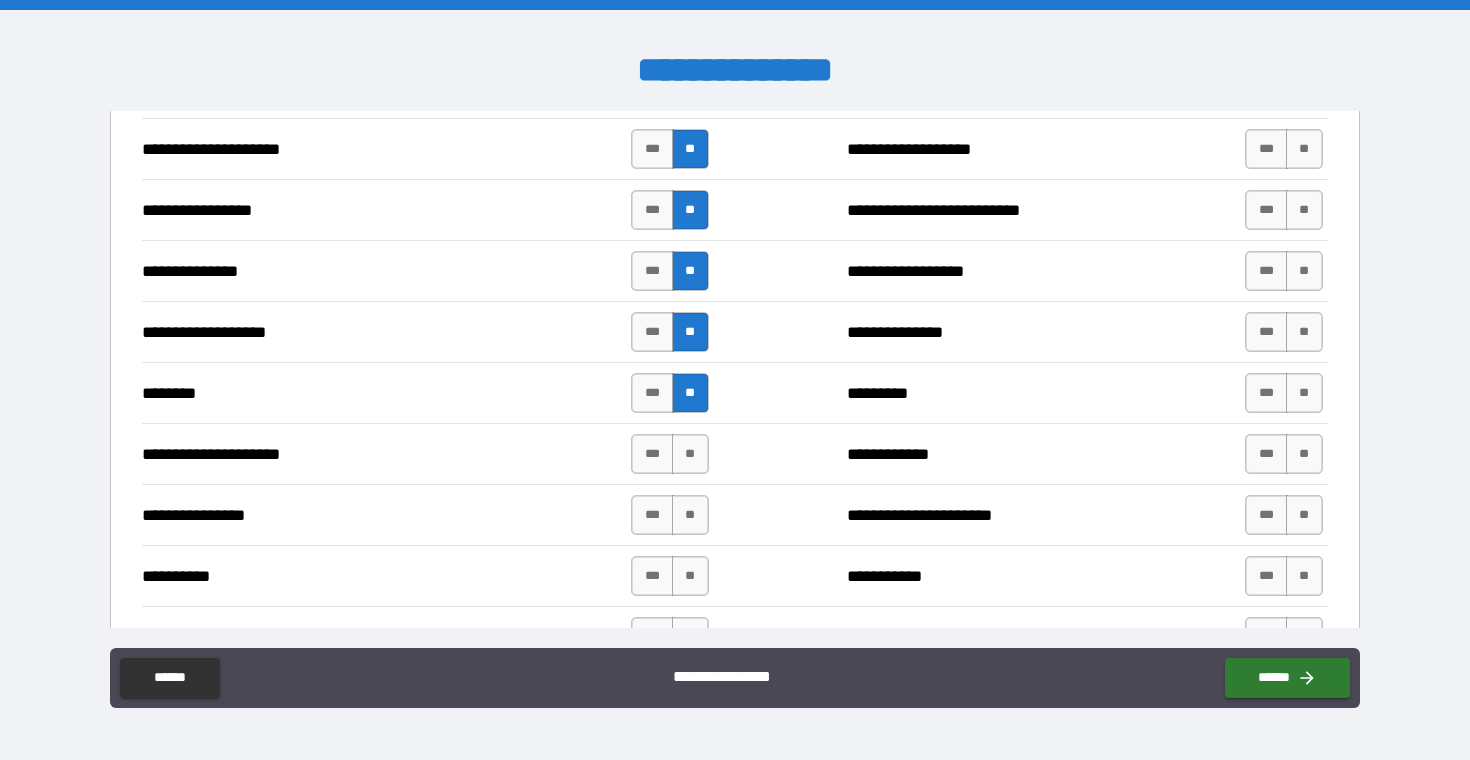 scroll, scrollTop: 2254, scrollLeft: 0, axis: vertical 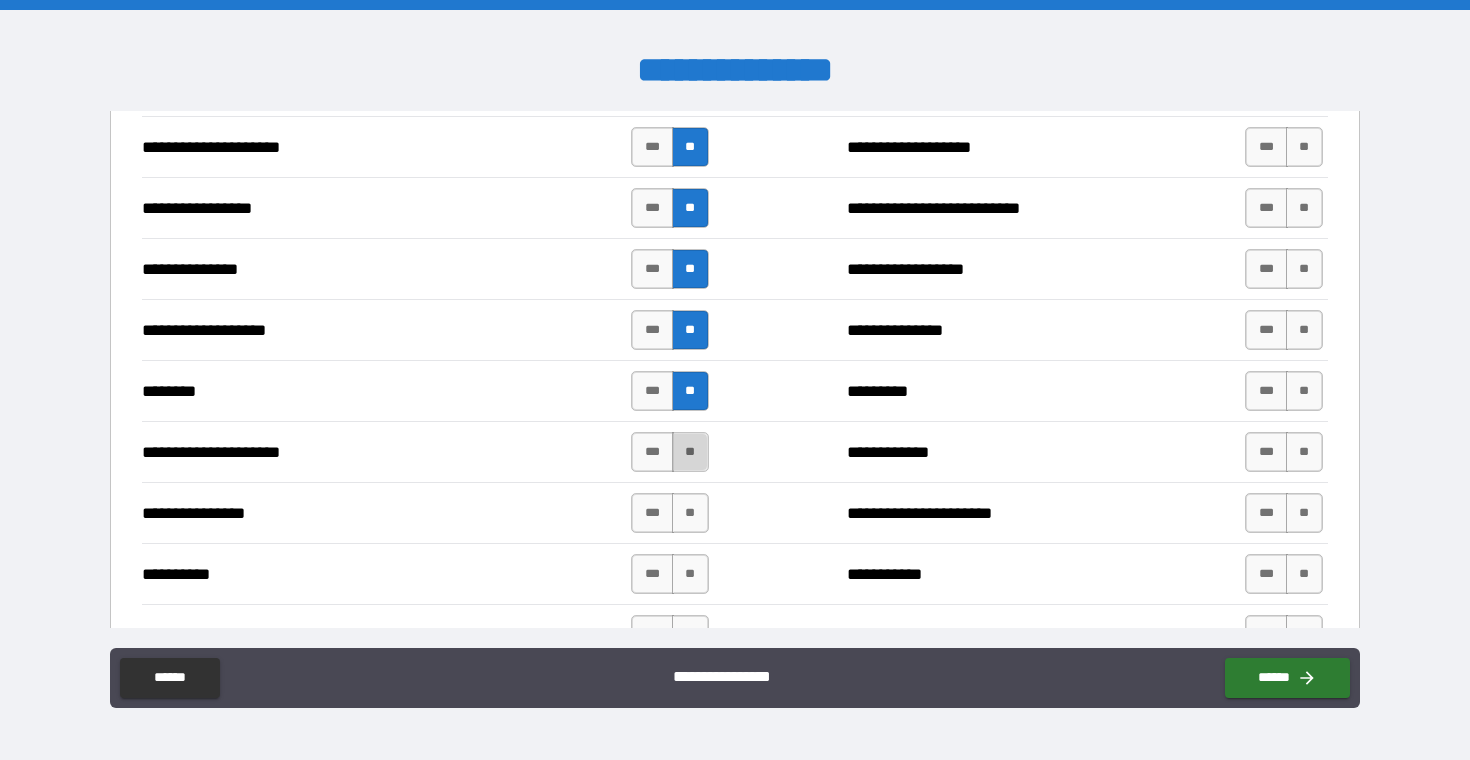 click on "**" at bounding box center [690, 452] 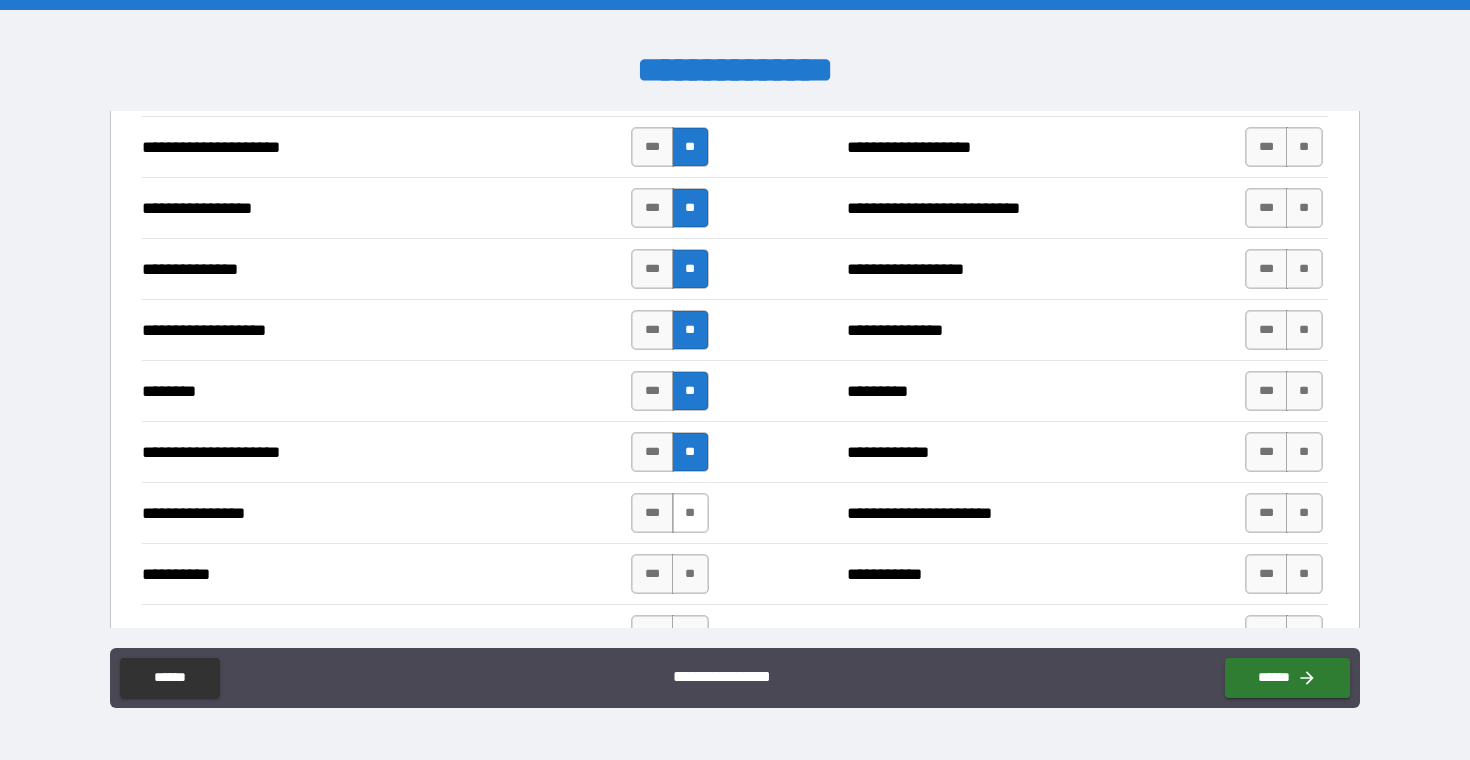 click on "**" at bounding box center (690, 513) 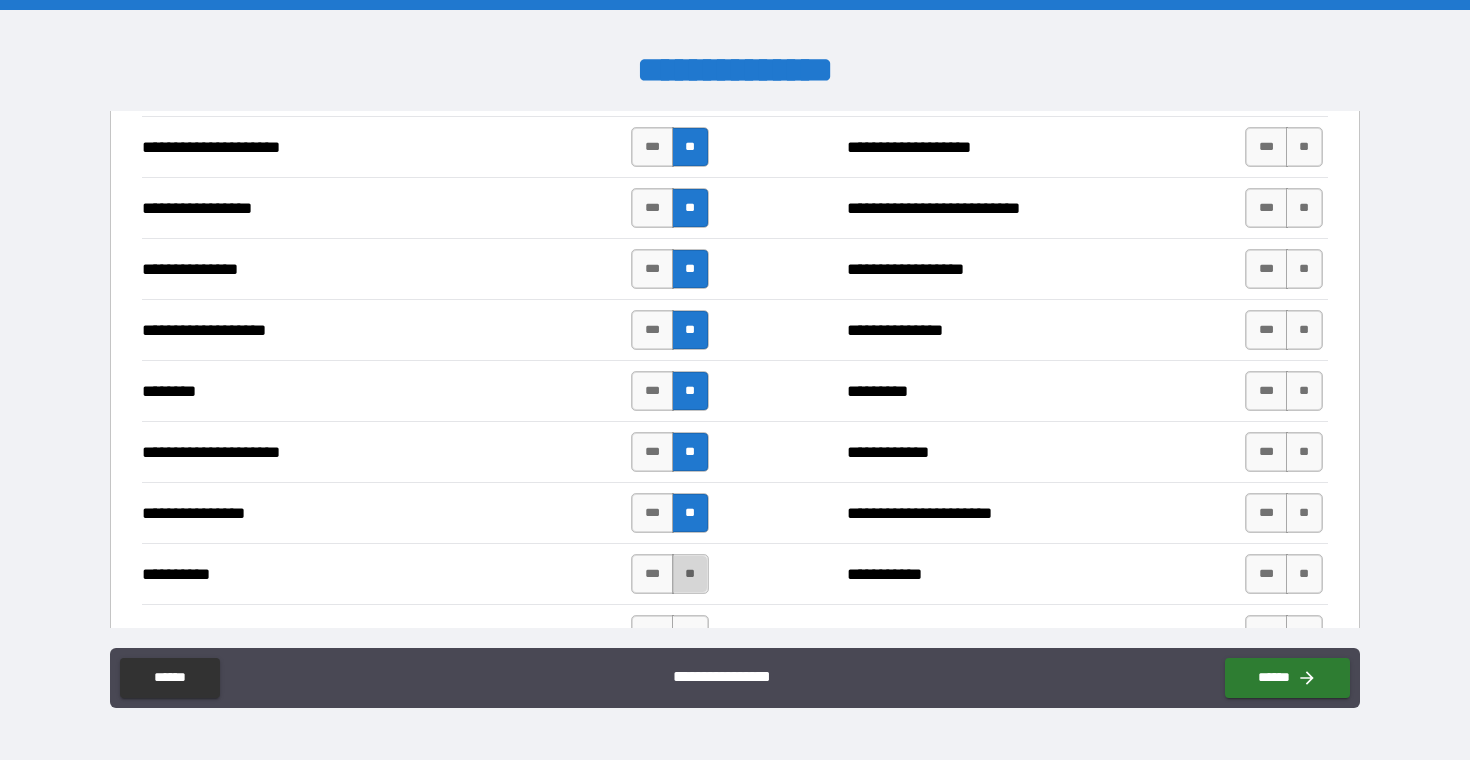 click on "**" at bounding box center [690, 574] 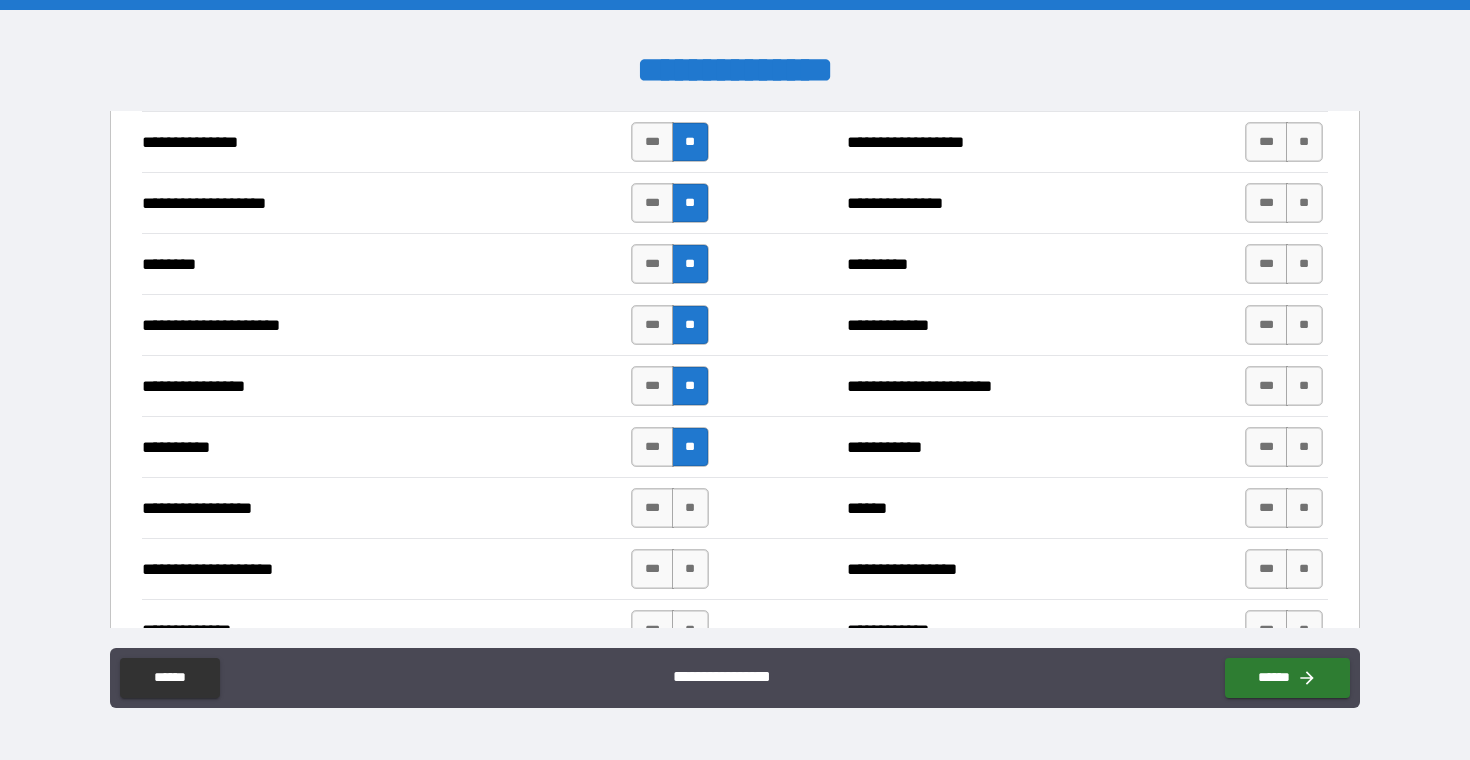 scroll, scrollTop: 2401, scrollLeft: 0, axis: vertical 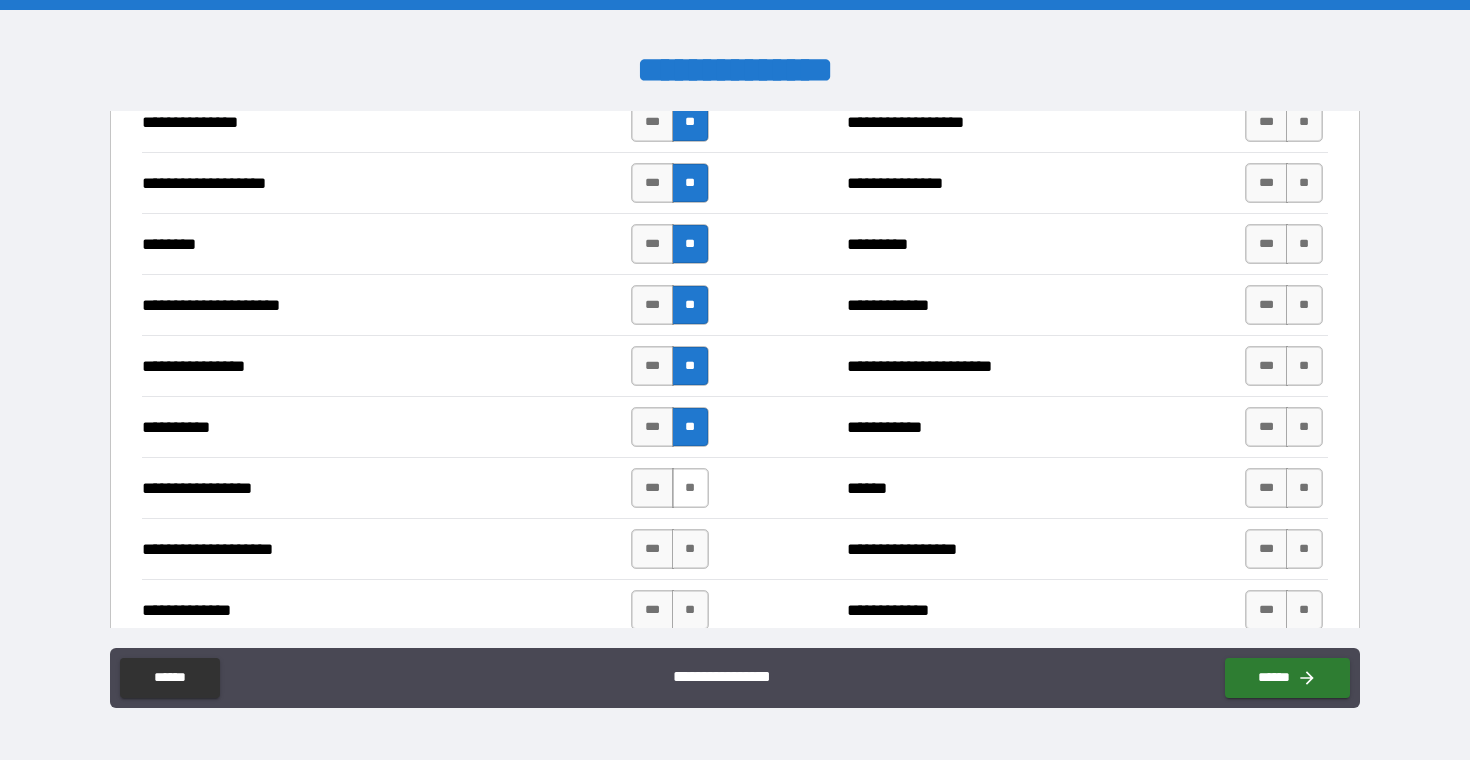 click on "**" at bounding box center (690, 488) 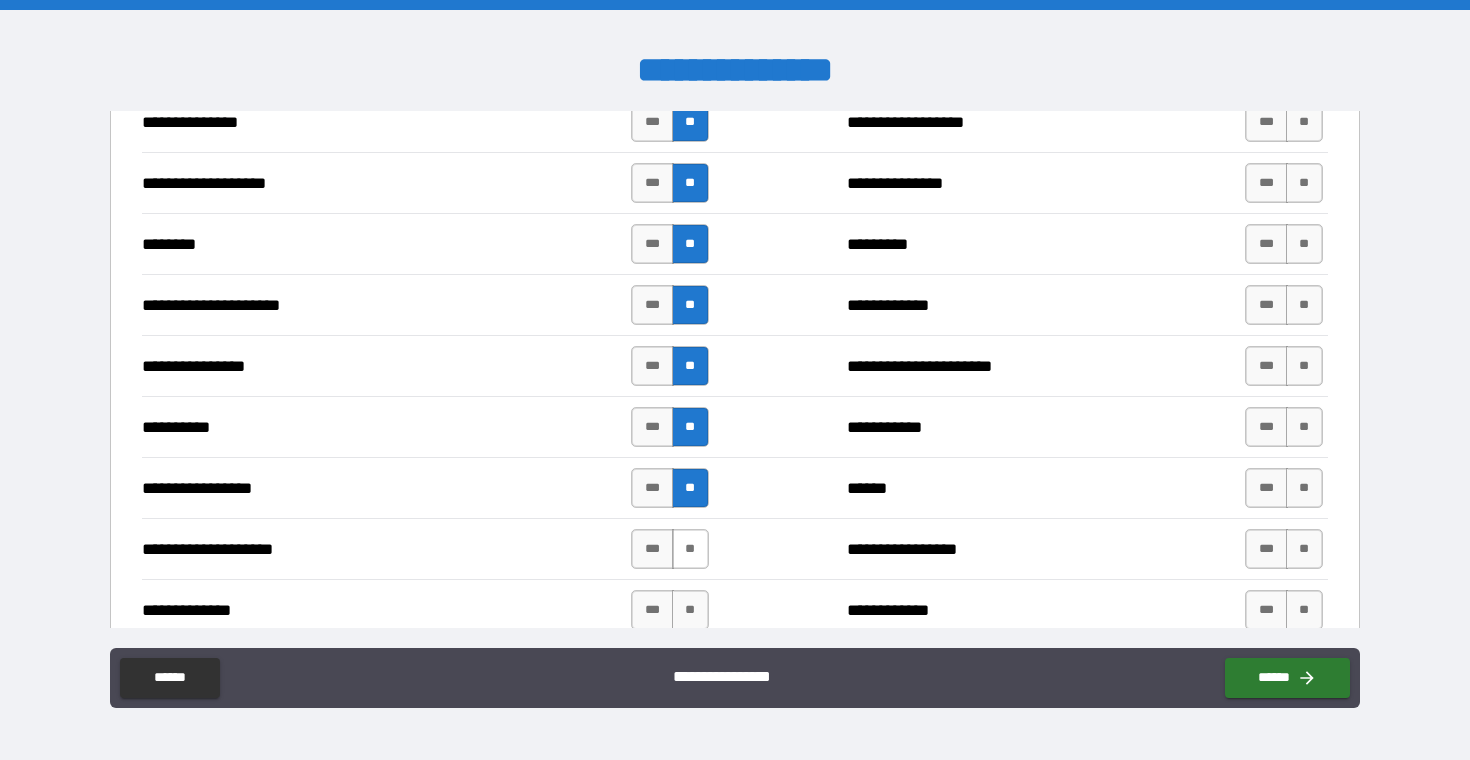 click on "**" at bounding box center (690, 549) 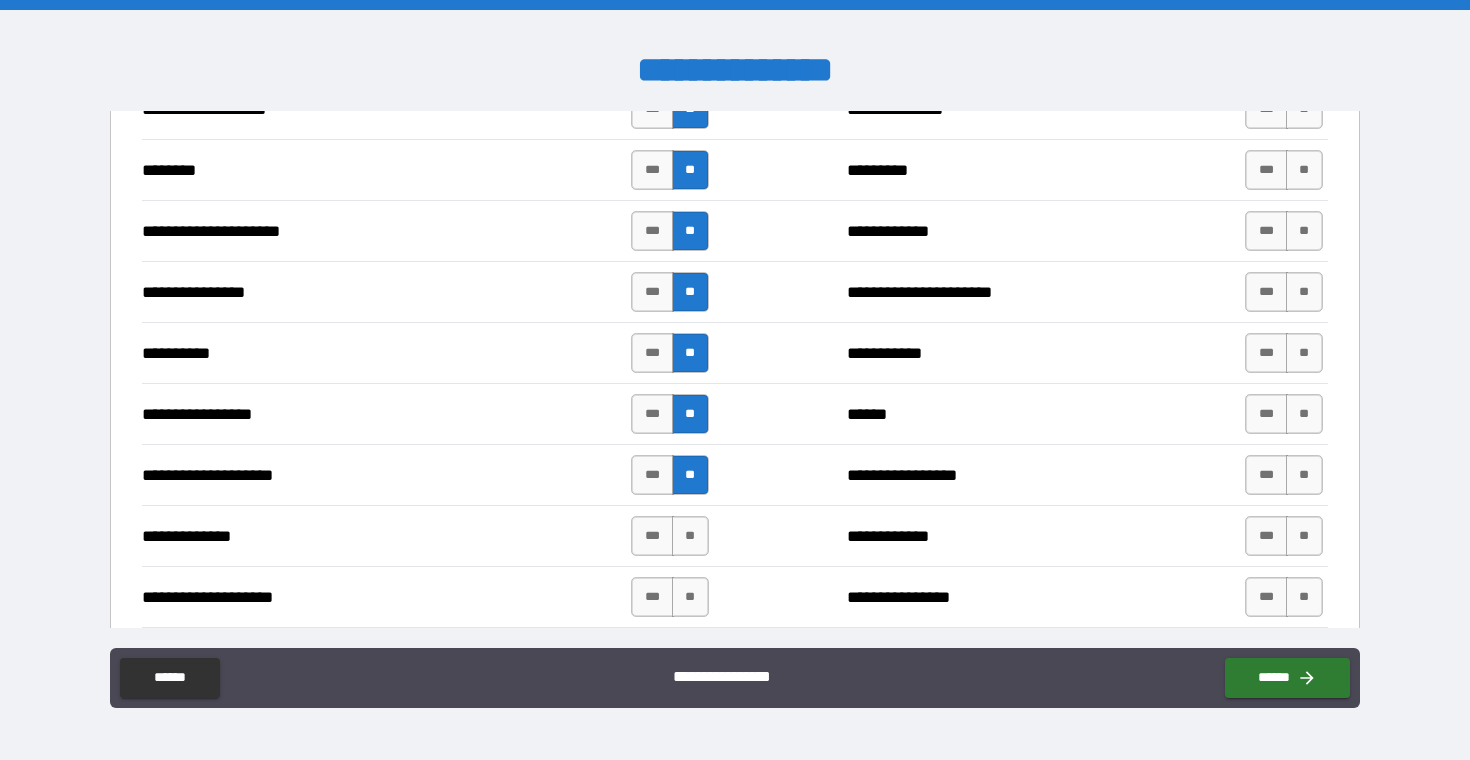scroll, scrollTop: 2517, scrollLeft: 0, axis: vertical 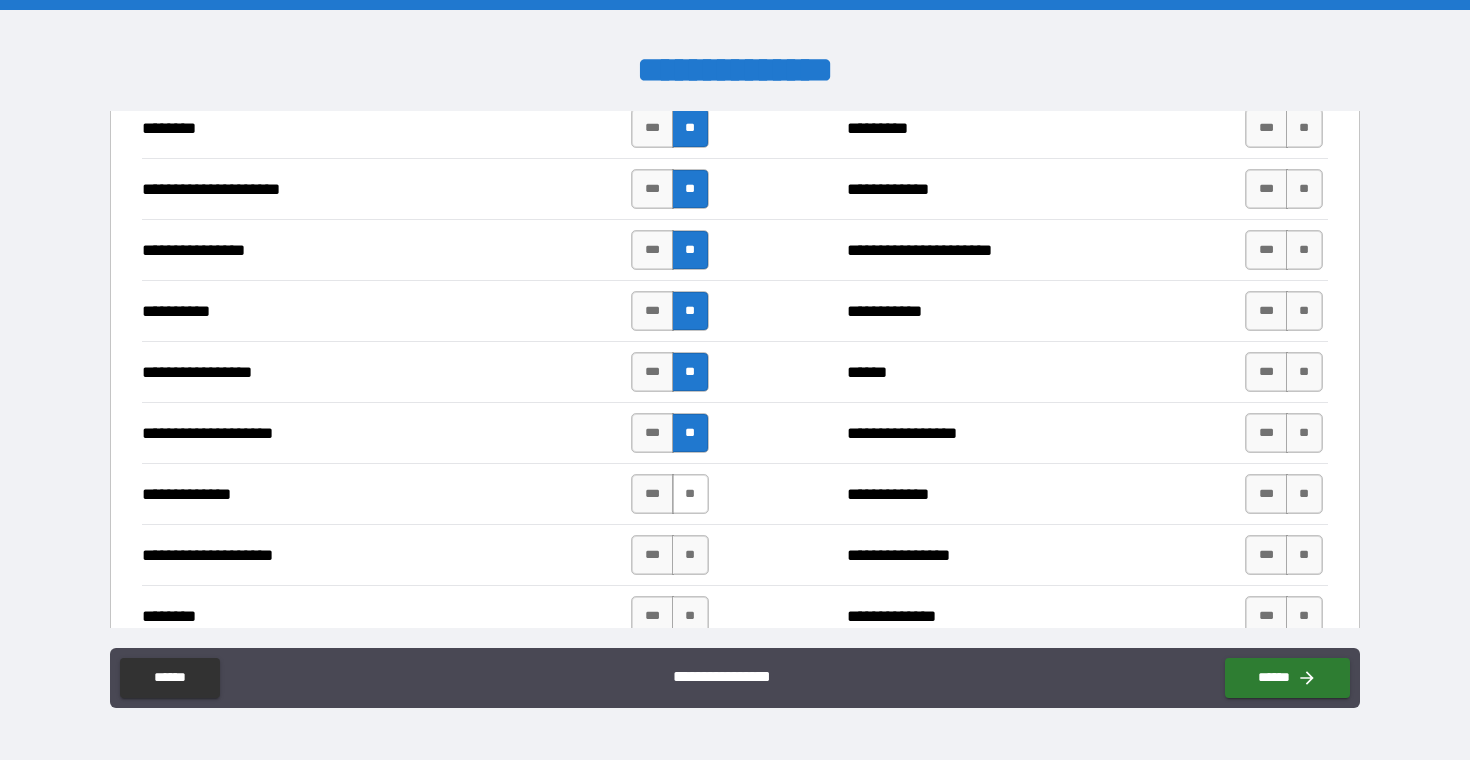 click on "**" at bounding box center (690, 494) 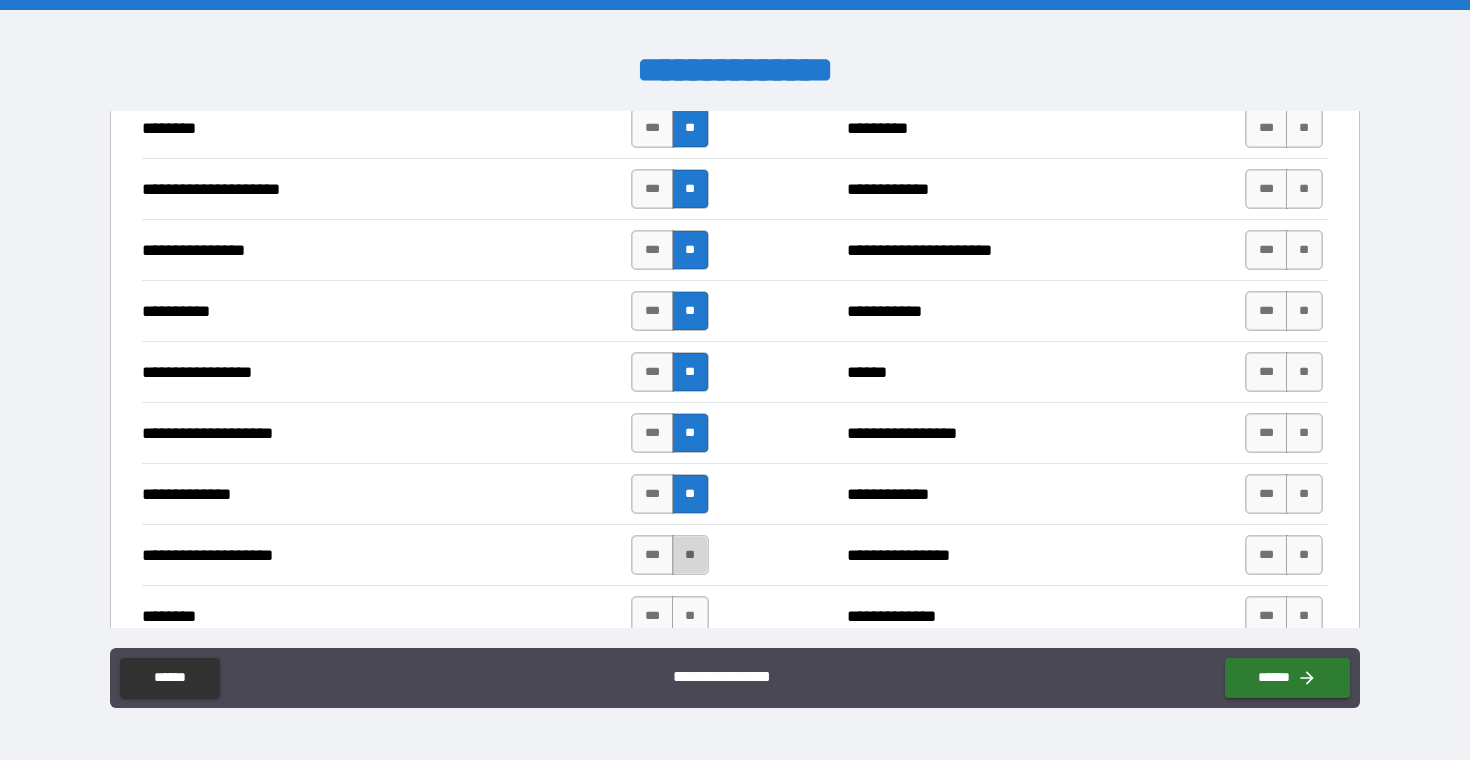 click on "**" at bounding box center (690, 555) 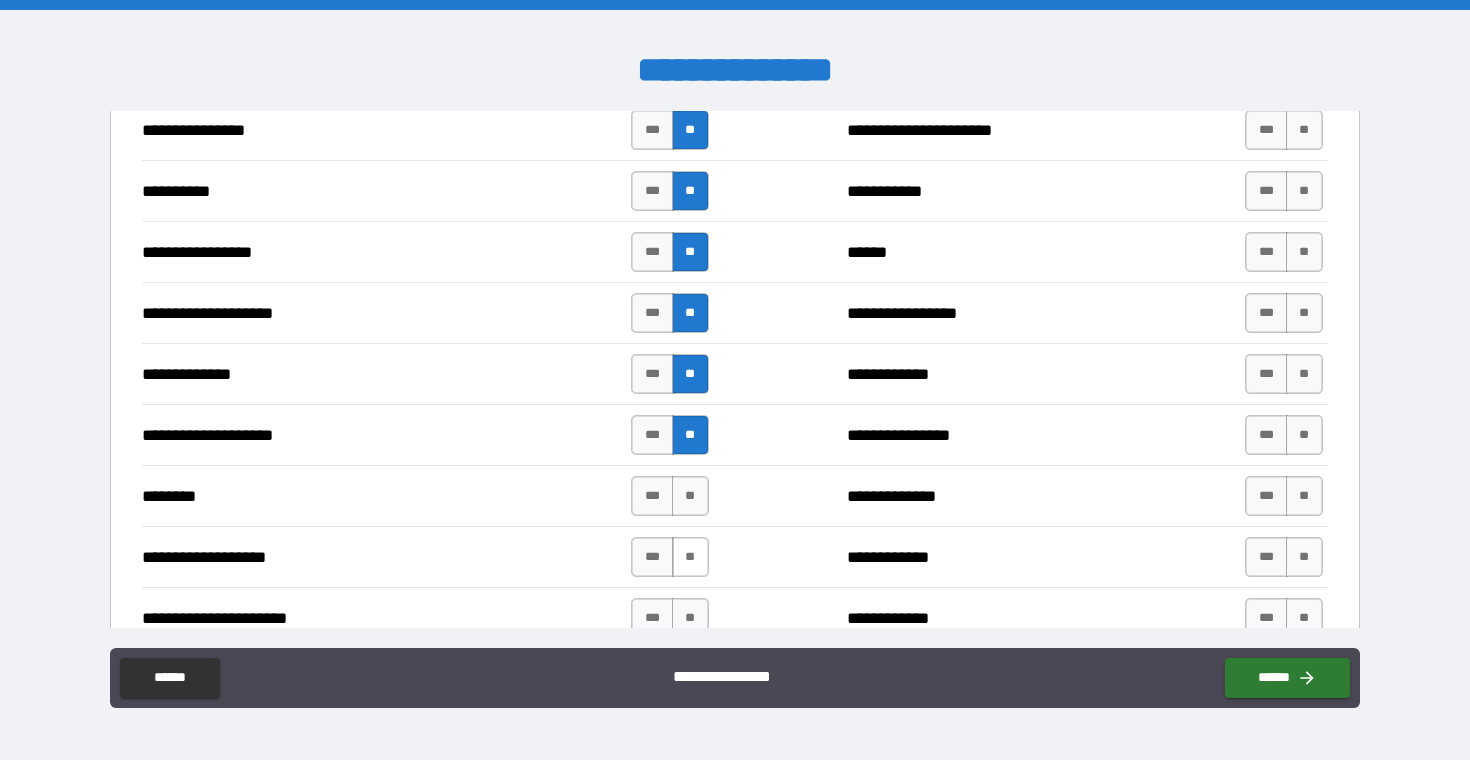 scroll, scrollTop: 2649, scrollLeft: 0, axis: vertical 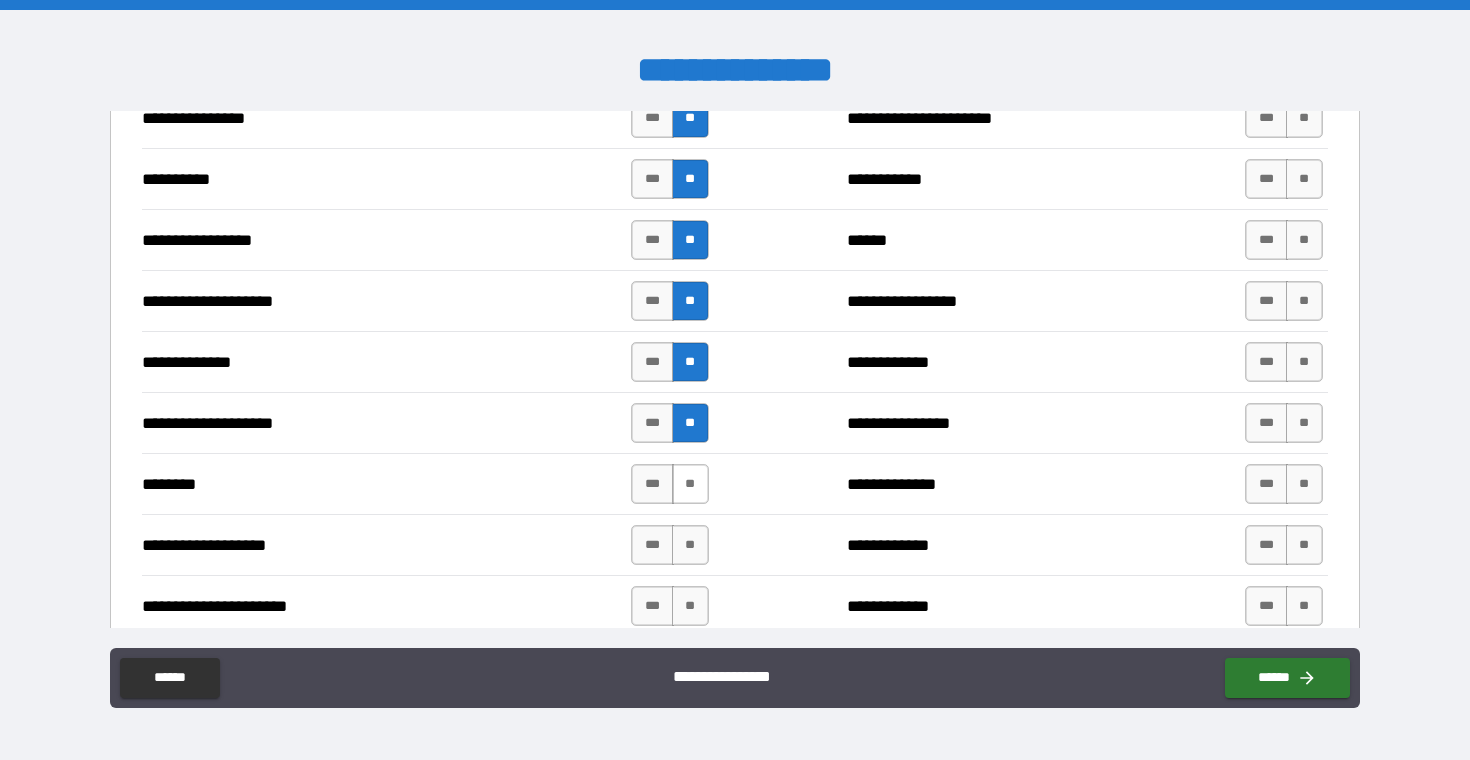 click on "**" at bounding box center [690, 484] 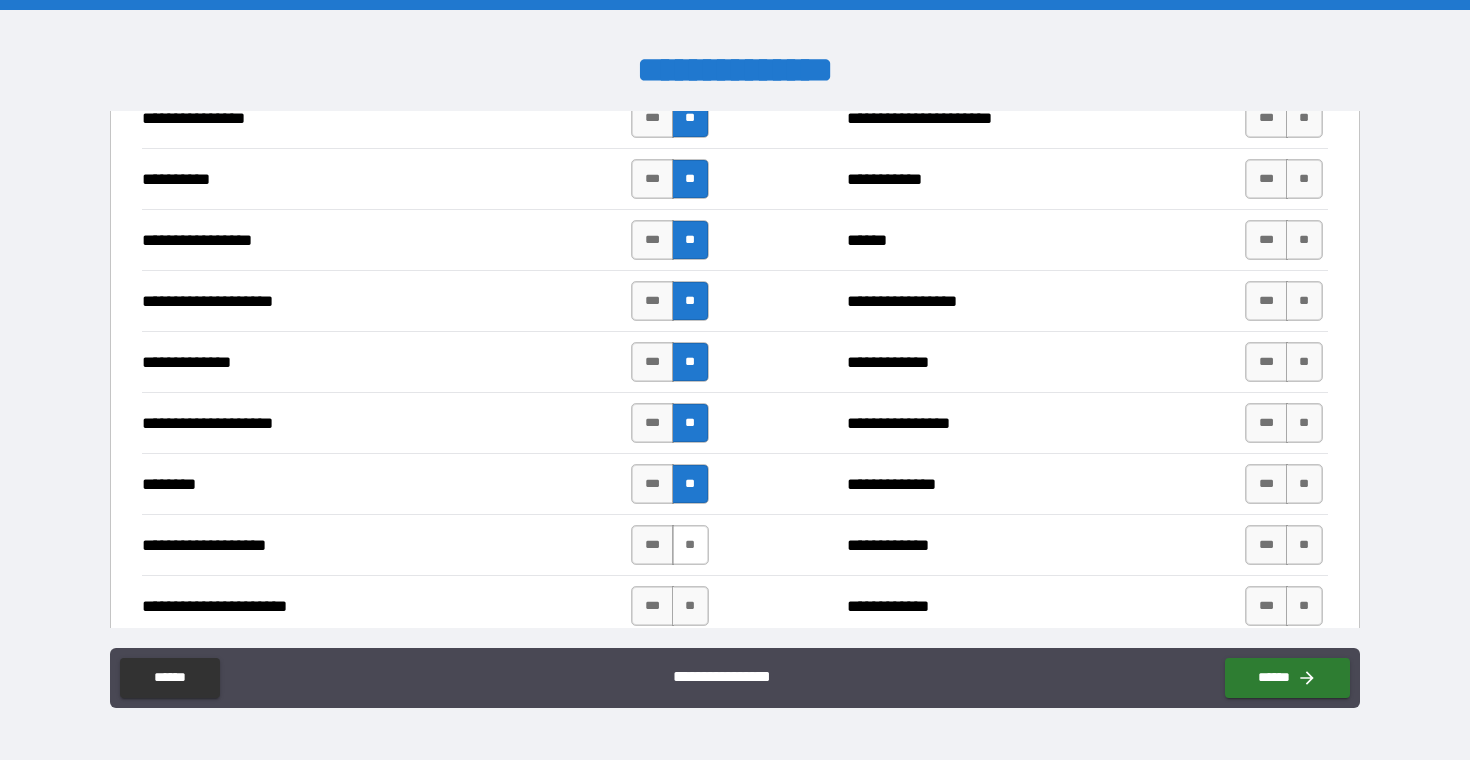 click on "**" at bounding box center [690, 545] 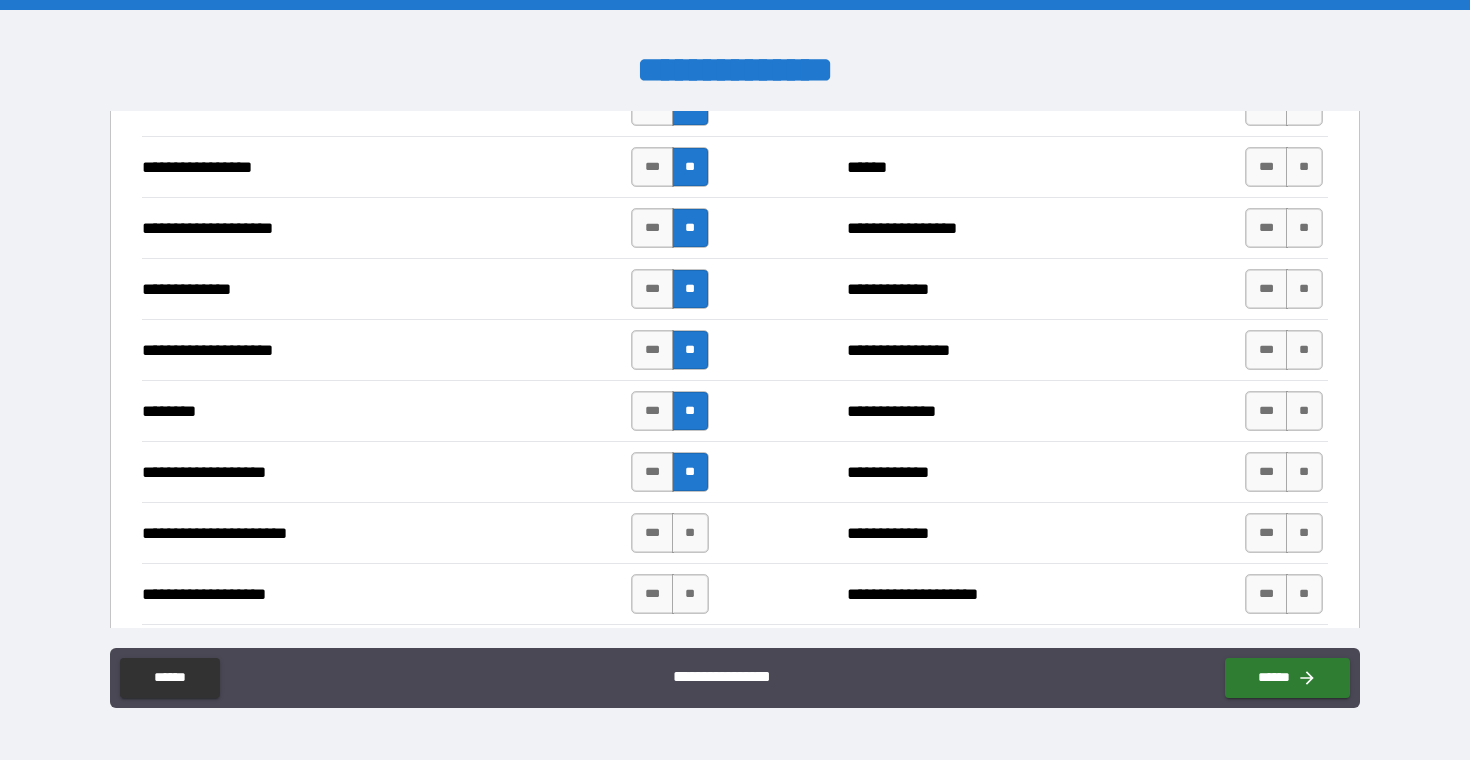 scroll, scrollTop: 2732, scrollLeft: 0, axis: vertical 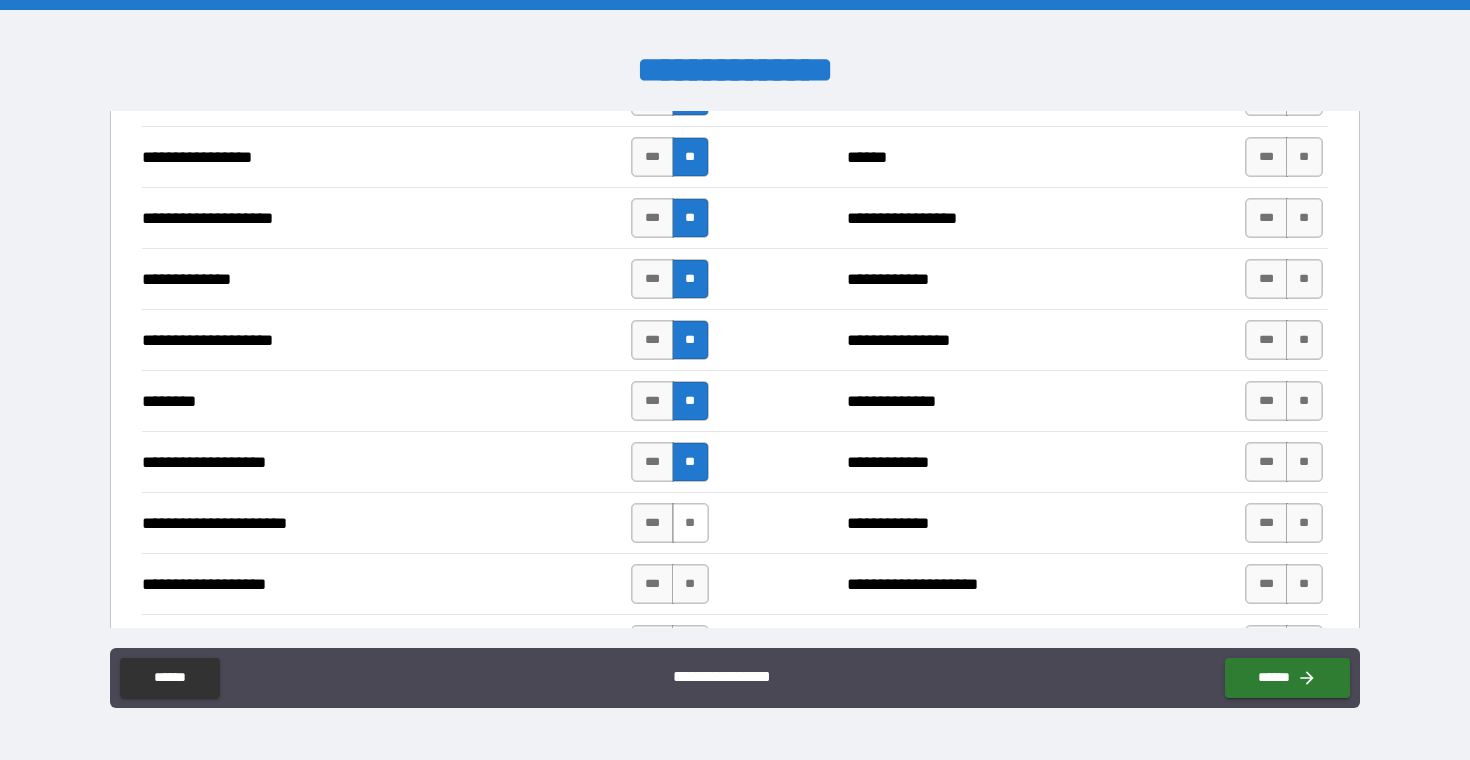 click on "**" at bounding box center [690, 523] 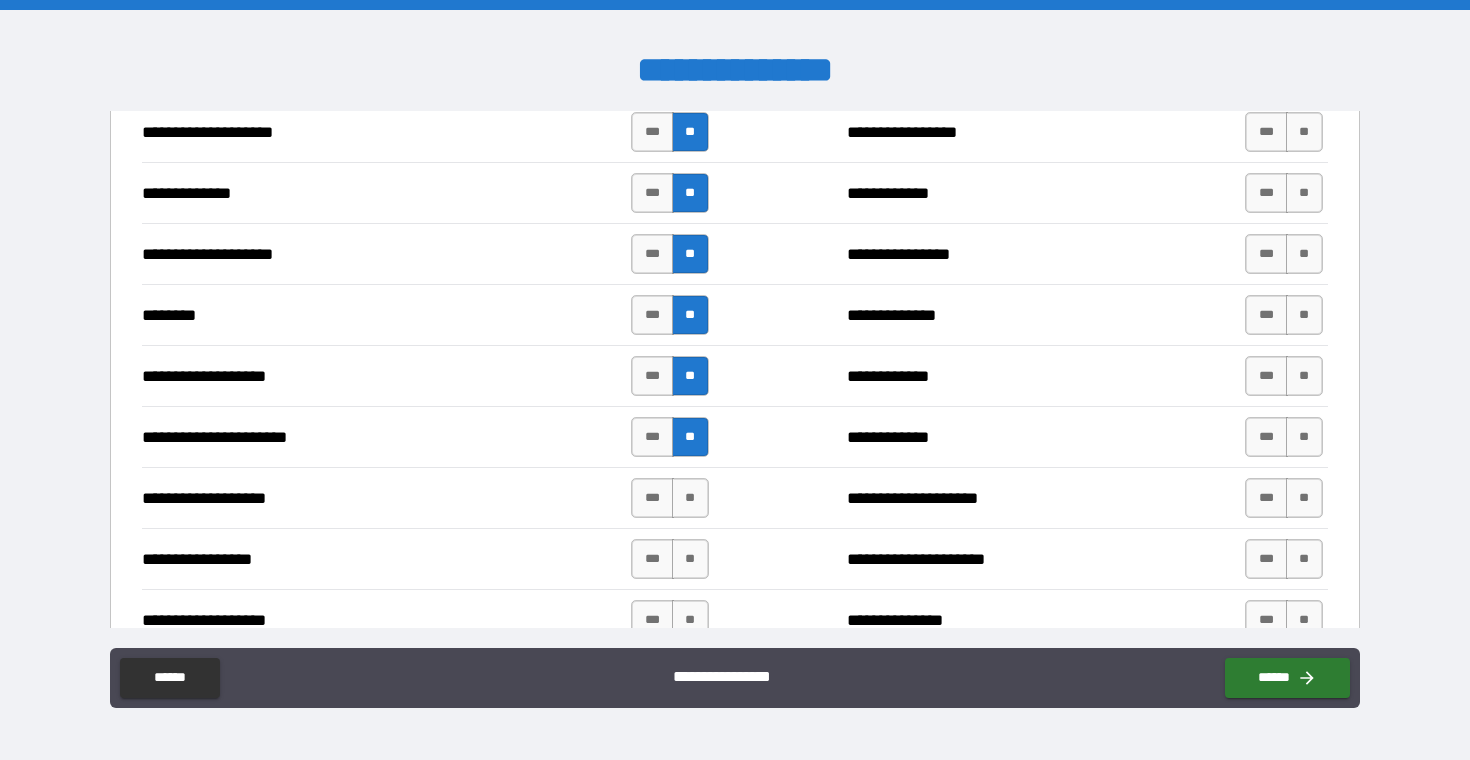 scroll, scrollTop: 2824, scrollLeft: 0, axis: vertical 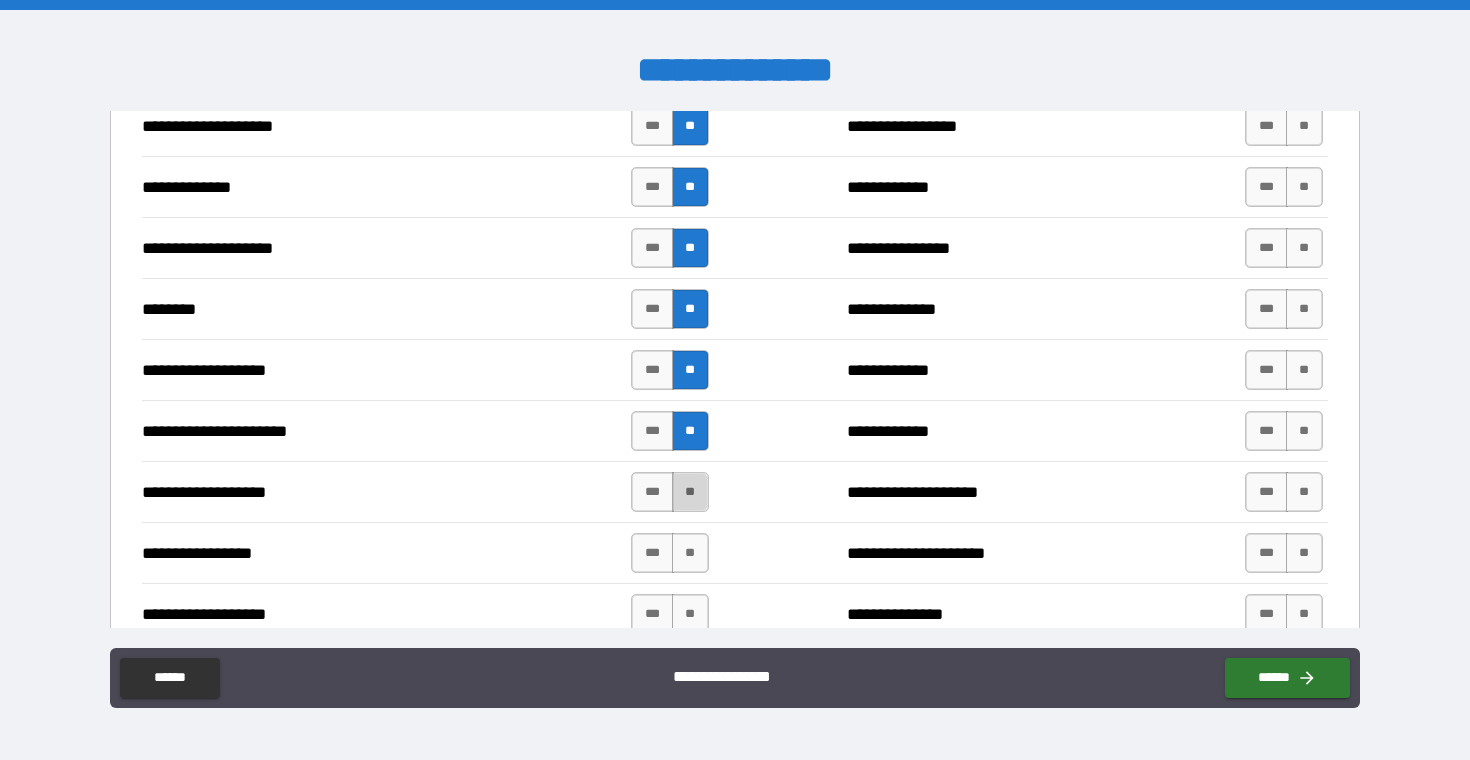 click on "**" at bounding box center (690, 492) 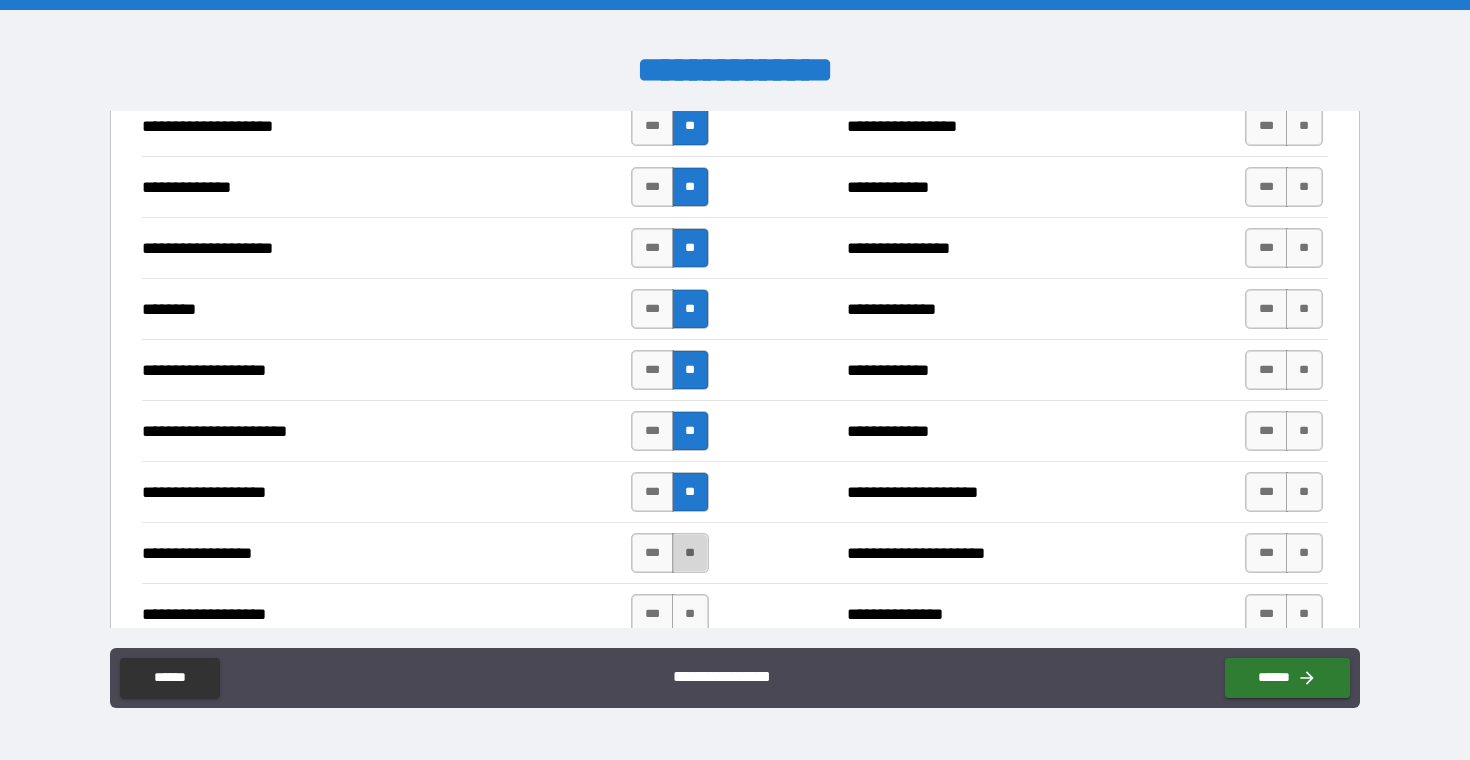click on "**" at bounding box center [690, 553] 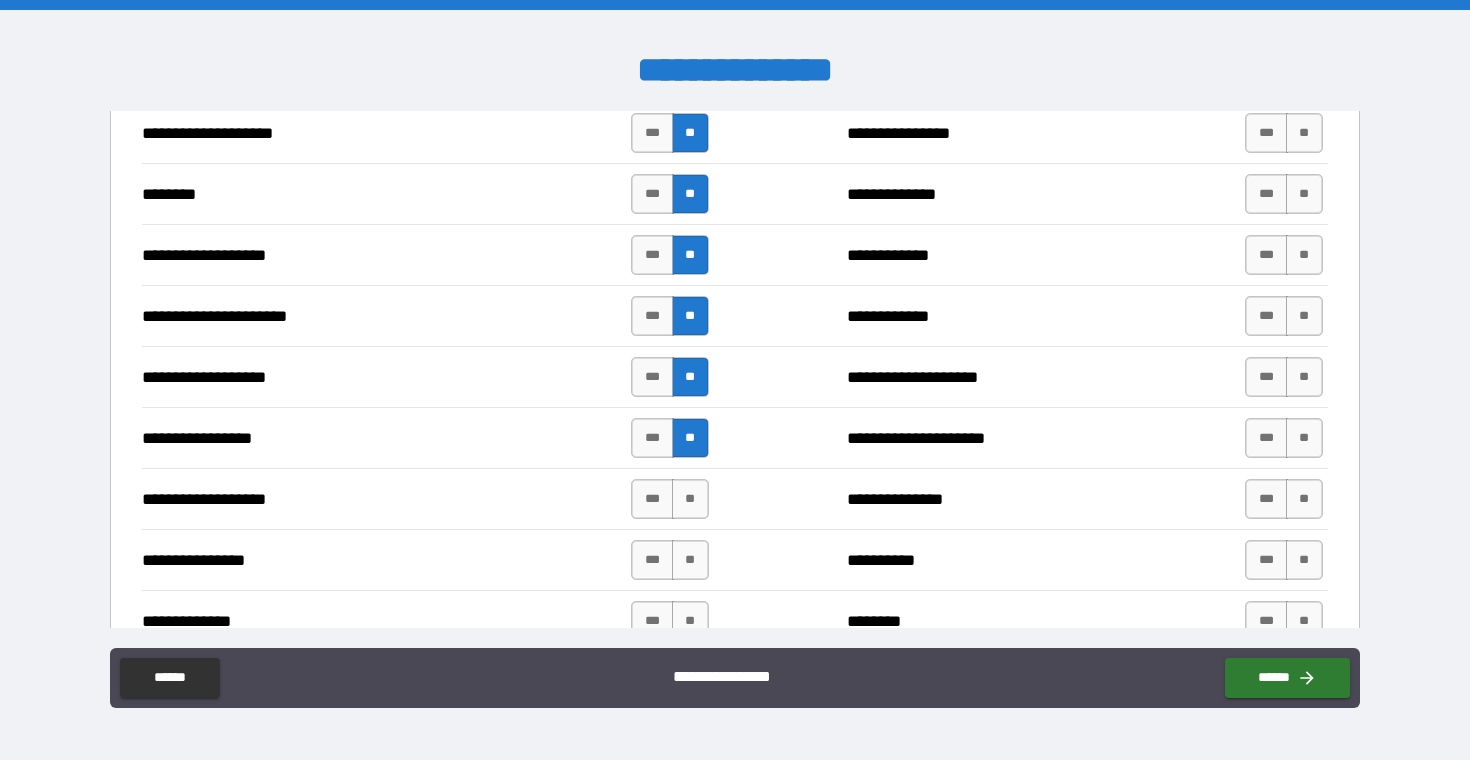 scroll, scrollTop: 2940, scrollLeft: 0, axis: vertical 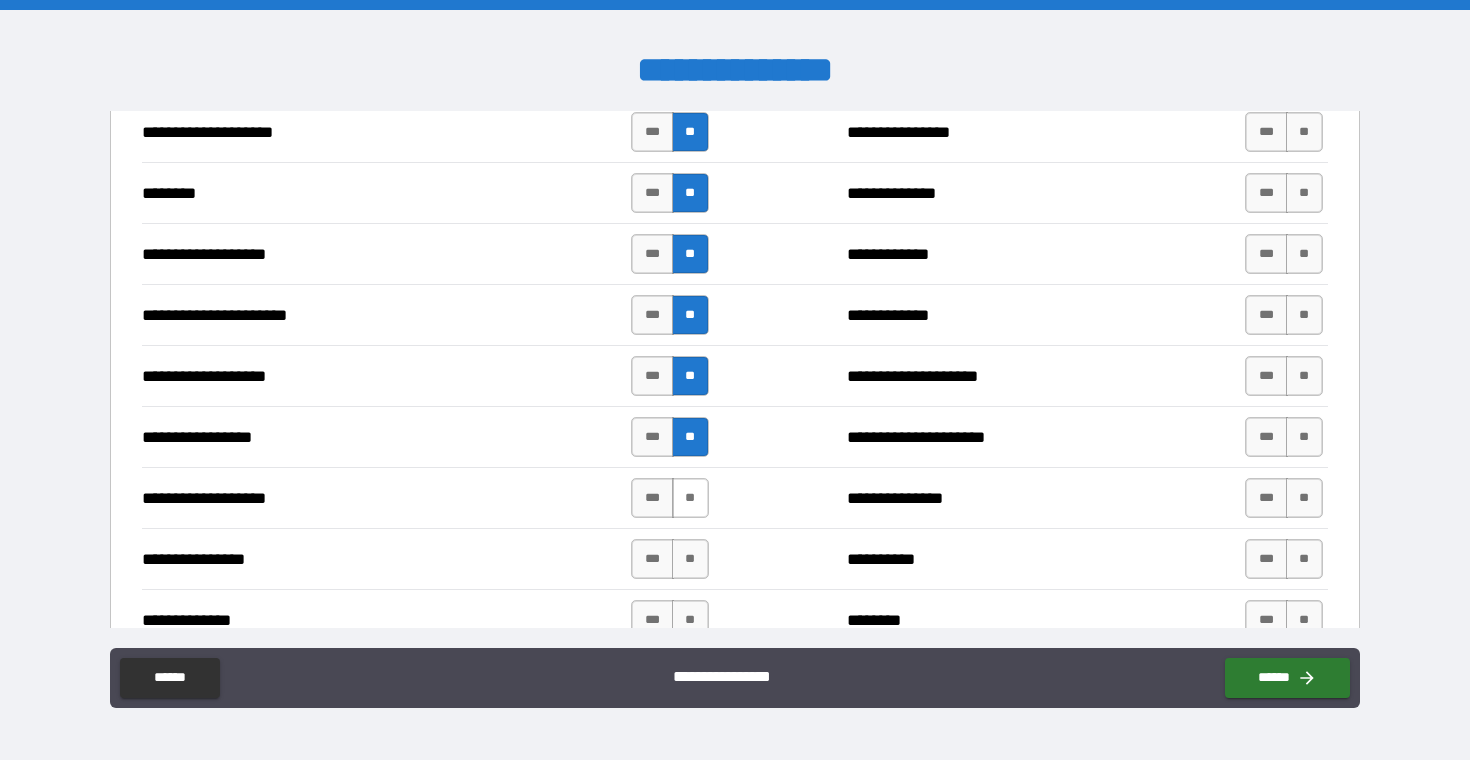 click on "**" at bounding box center (690, 498) 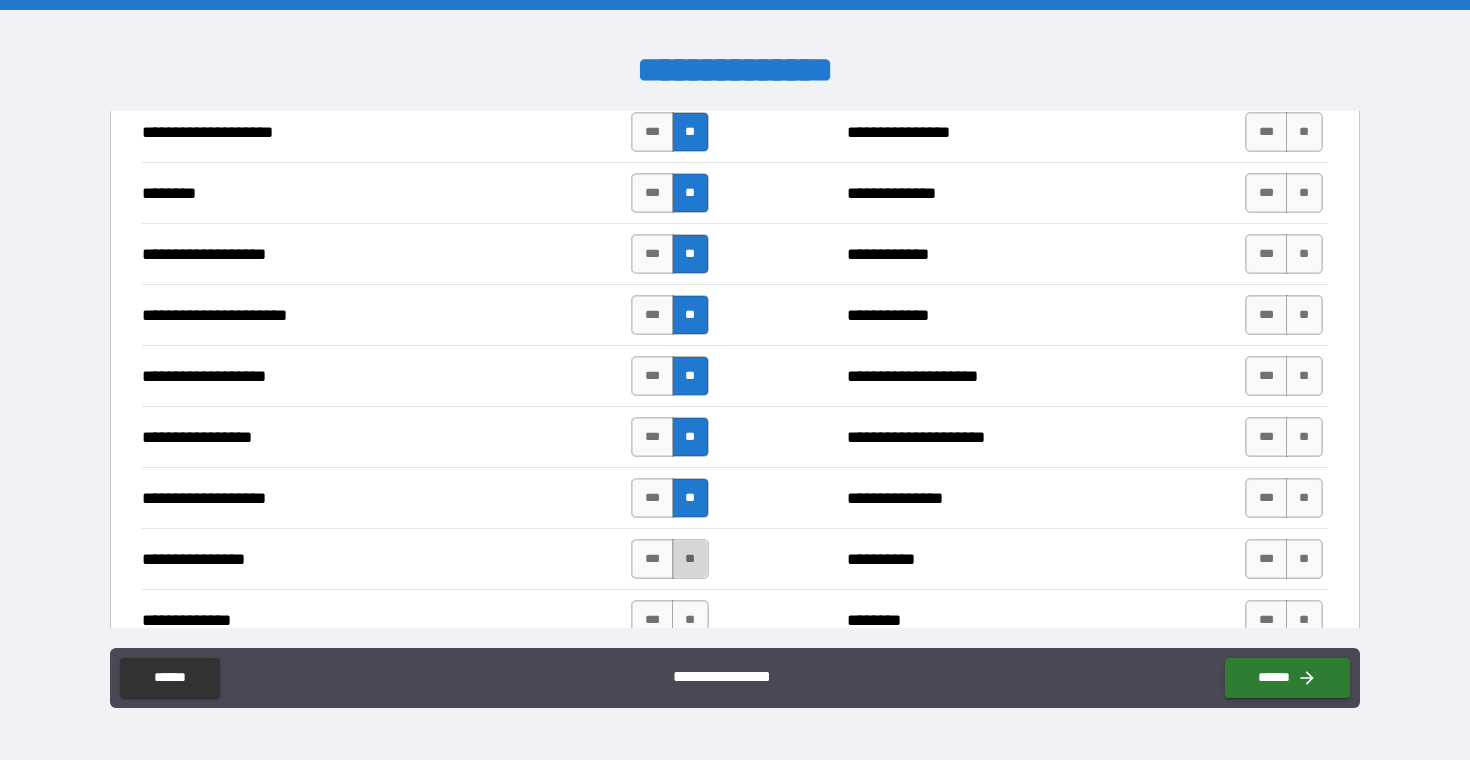 click on "**" at bounding box center (690, 559) 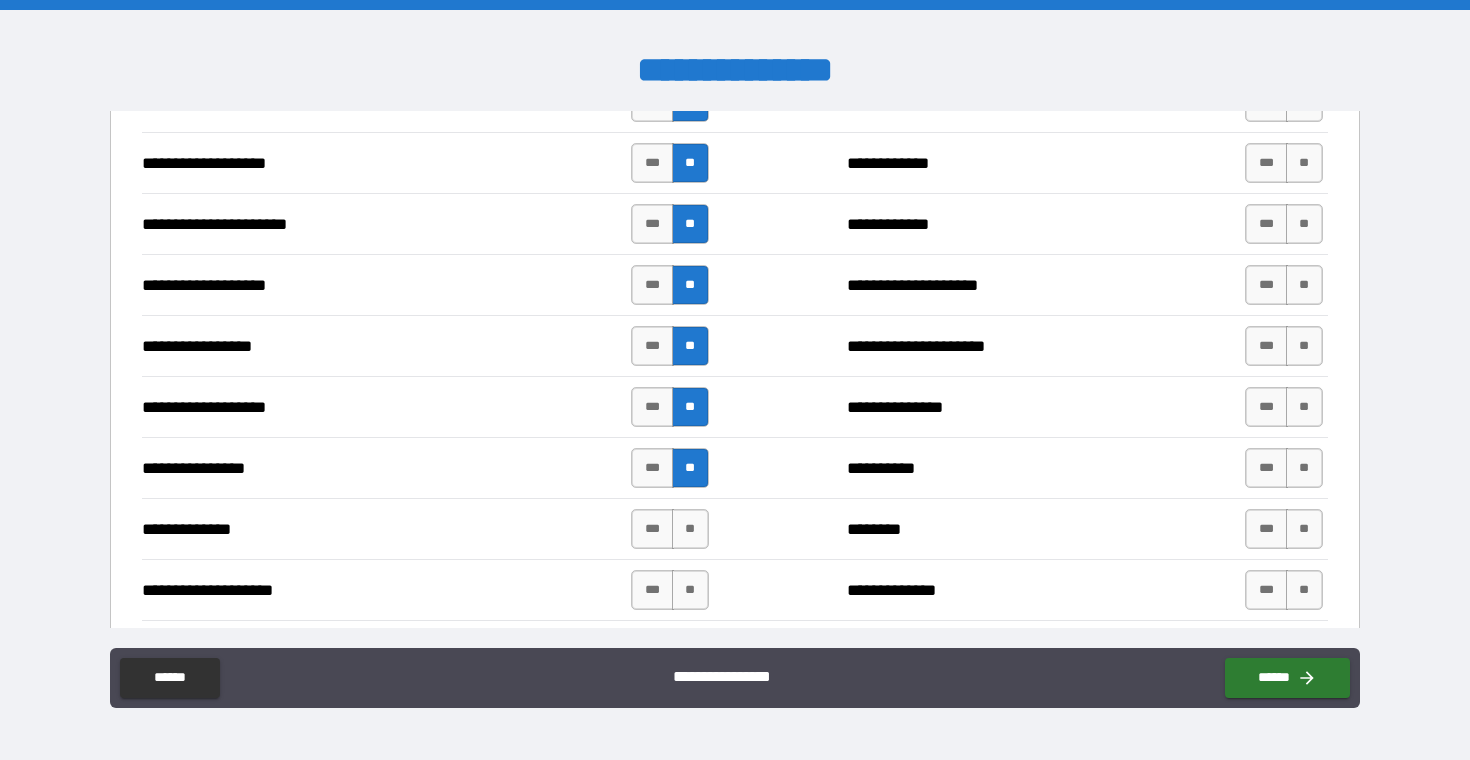 scroll, scrollTop: 3036, scrollLeft: 0, axis: vertical 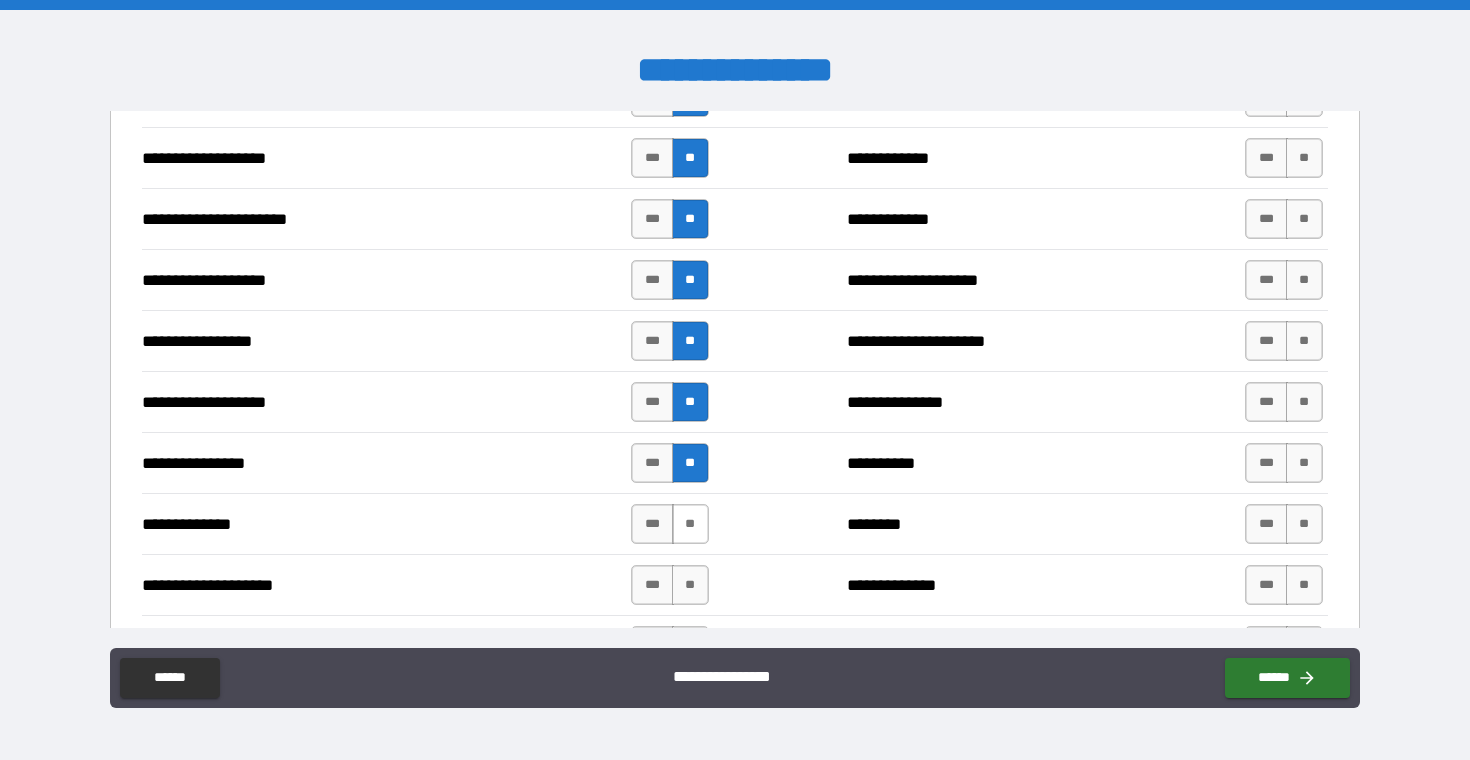 click on "**" at bounding box center [690, 524] 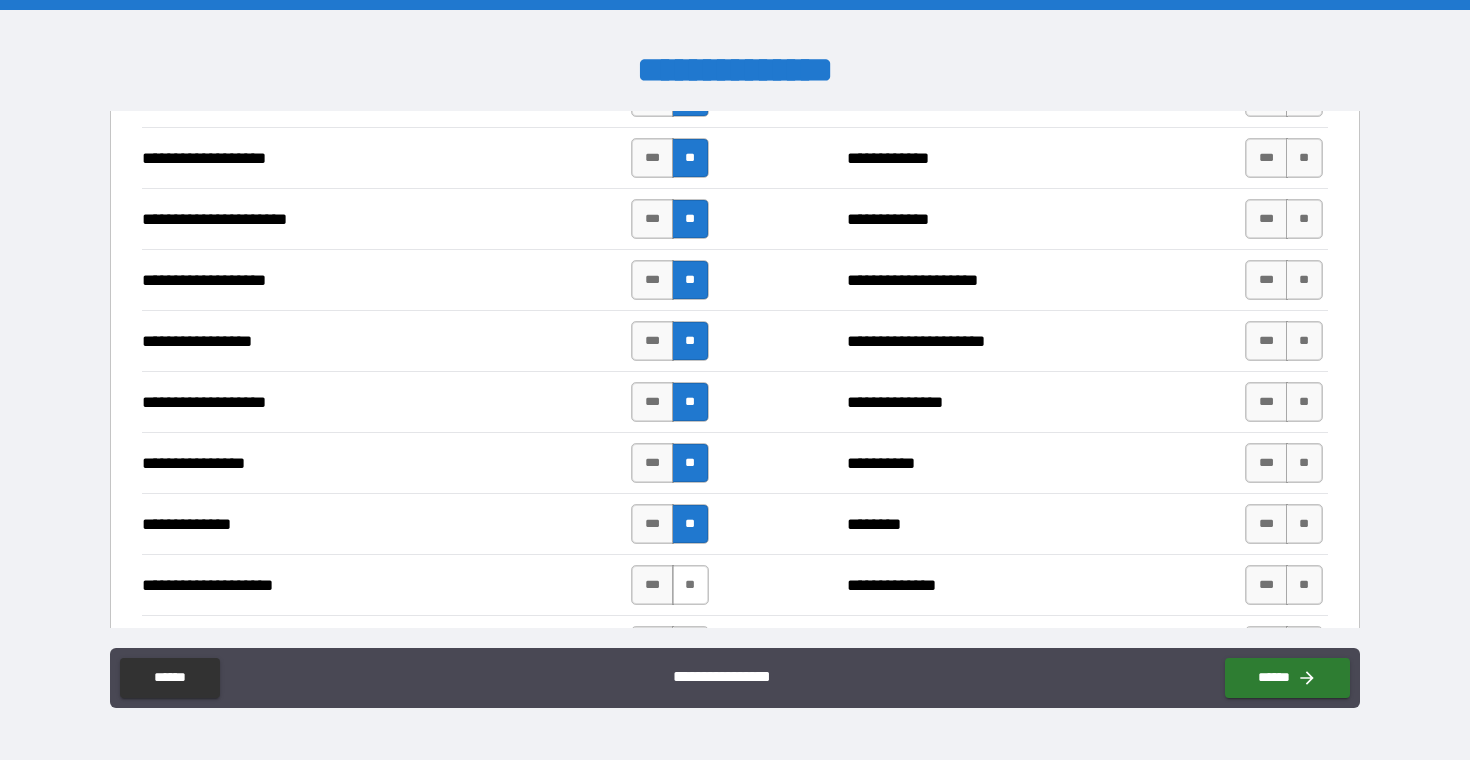 click on "**" at bounding box center [690, 585] 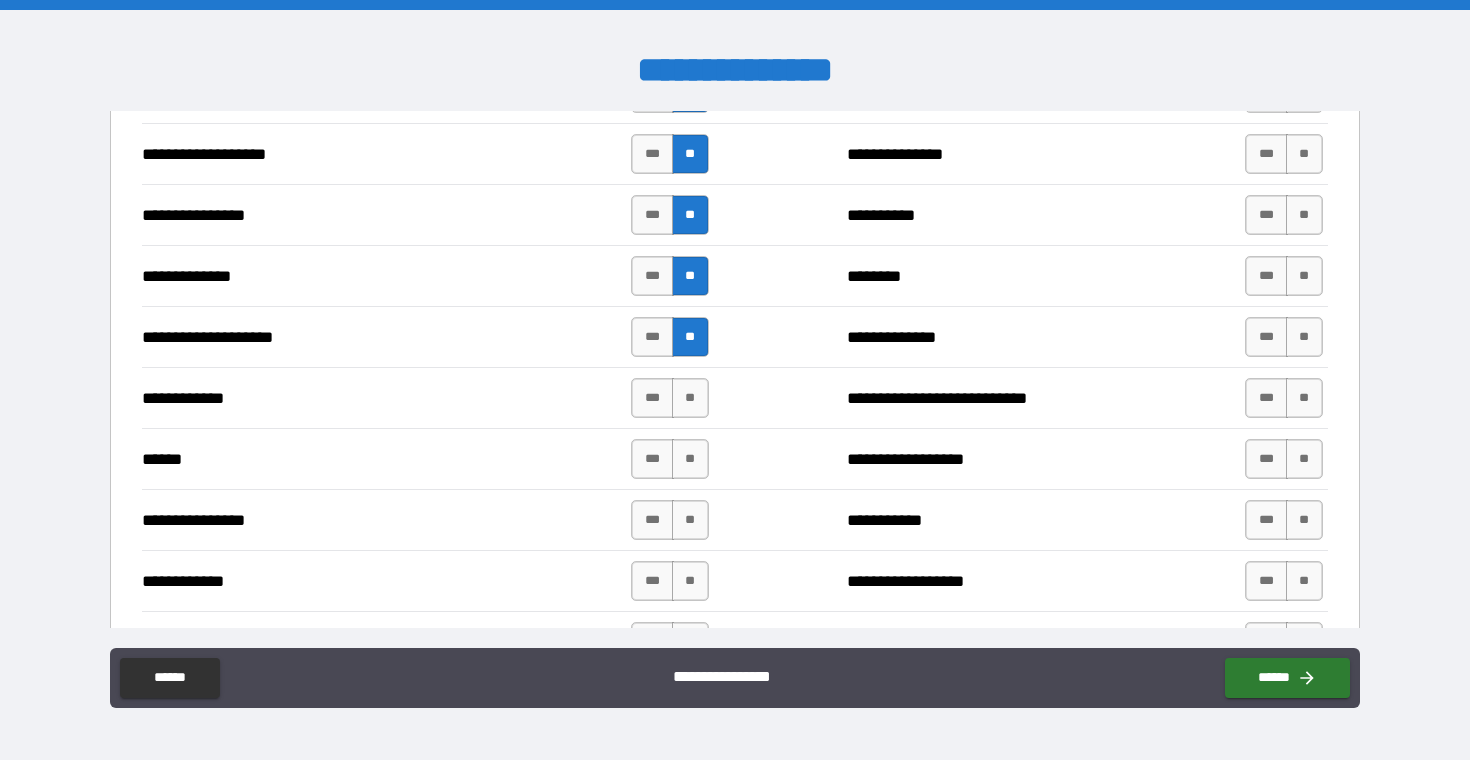 scroll, scrollTop: 3396, scrollLeft: 0, axis: vertical 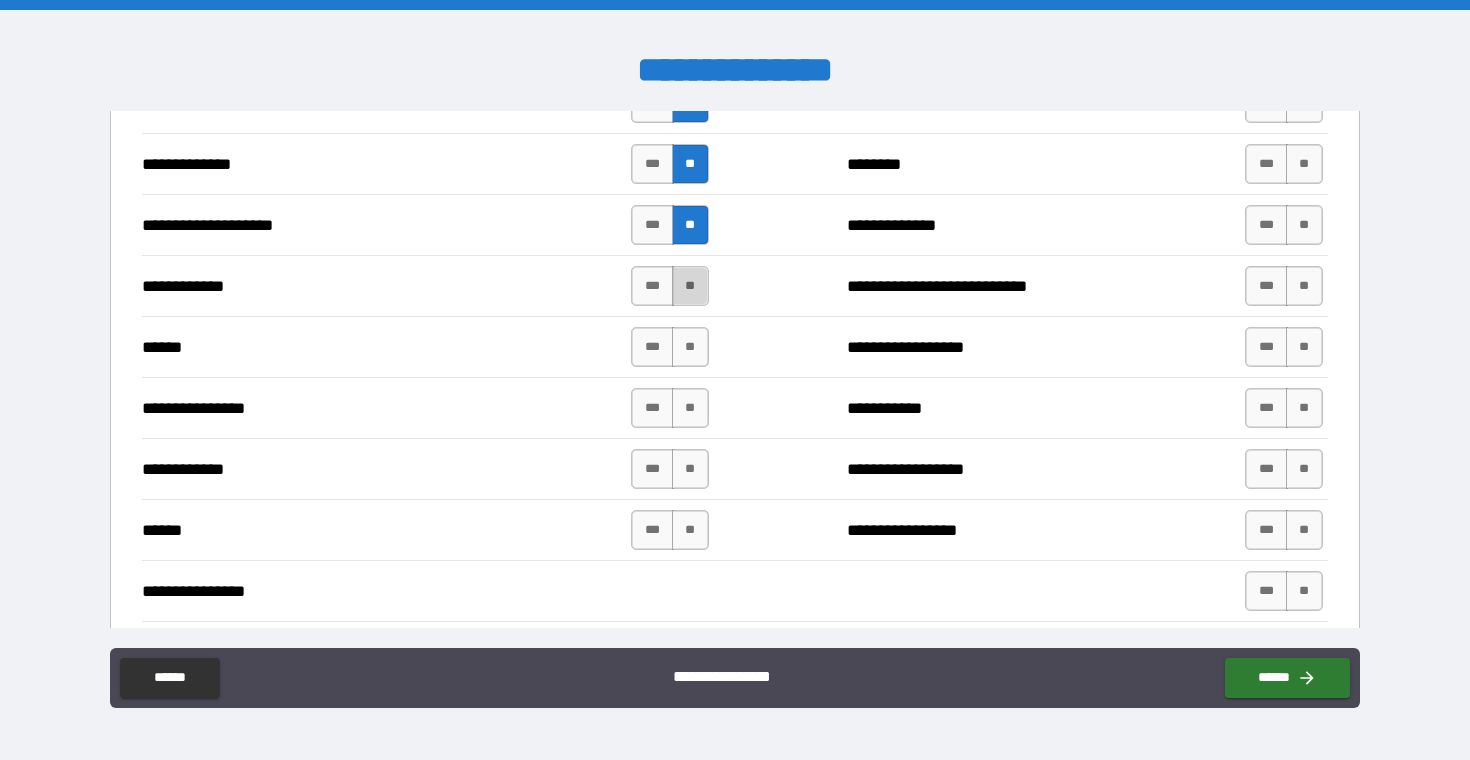 click on "**" at bounding box center [690, 286] 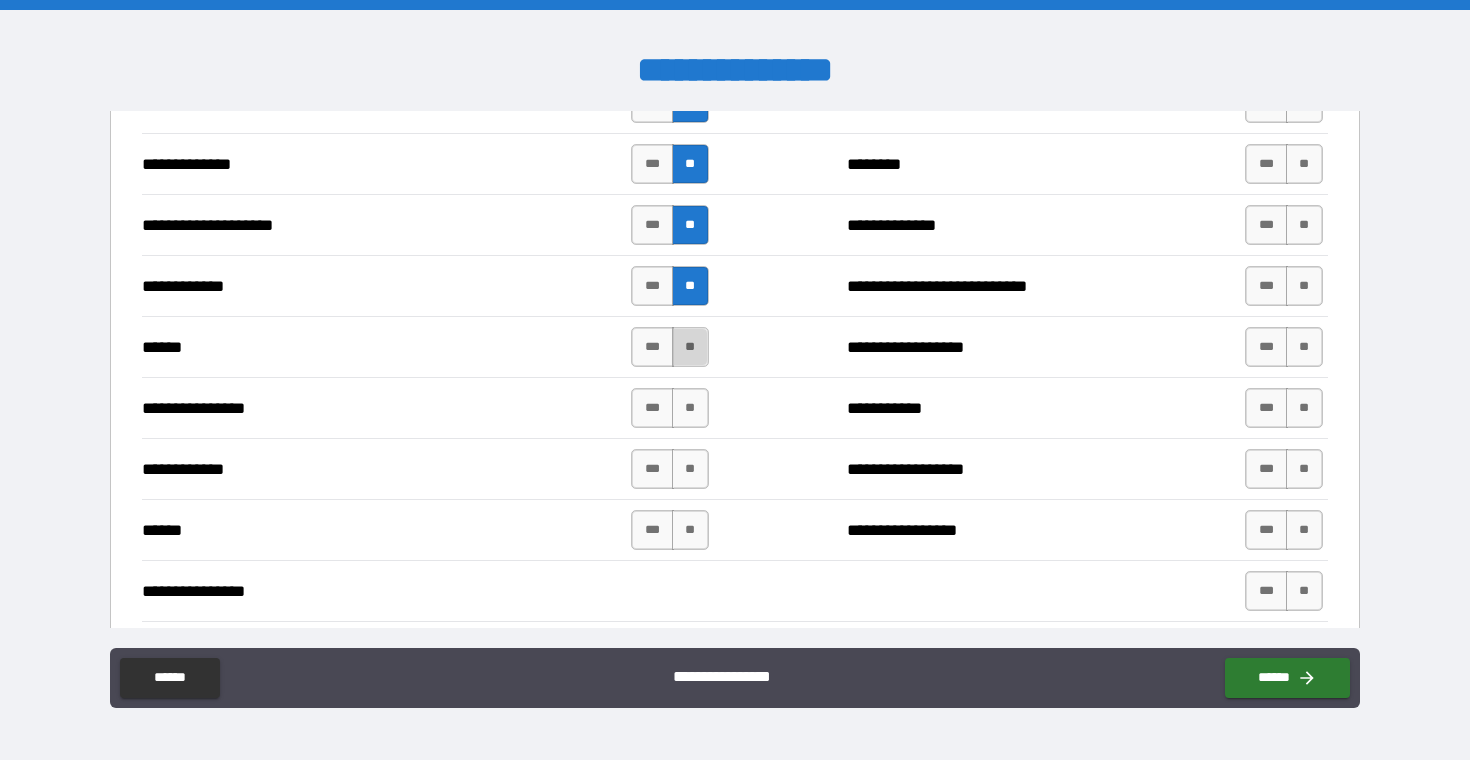 click on "**" at bounding box center (690, 347) 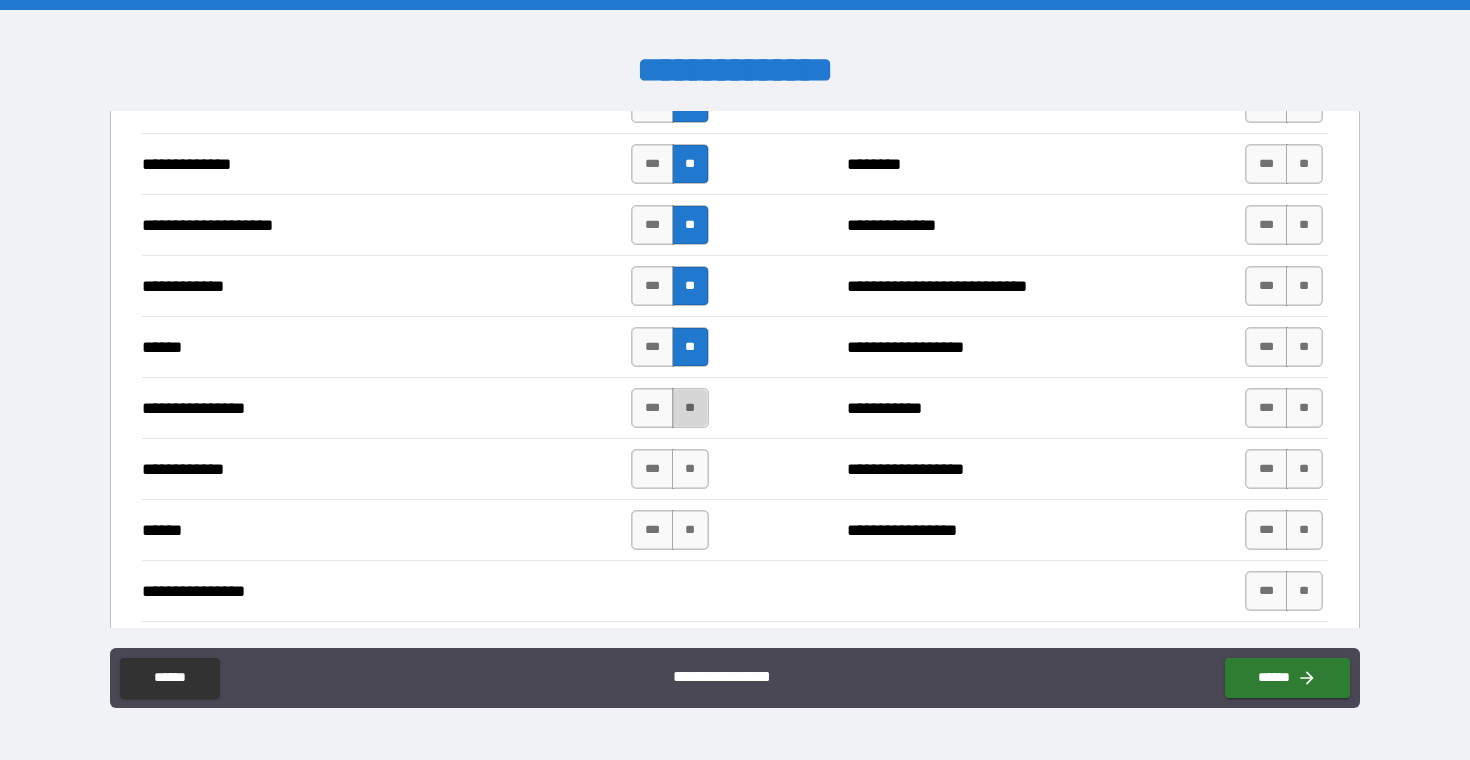 click on "**" at bounding box center [690, 408] 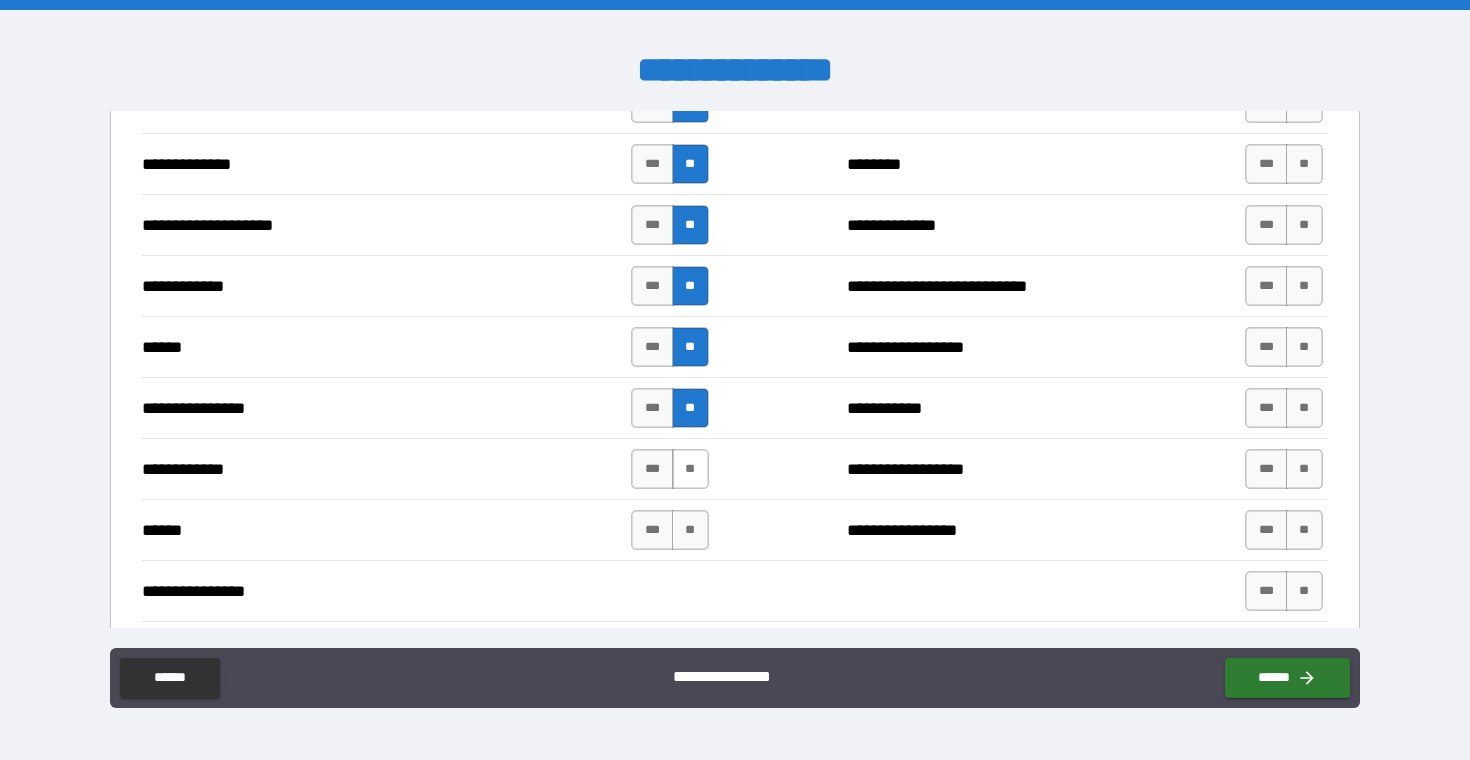 click on "**" at bounding box center (690, 469) 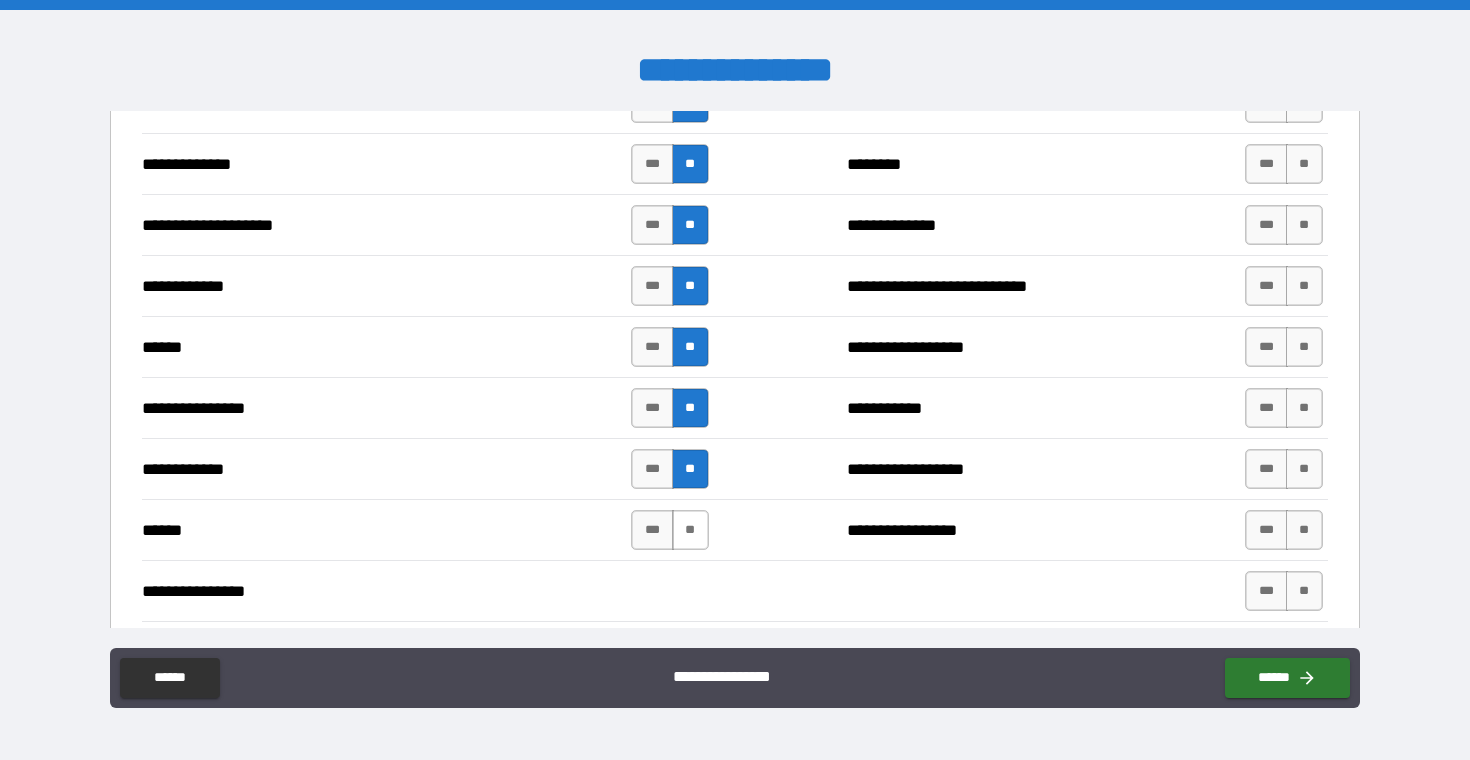click on "**" at bounding box center [690, 530] 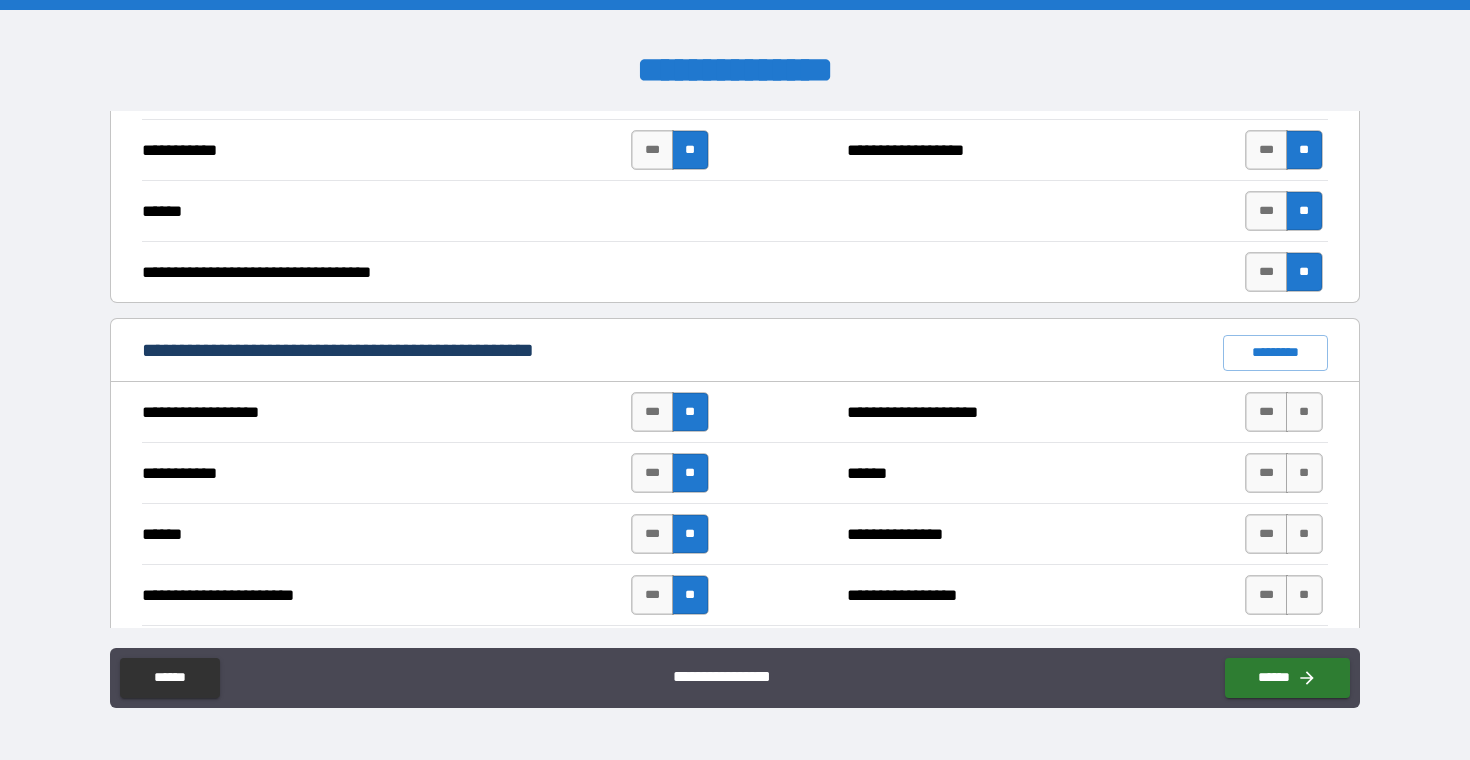 scroll, scrollTop: 1278, scrollLeft: 0, axis: vertical 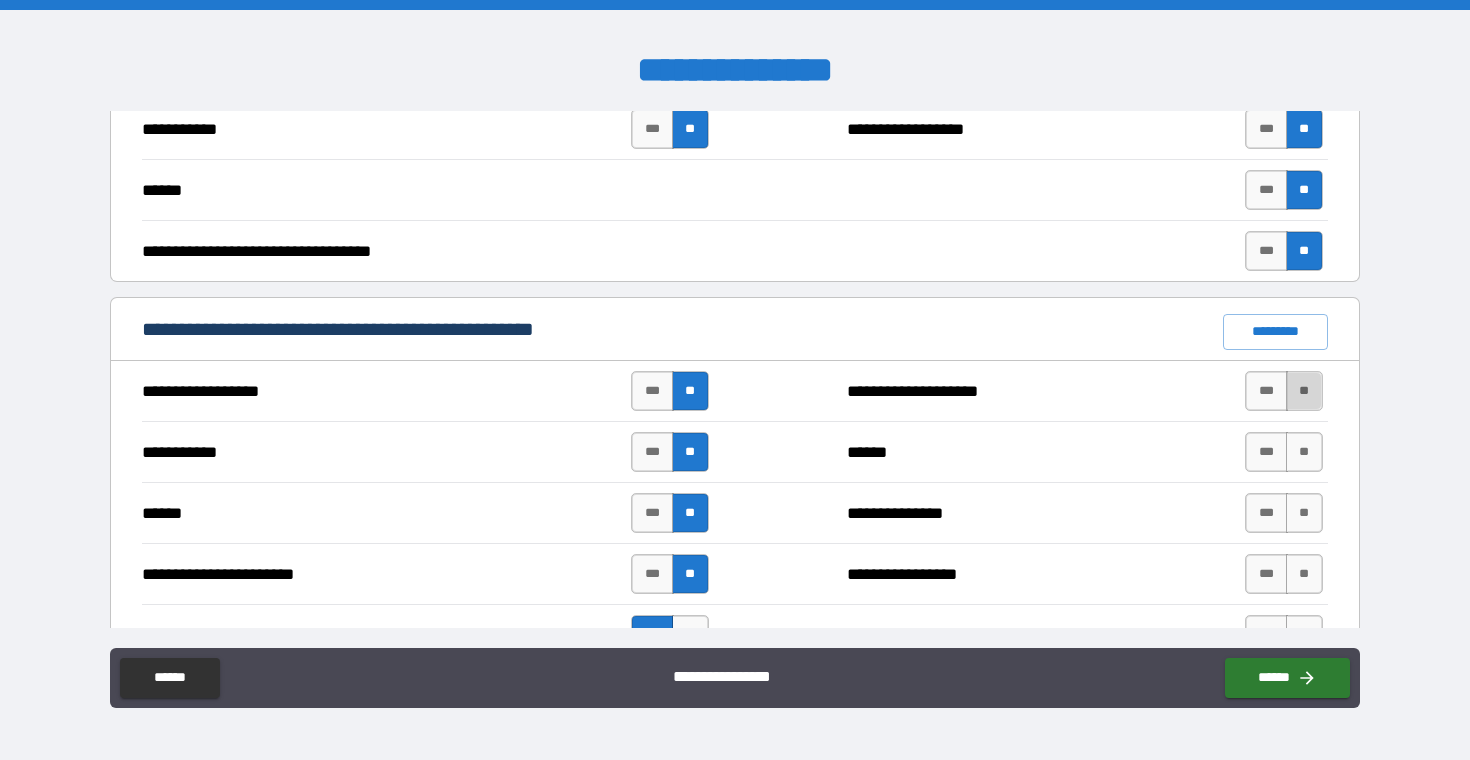 click on "**" at bounding box center [1304, 391] 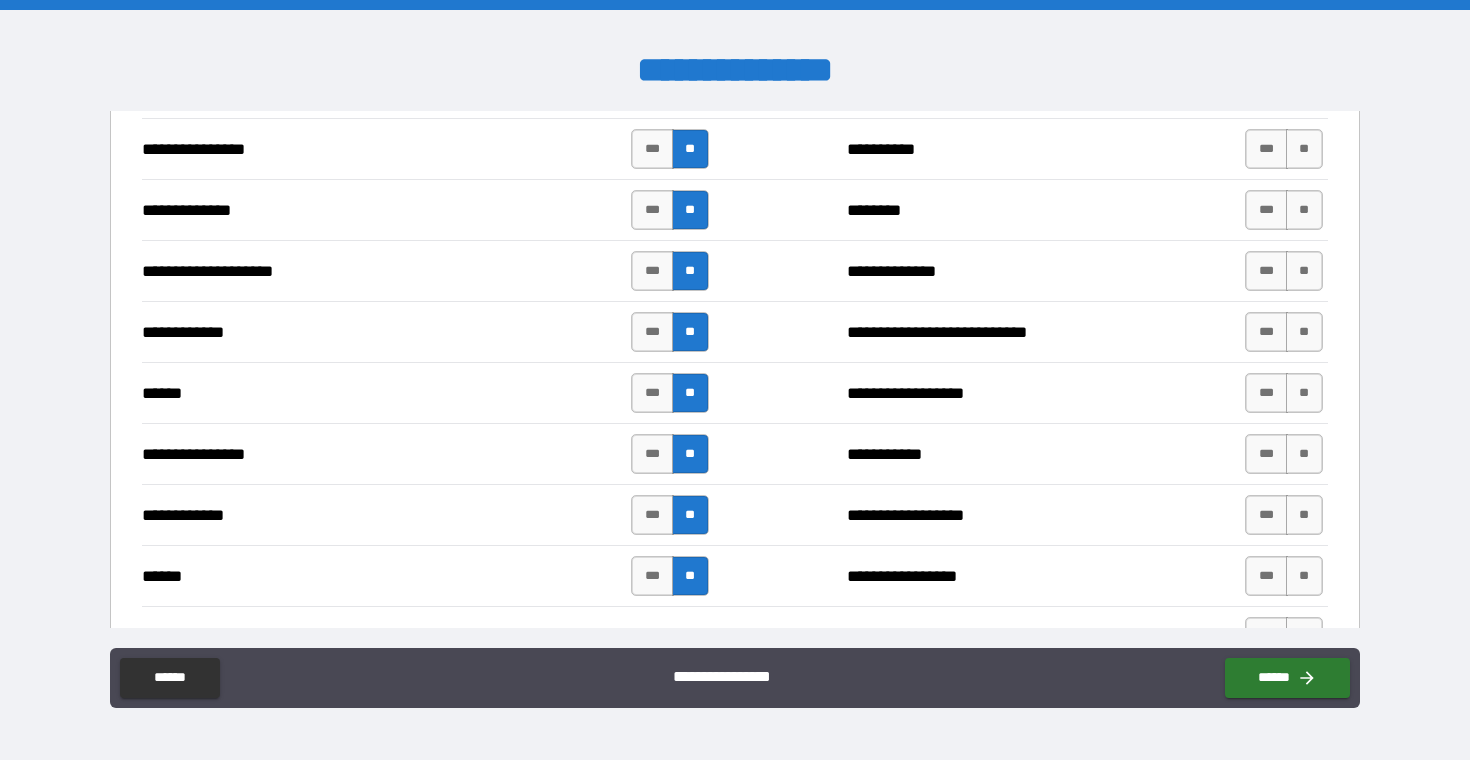 scroll, scrollTop: 3351, scrollLeft: 0, axis: vertical 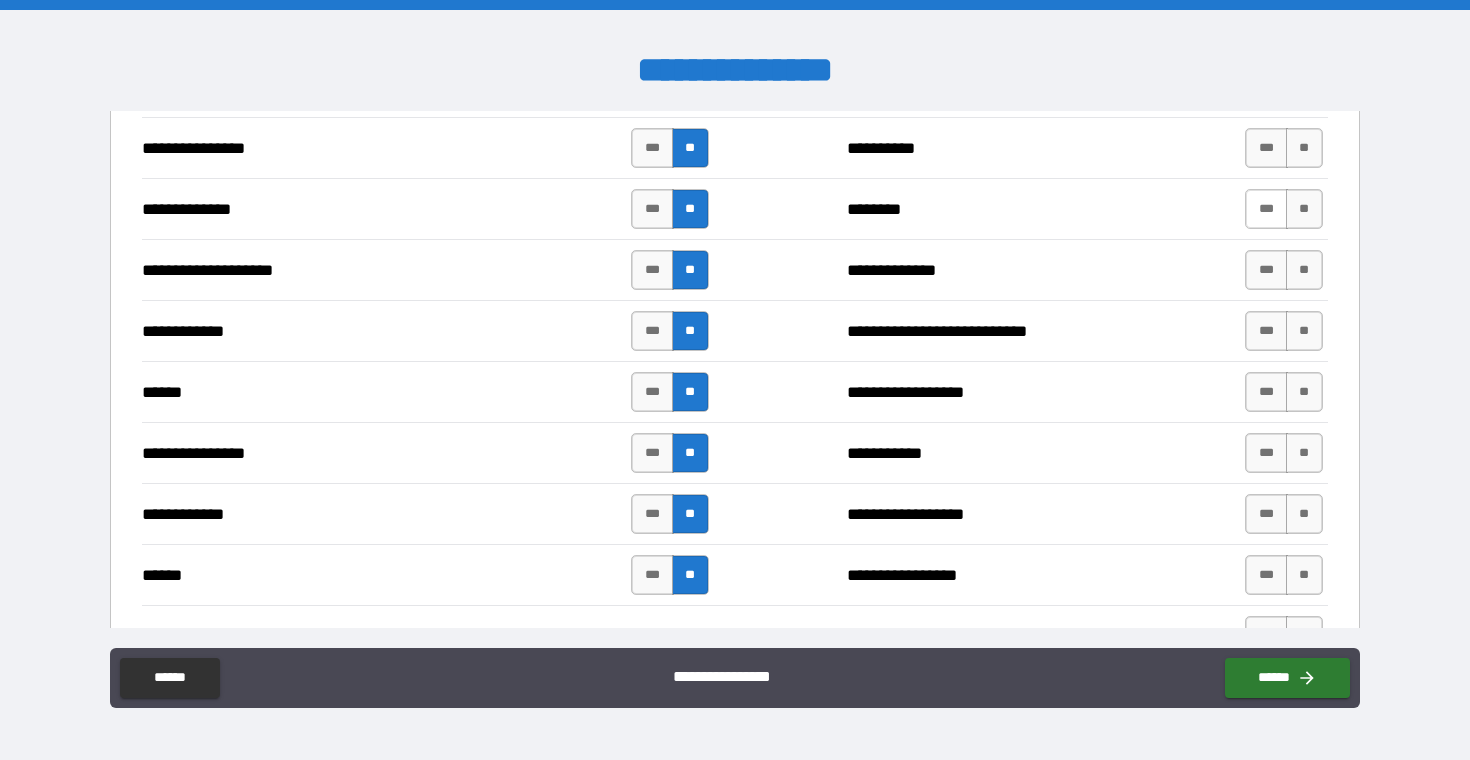 click on "***" at bounding box center [1266, 209] 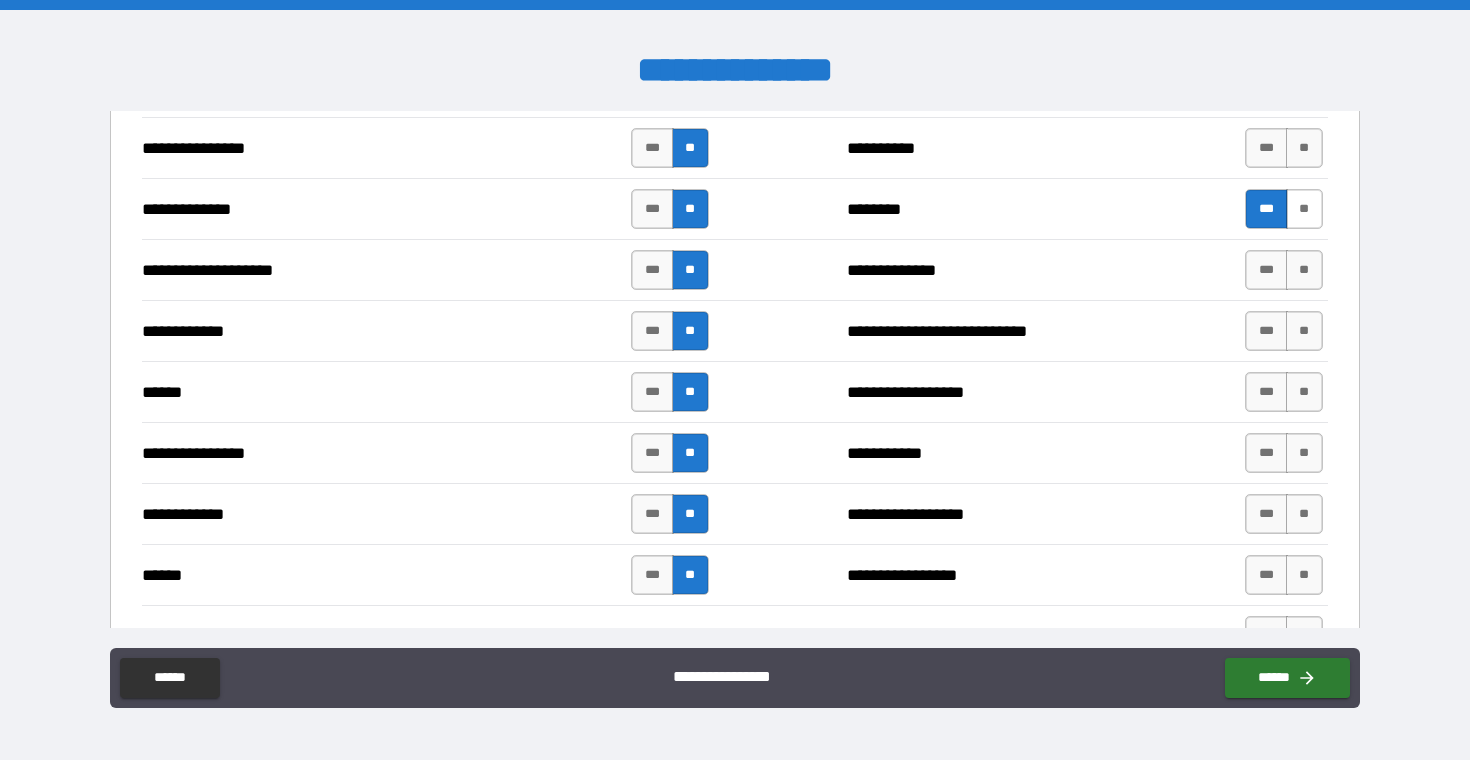 click on "**" at bounding box center (1304, 209) 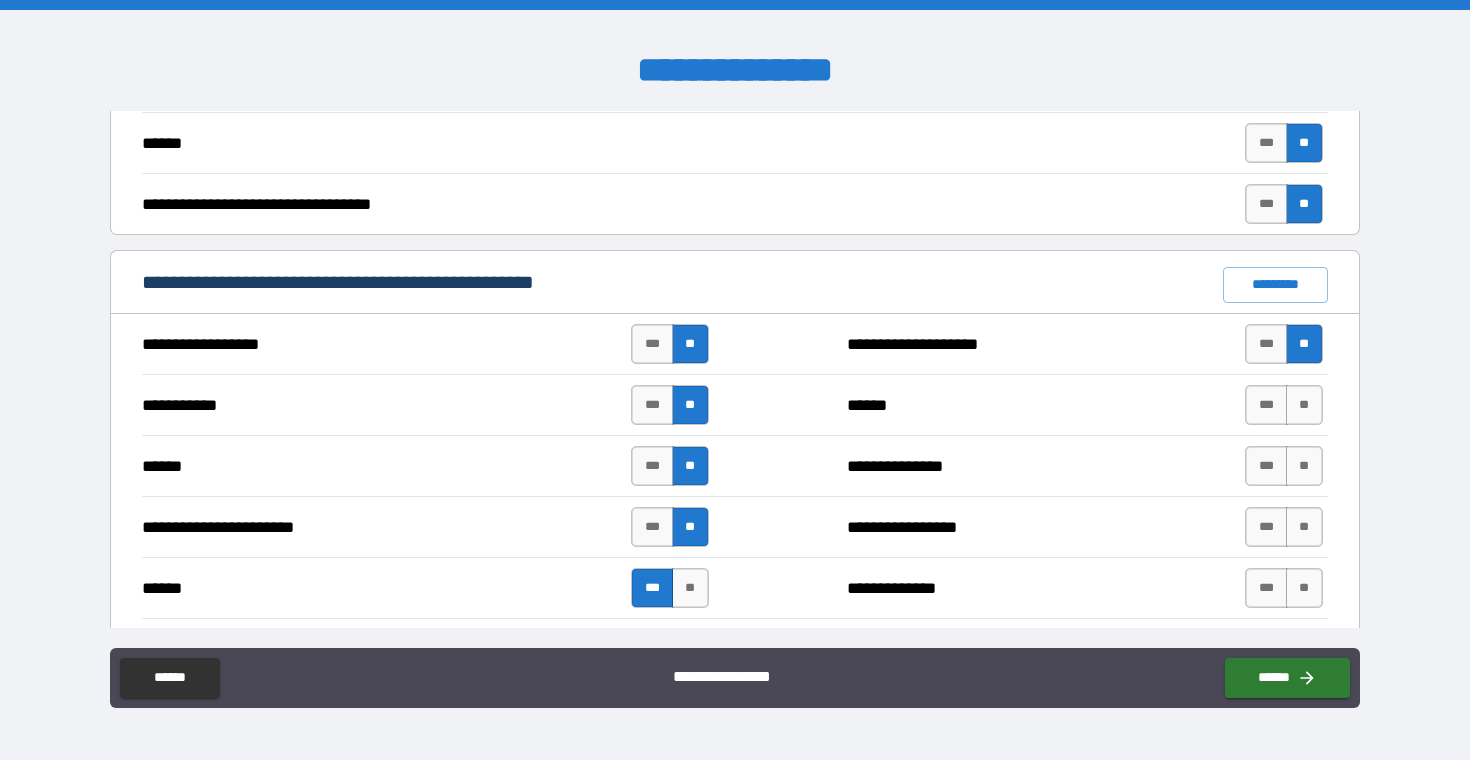 scroll, scrollTop: 1335, scrollLeft: 0, axis: vertical 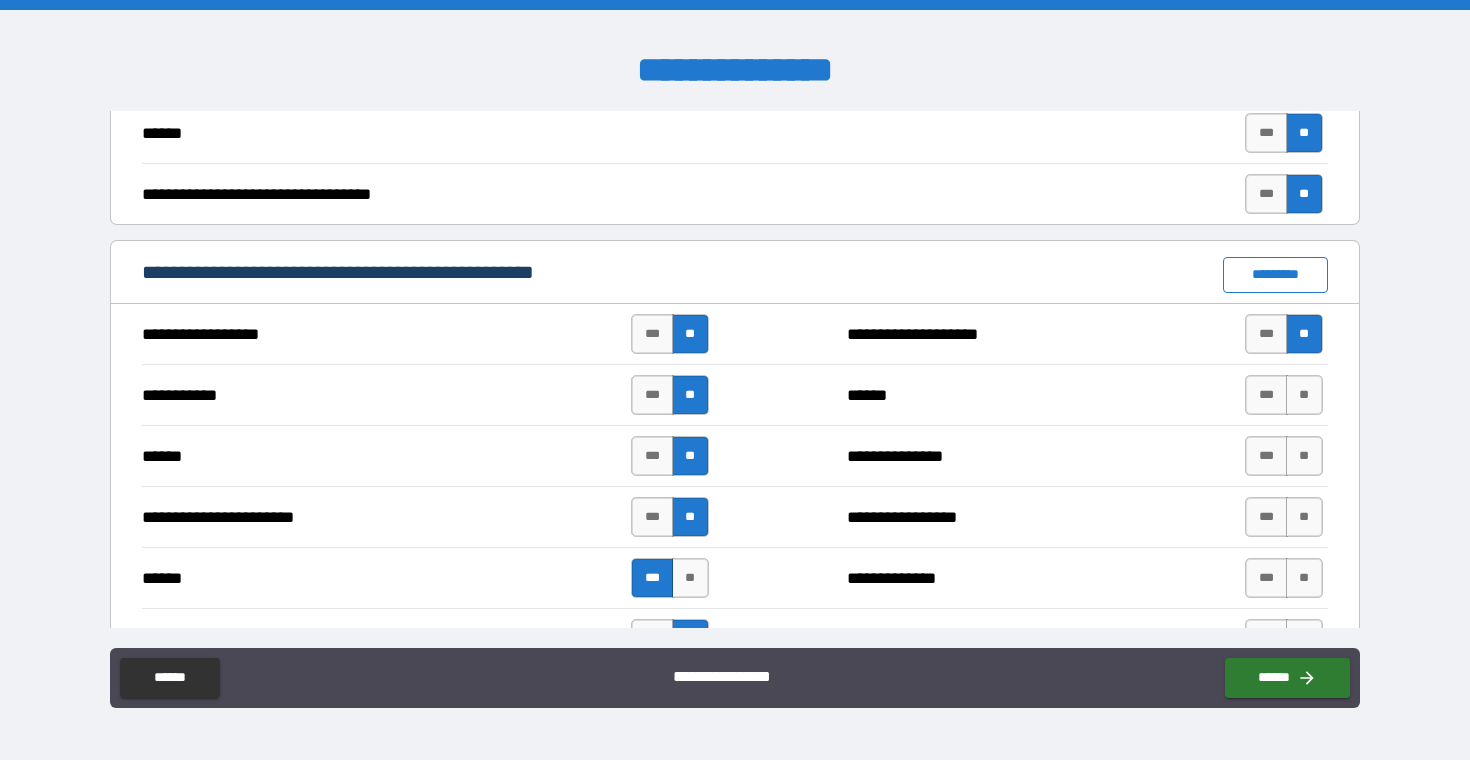 click on "*********" at bounding box center (1275, 275) 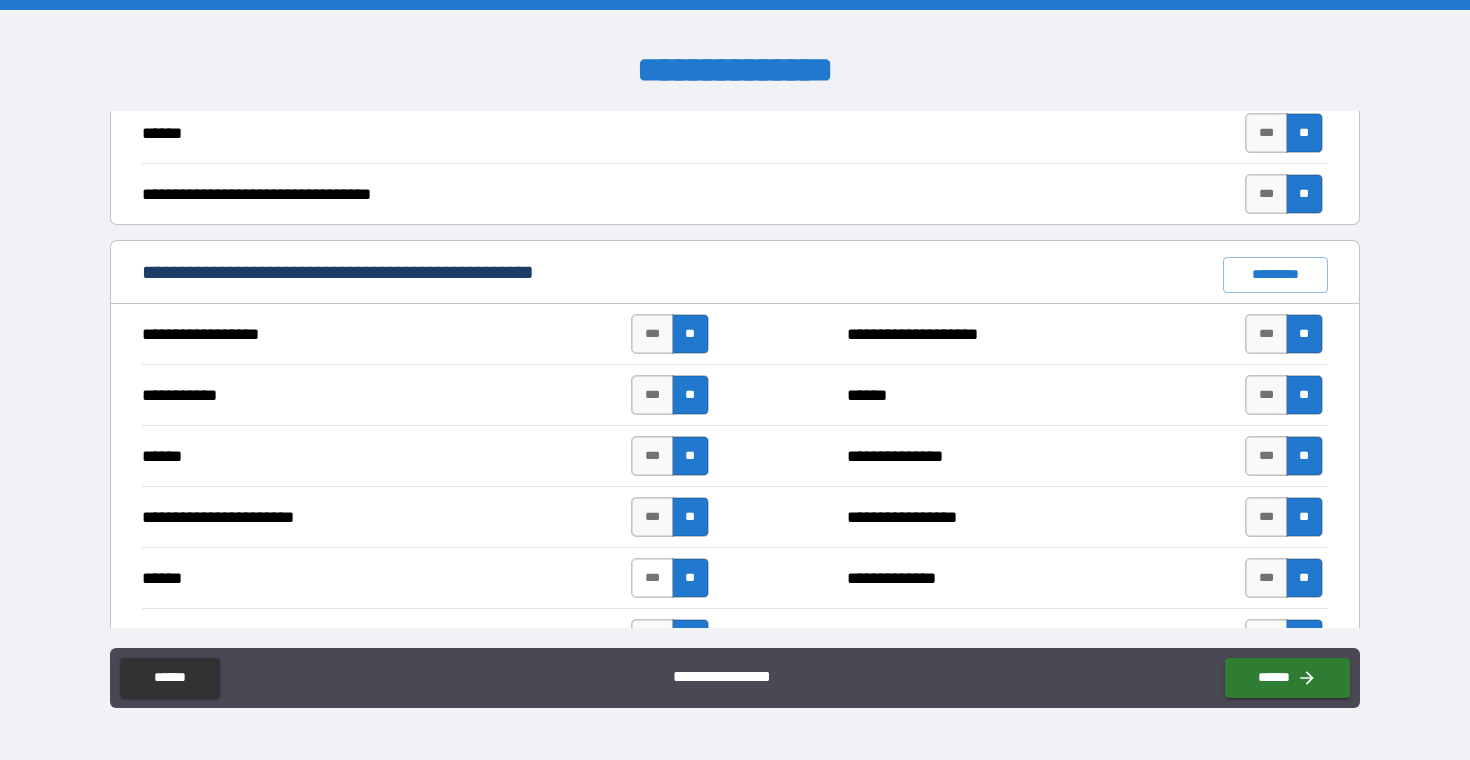 click on "***" at bounding box center (652, 578) 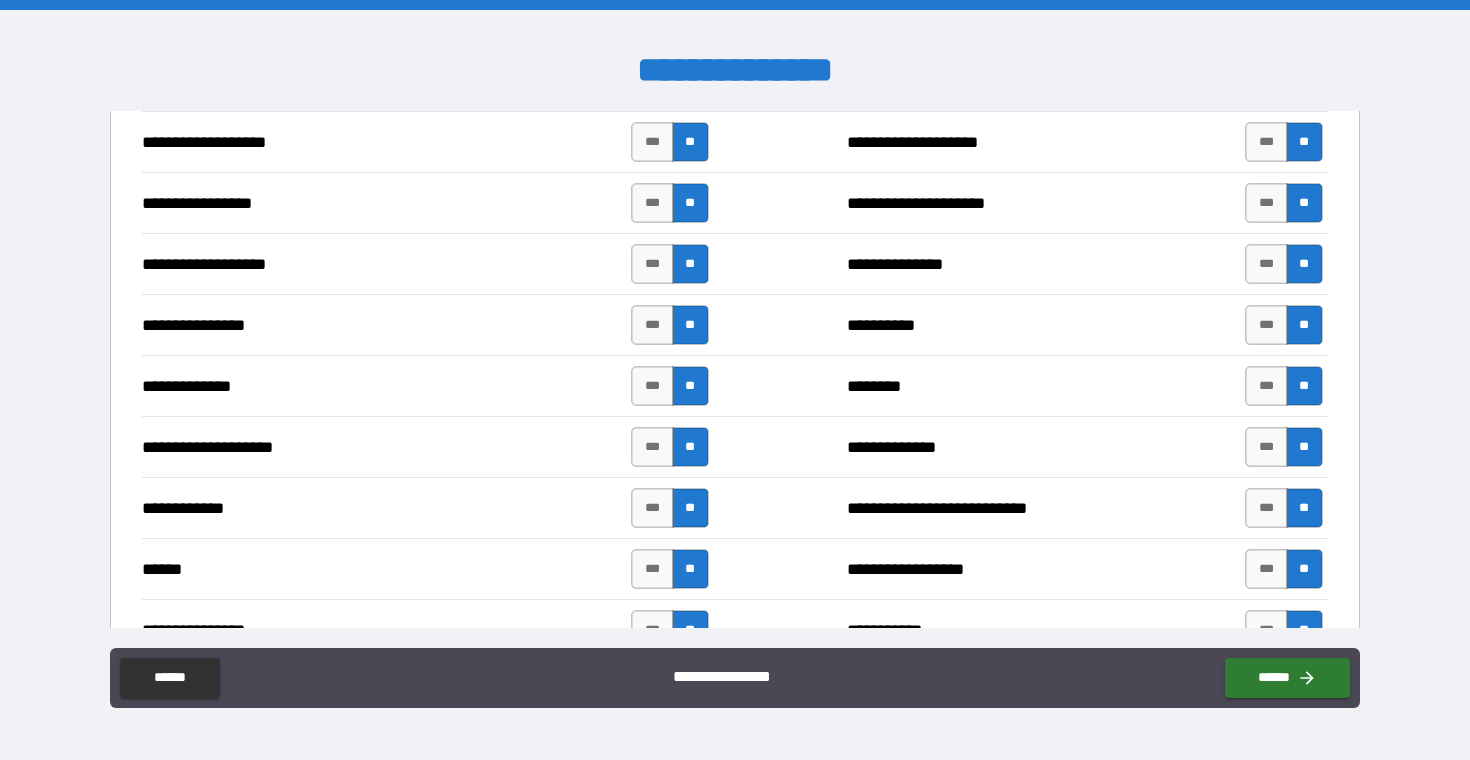 scroll, scrollTop: 3218, scrollLeft: 0, axis: vertical 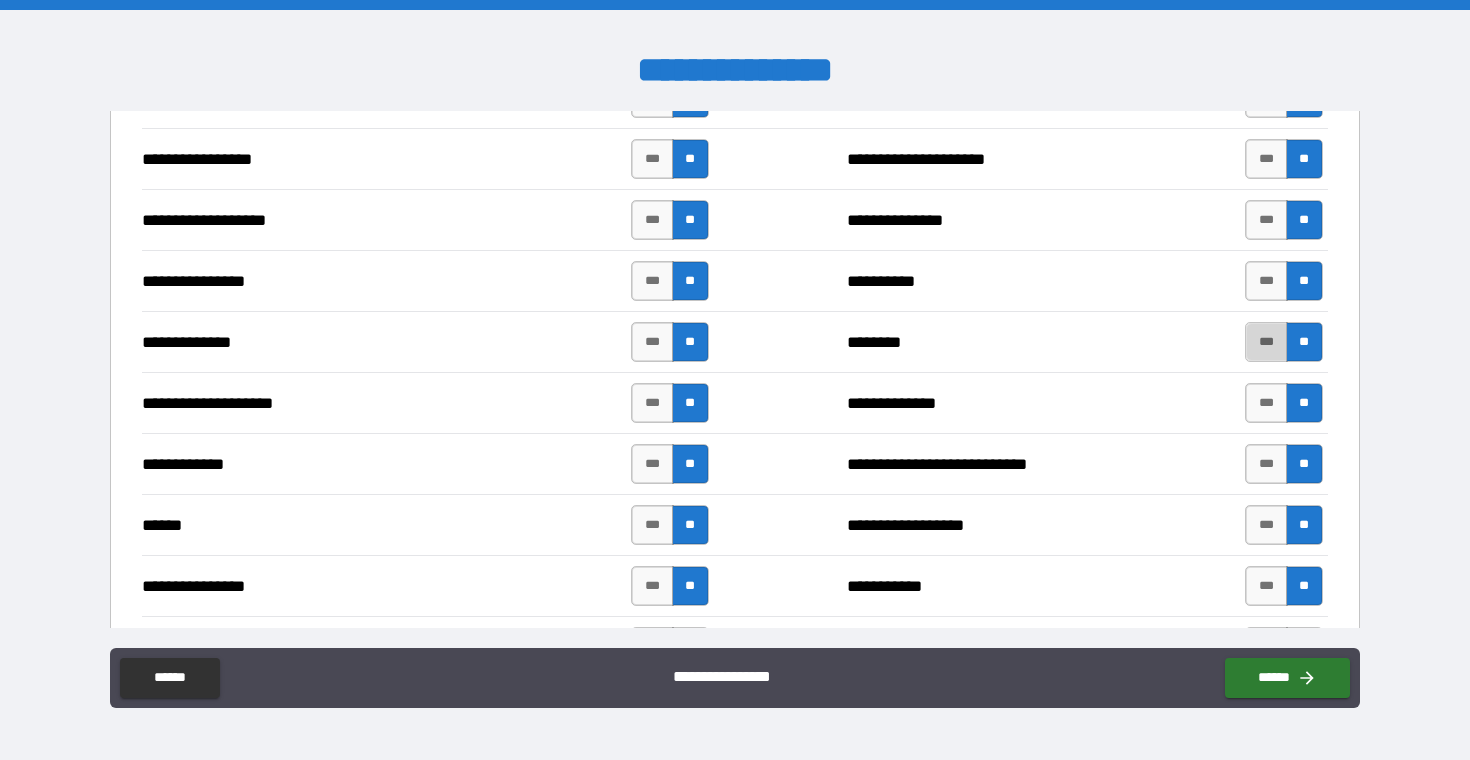 drag, startPoint x: 1258, startPoint y: 344, endPoint x: 1245, endPoint y: 348, distance: 13.601471 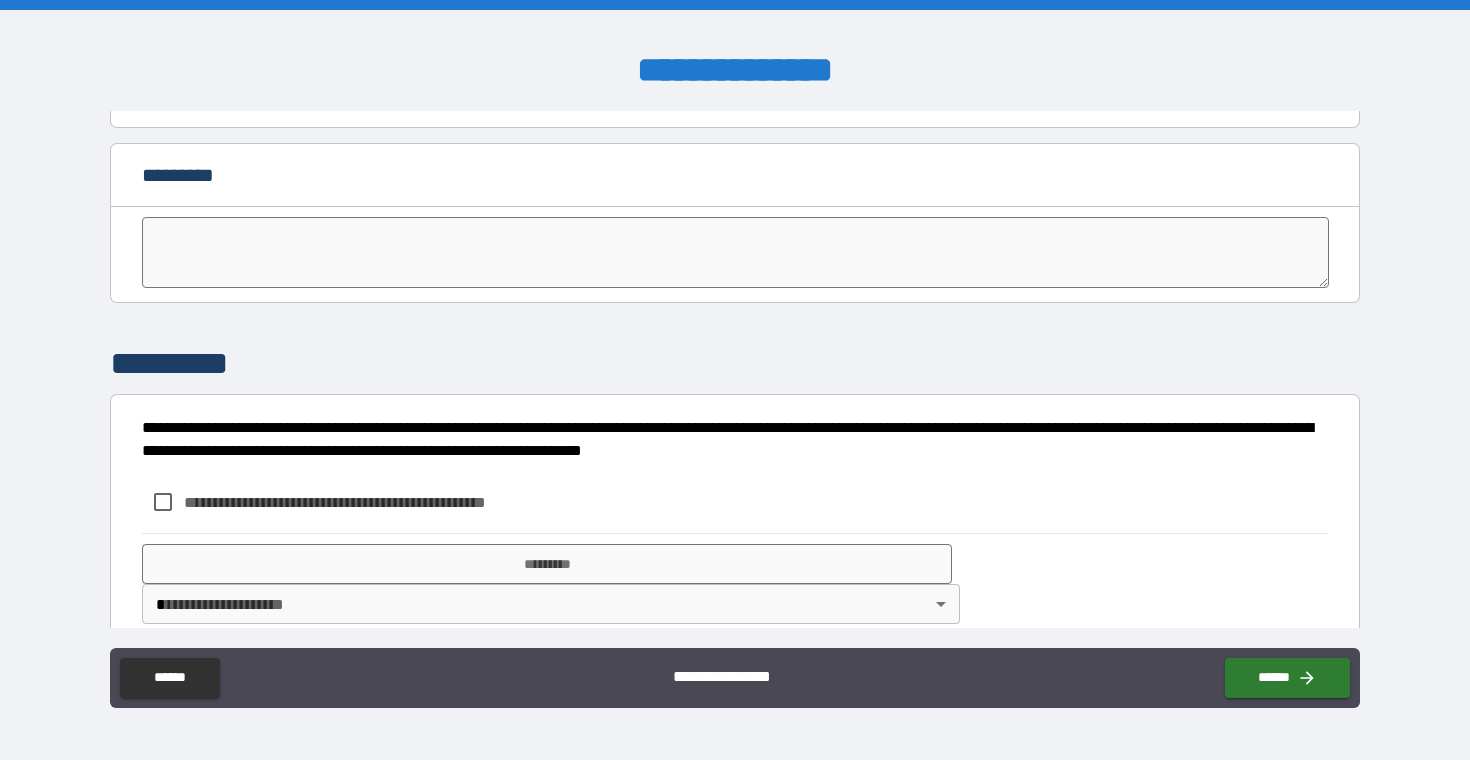 scroll, scrollTop: 3970, scrollLeft: 0, axis: vertical 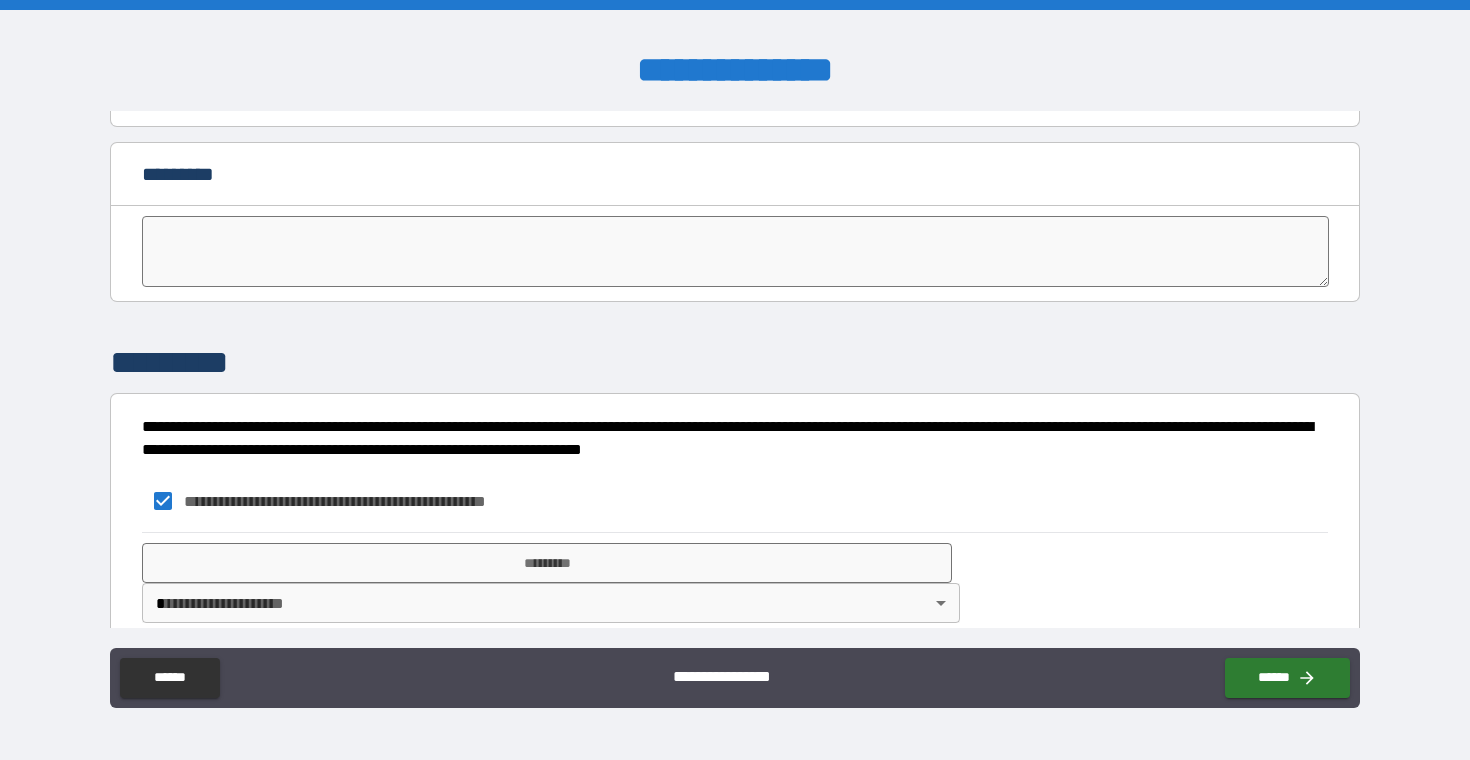 click on "**********" at bounding box center (734, 582) 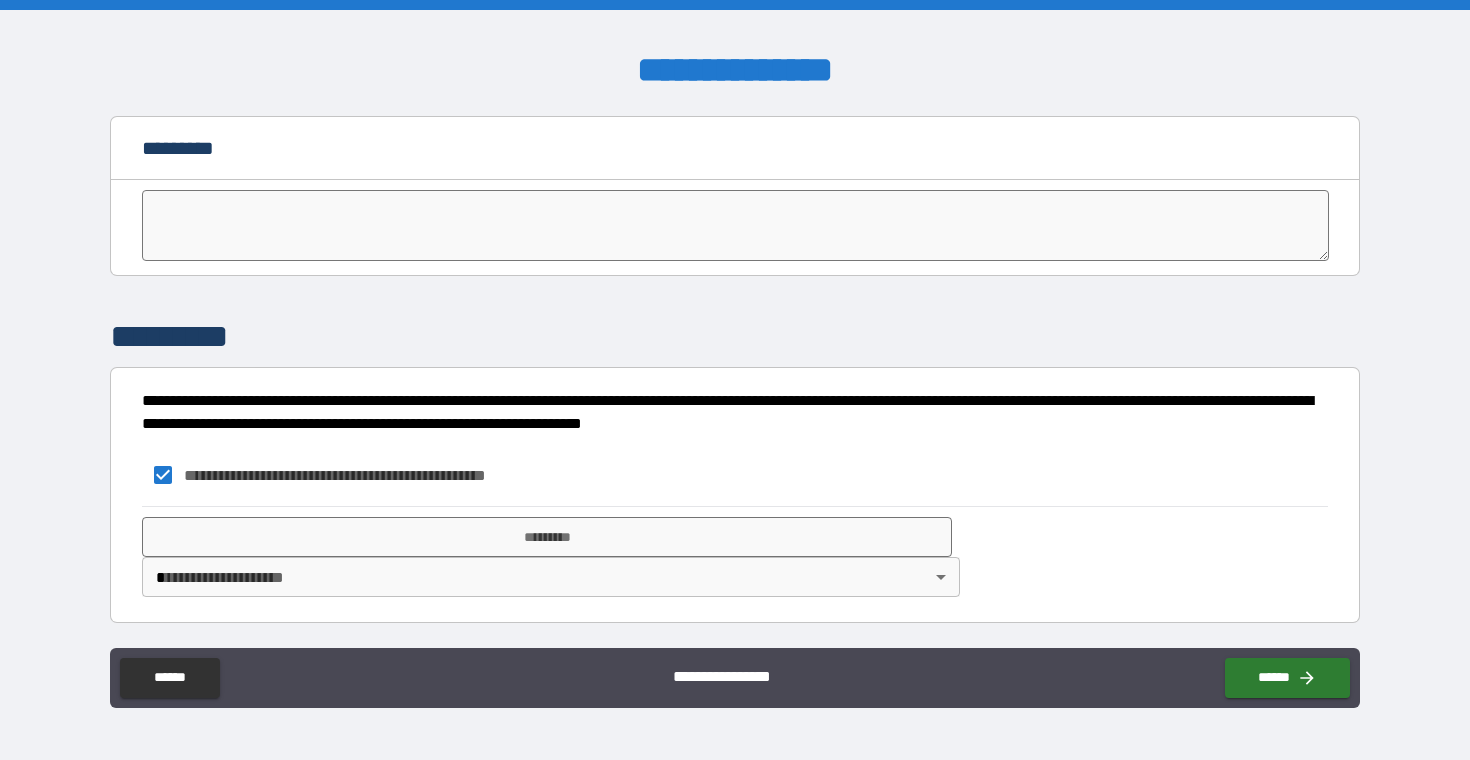 scroll, scrollTop: 3996, scrollLeft: 0, axis: vertical 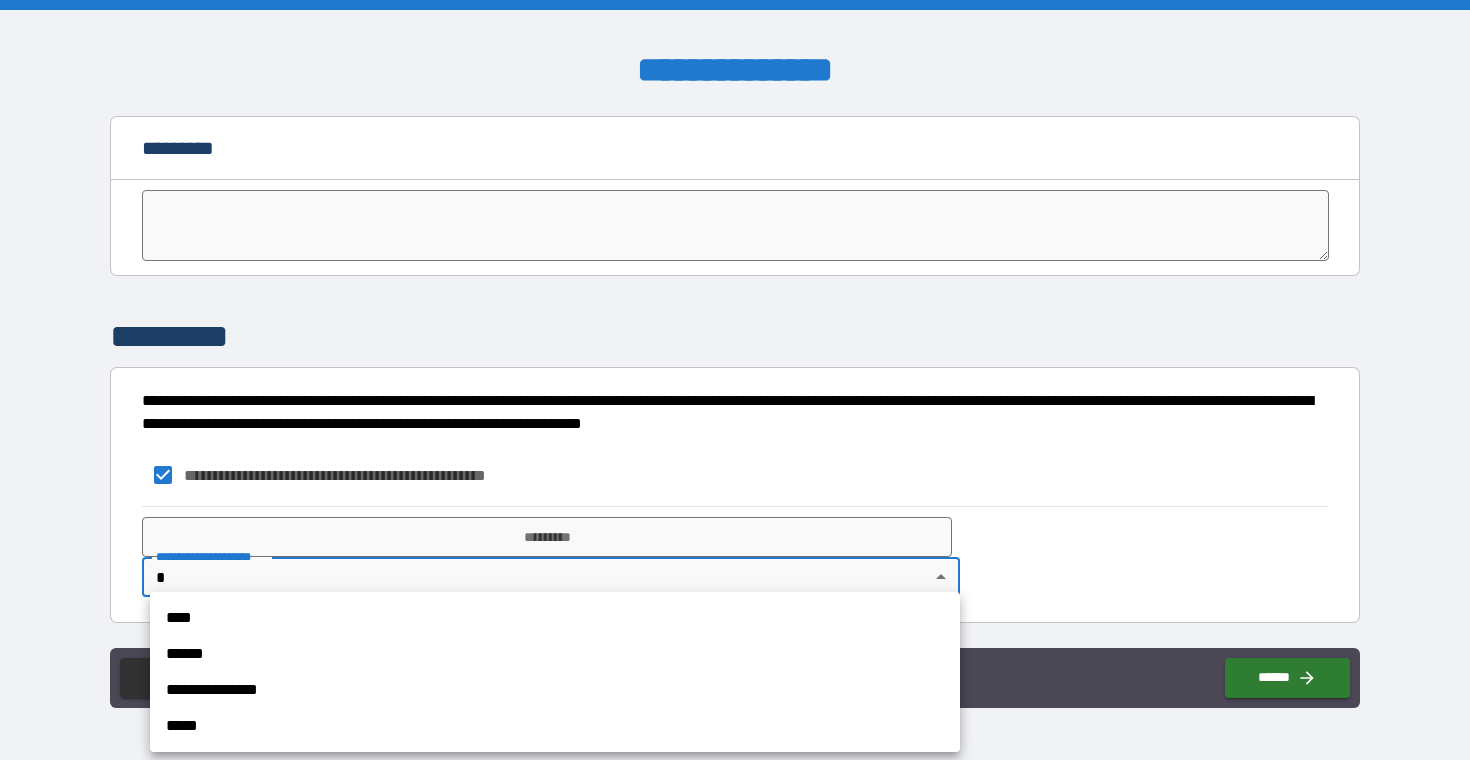 click on "****" at bounding box center (555, 618) 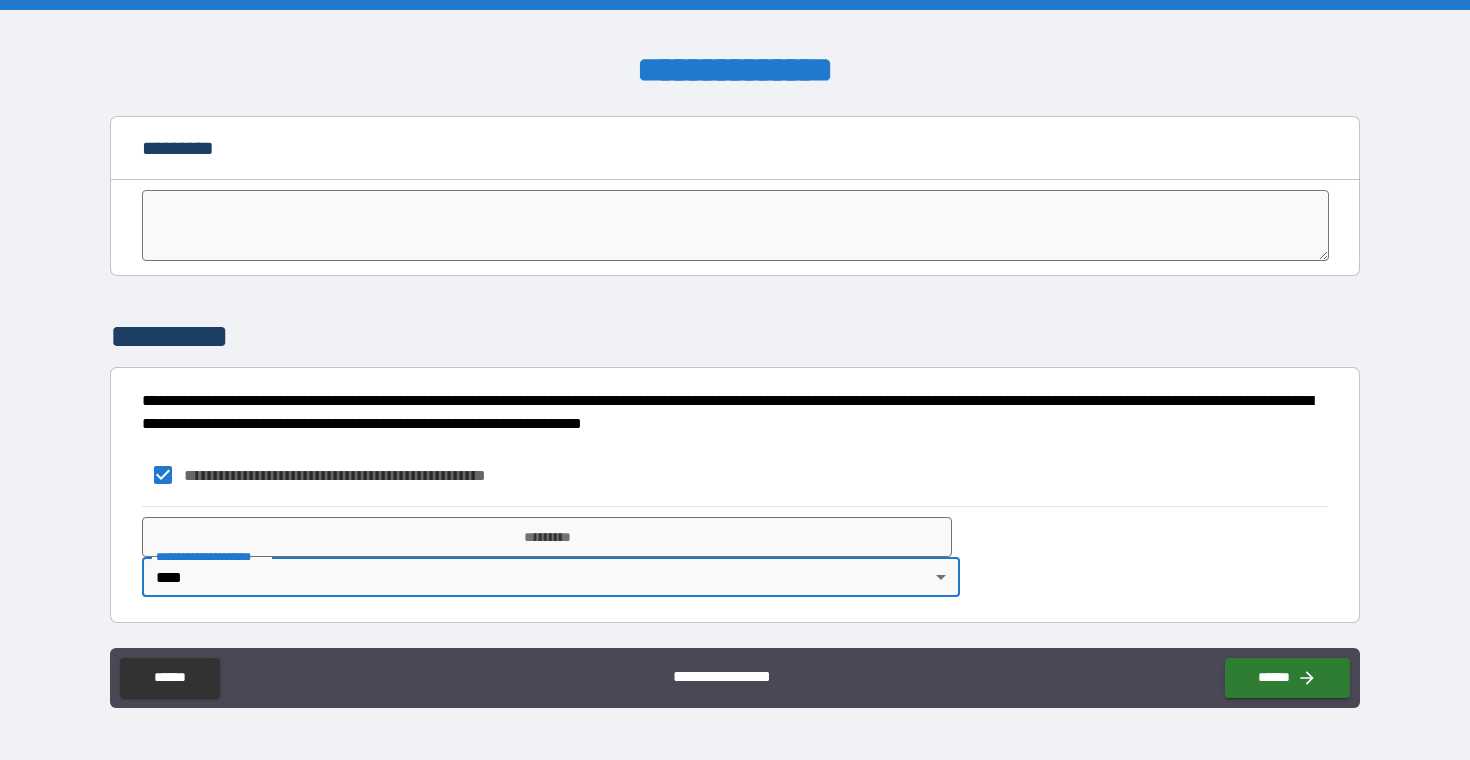 type on "****" 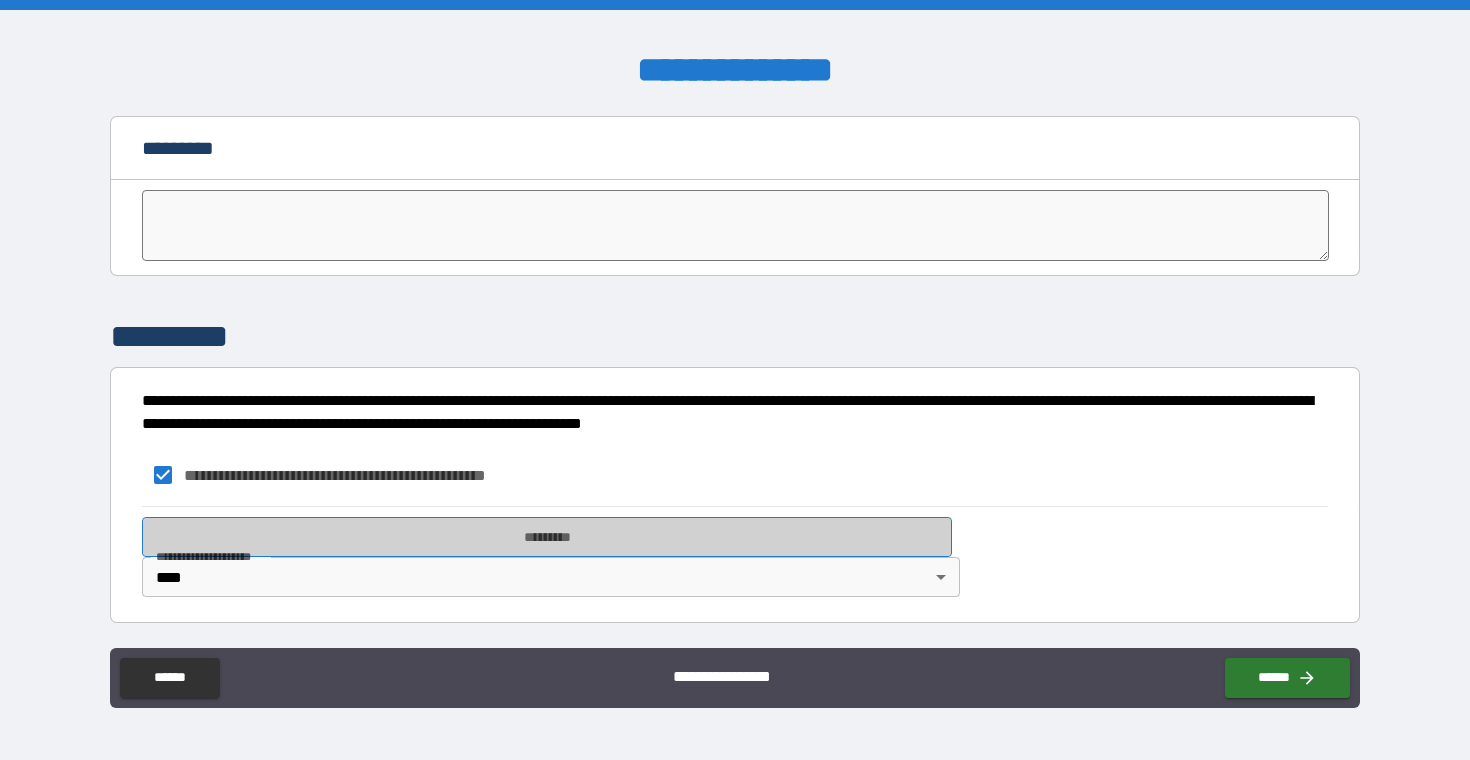 click on "*********" at bounding box center [547, 537] 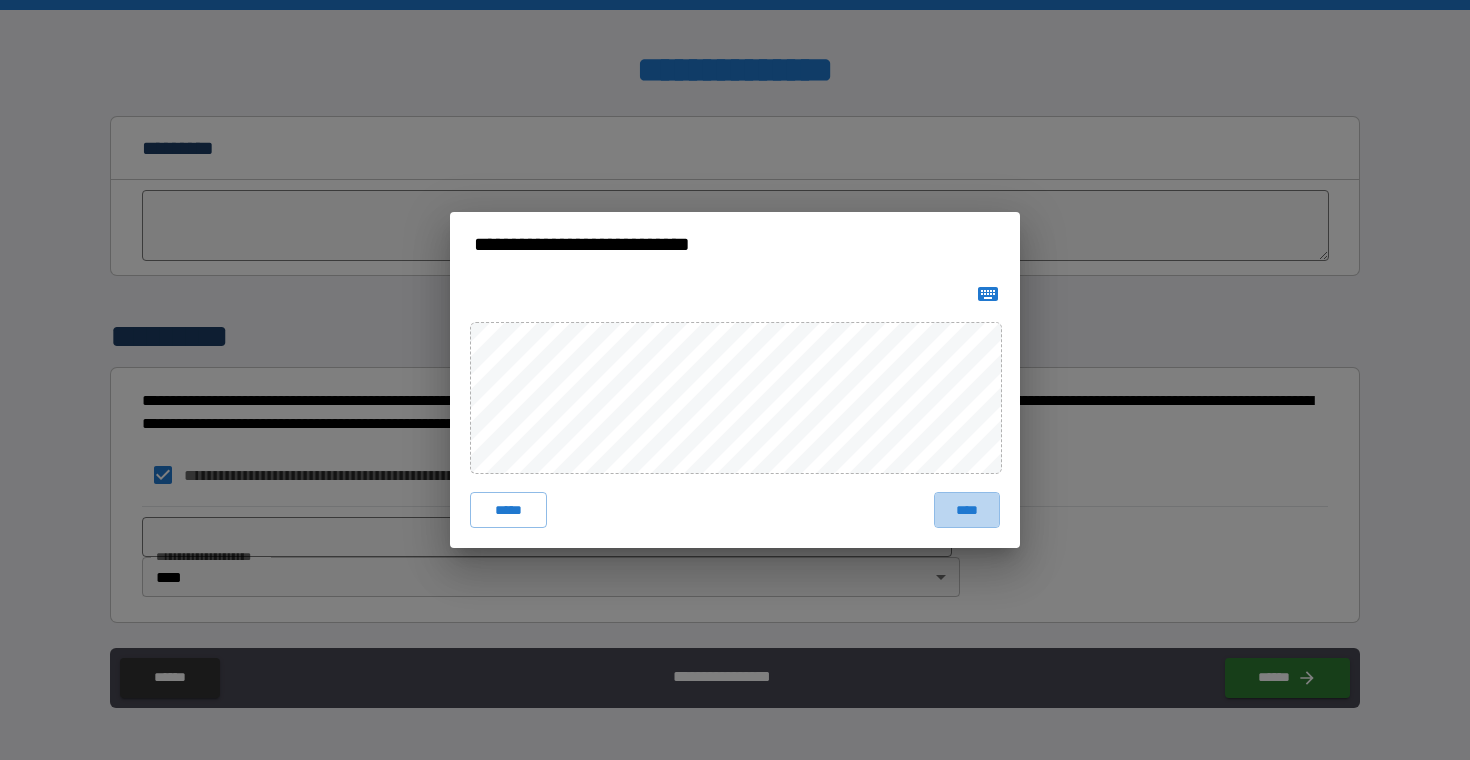 click on "****" at bounding box center (967, 510) 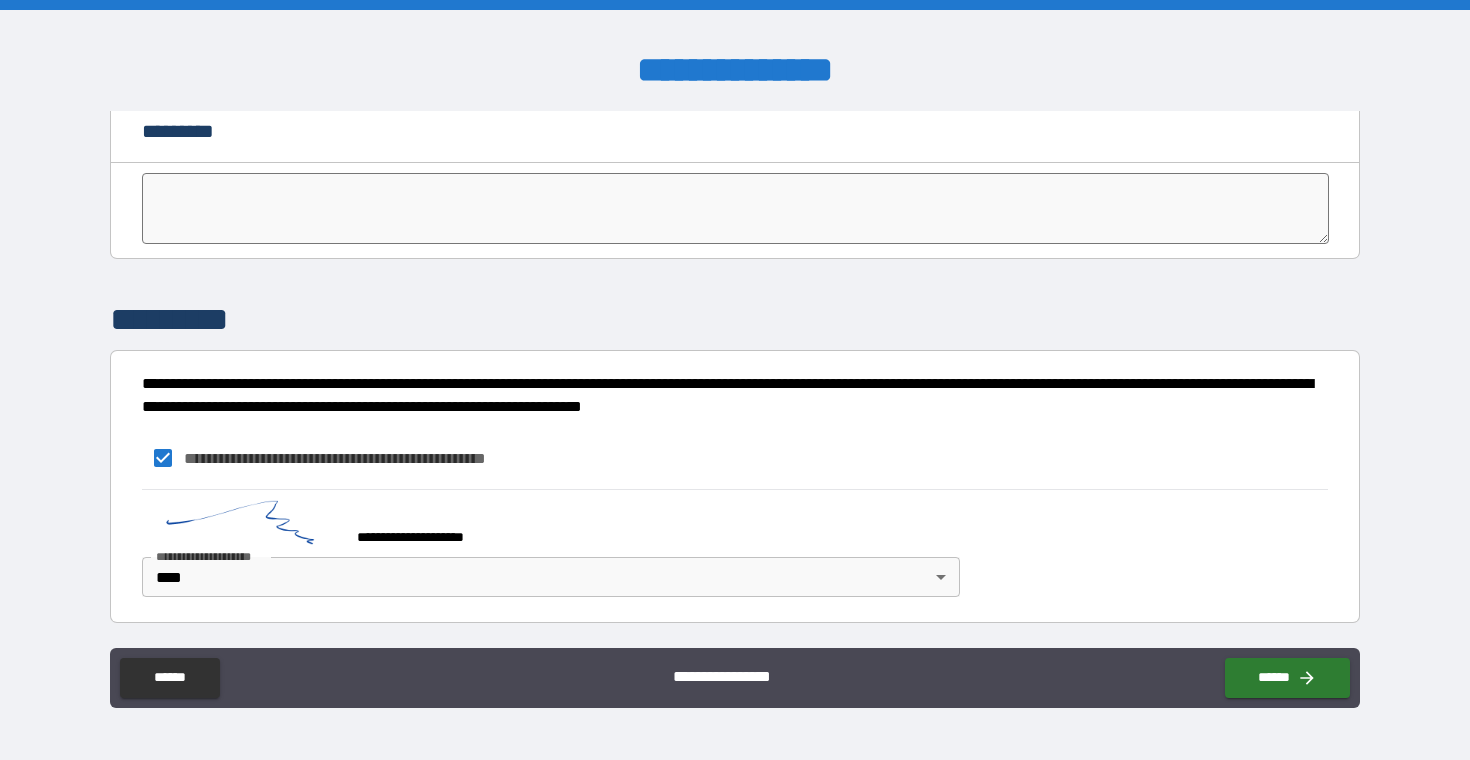 scroll, scrollTop: 4013, scrollLeft: 0, axis: vertical 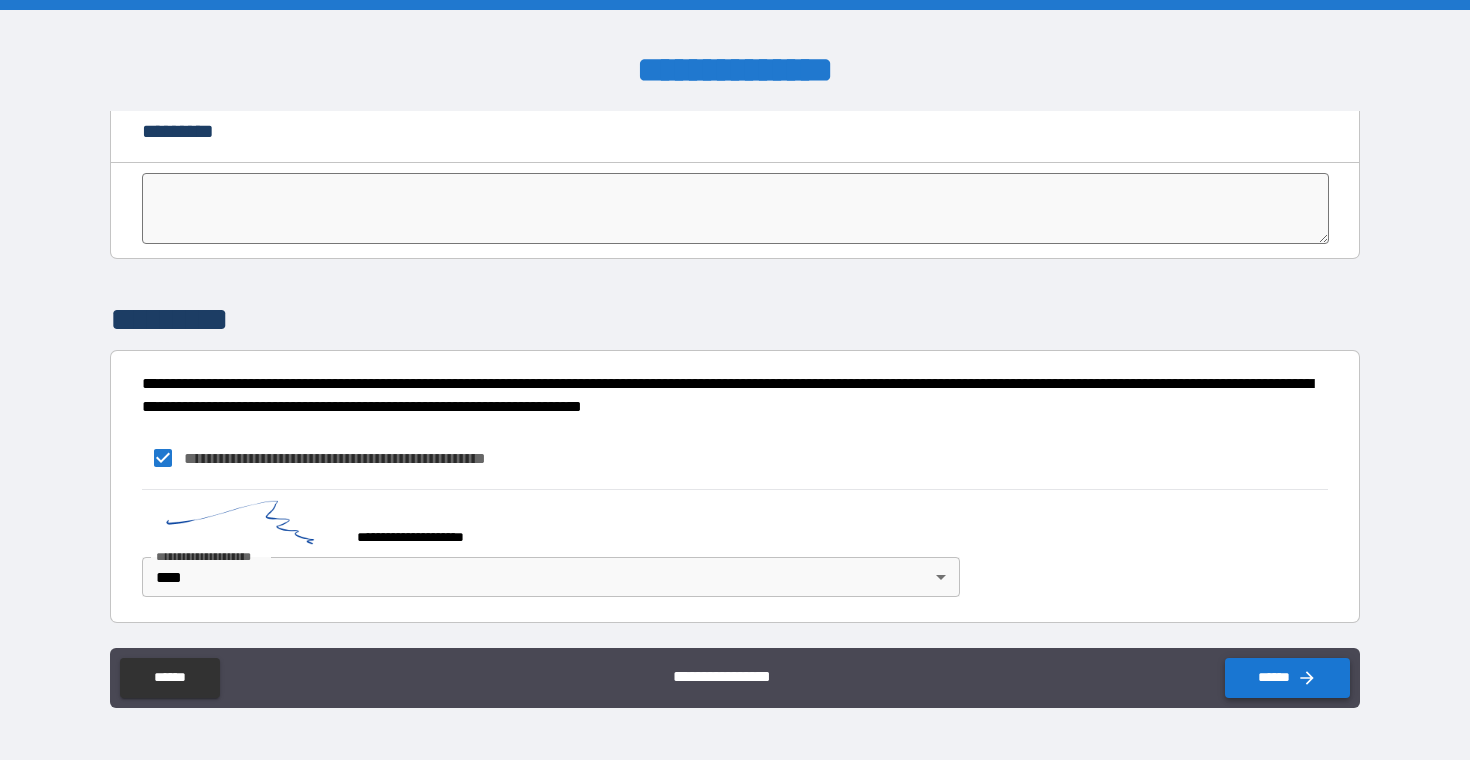 click on "******" at bounding box center (1287, 678) 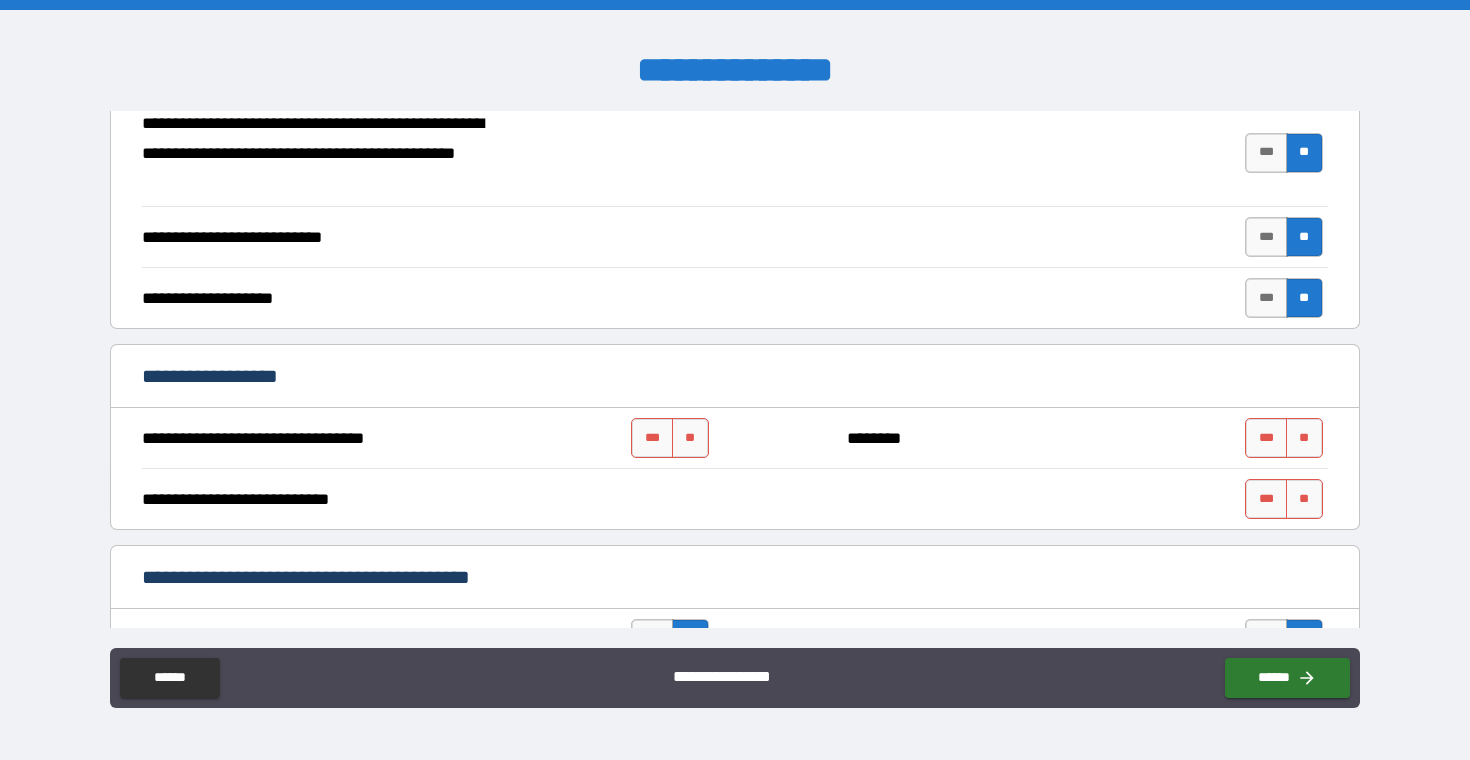 scroll, scrollTop: 587, scrollLeft: 0, axis: vertical 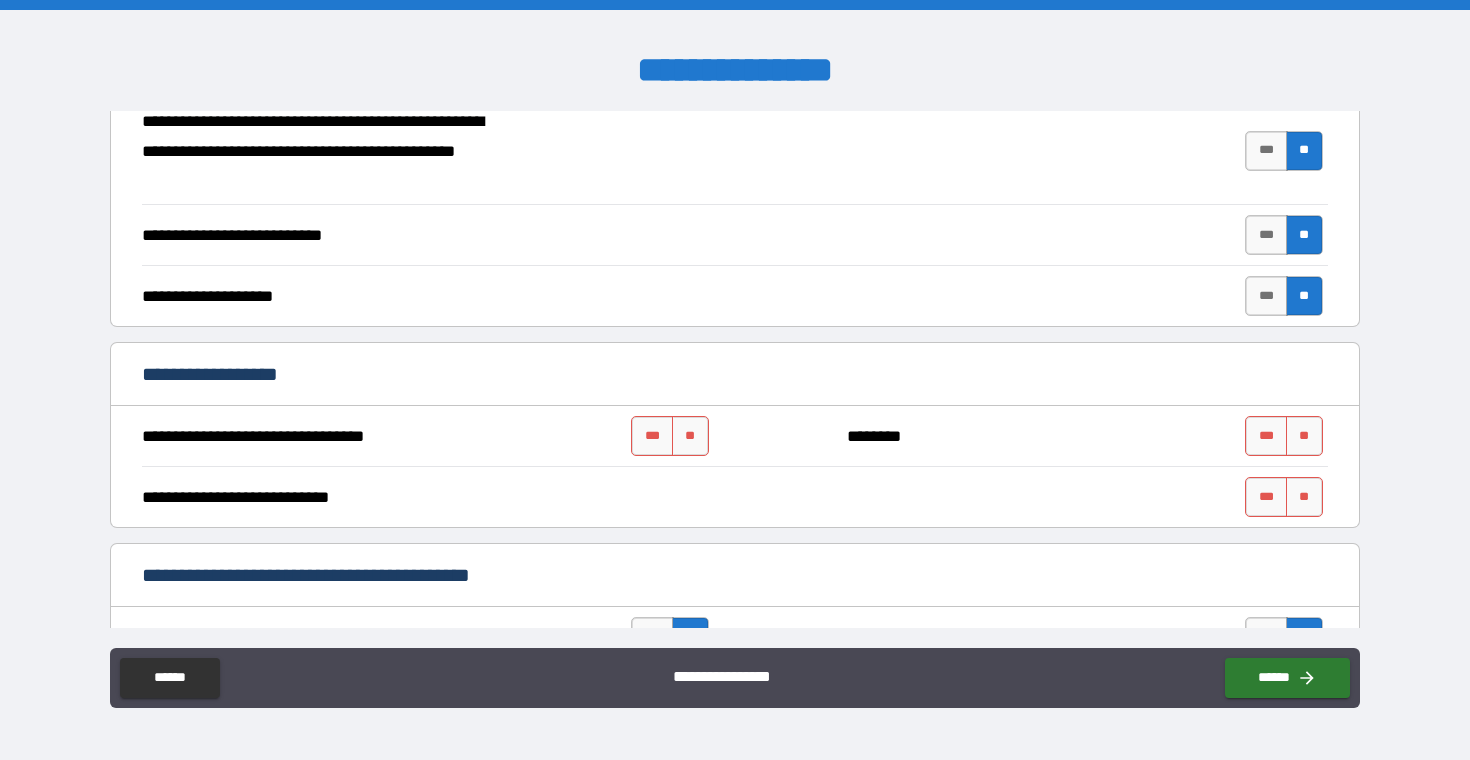 drag, startPoint x: 689, startPoint y: 442, endPoint x: 713, endPoint y: 437, distance: 24.5153 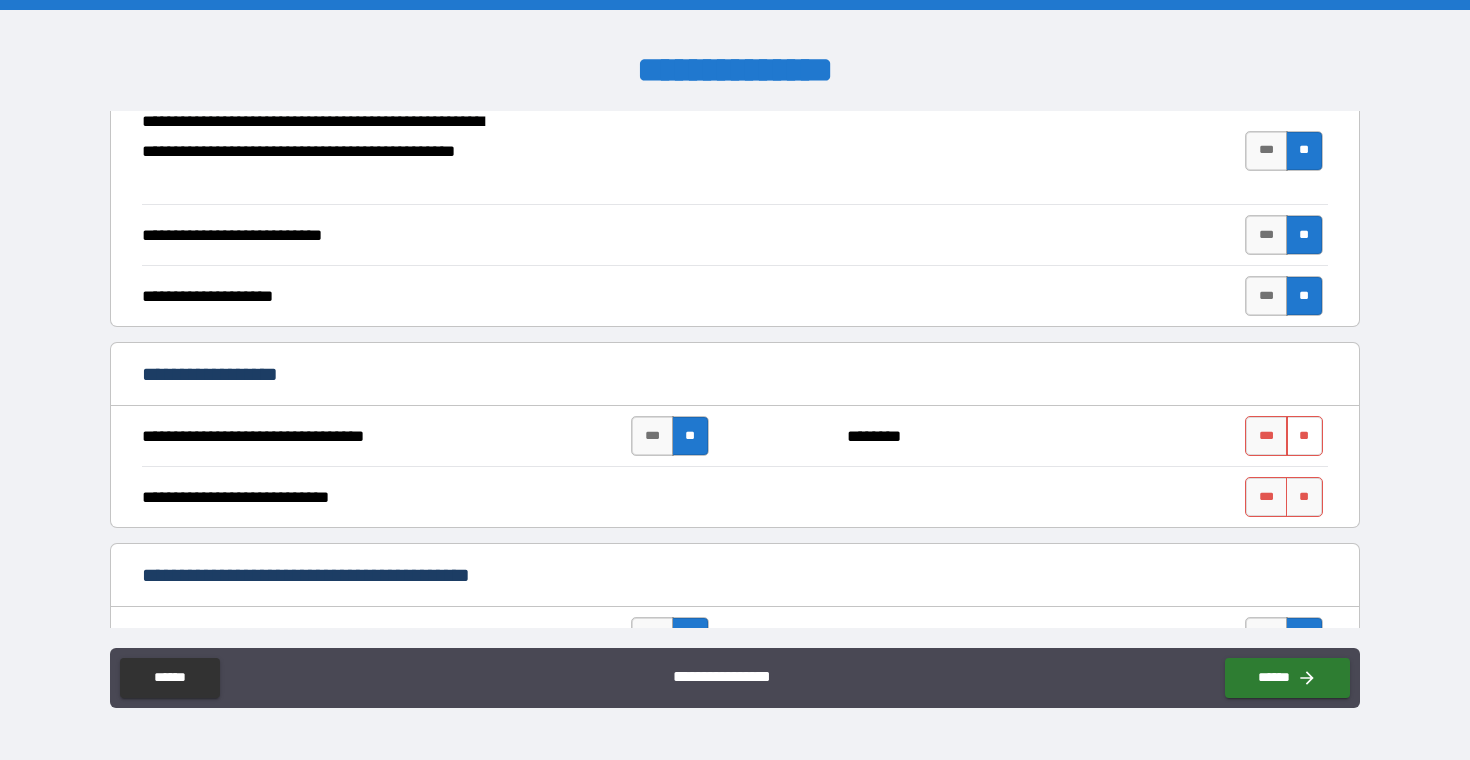 click on "**" at bounding box center (1304, 436) 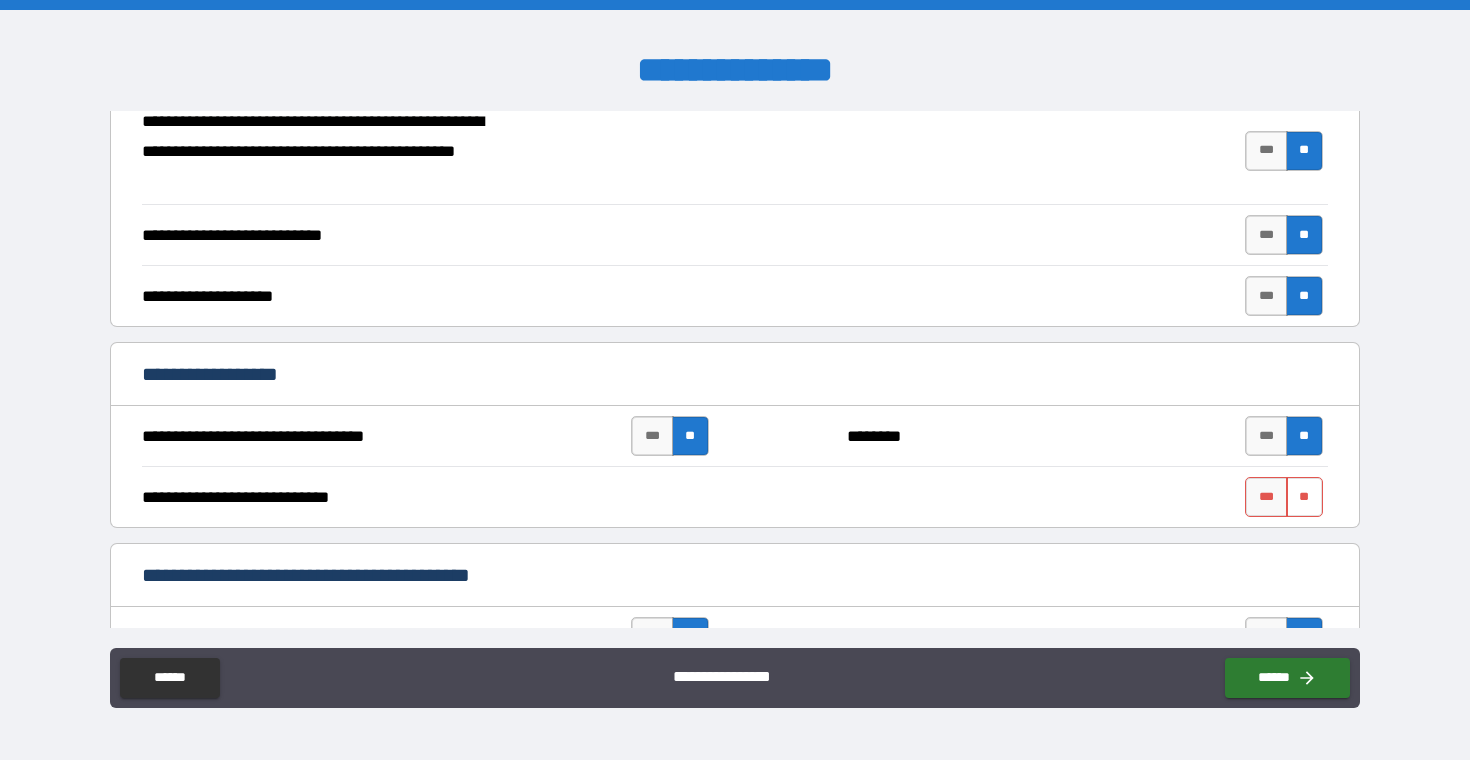 click on "**" at bounding box center [1304, 497] 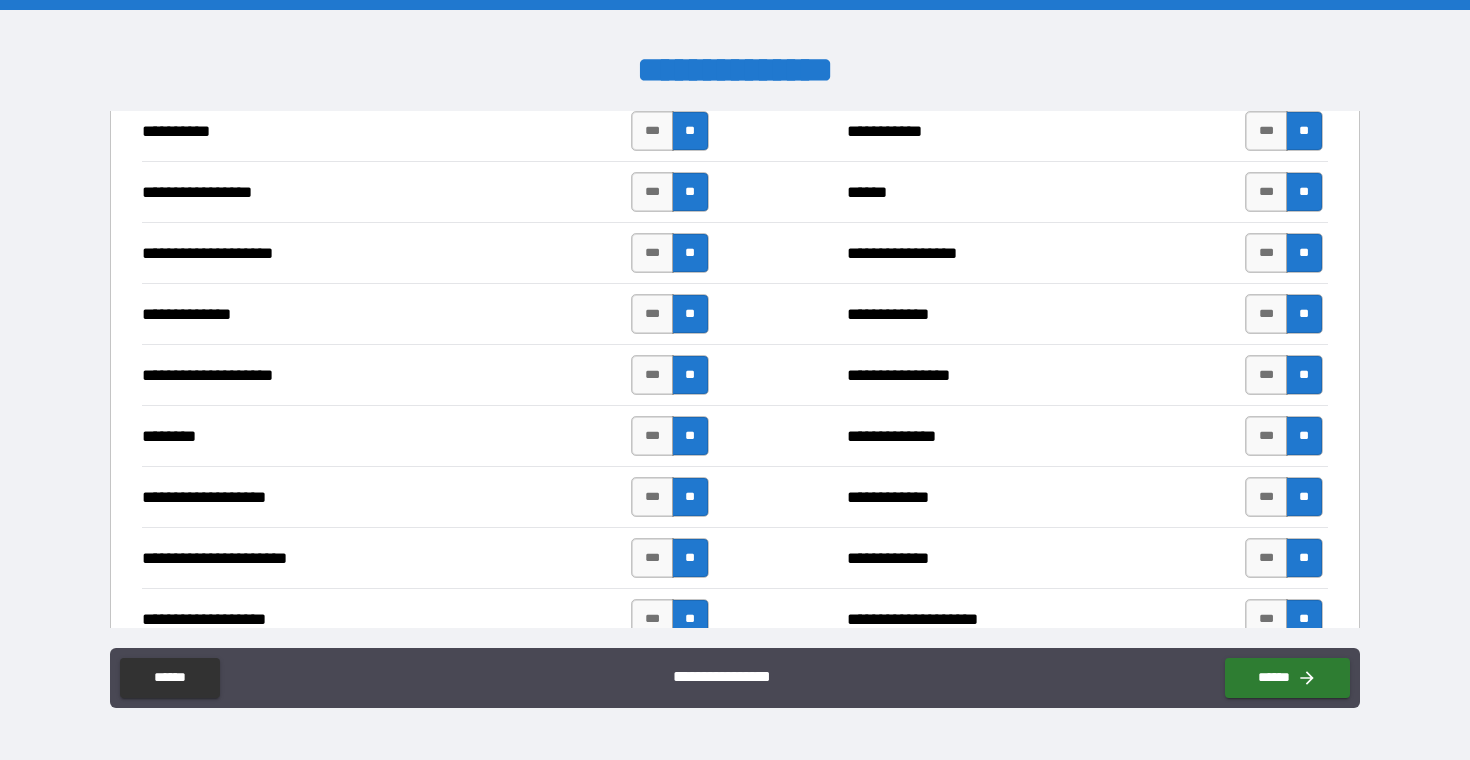 scroll, scrollTop: 2751, scrollLeft: 0, axis: vertical 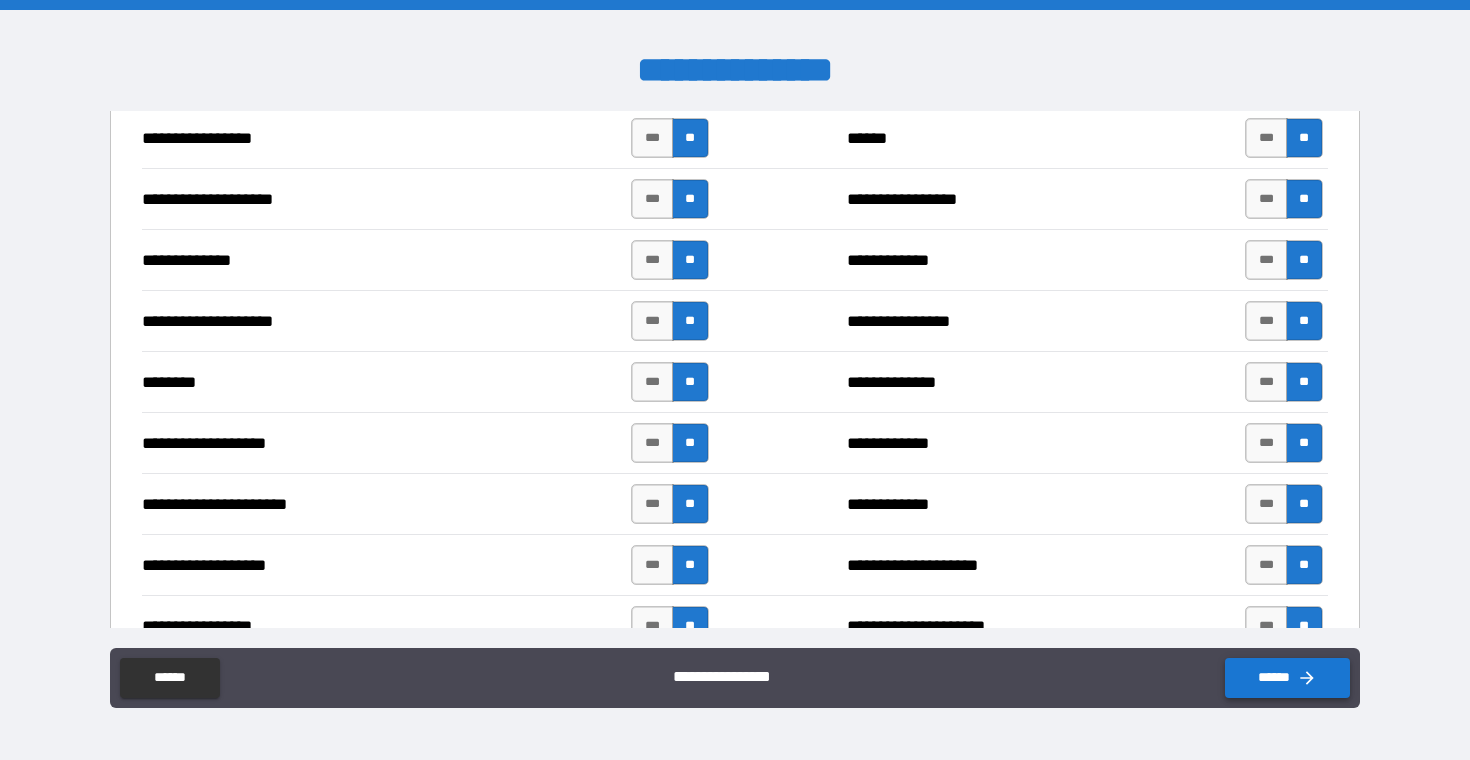 click on "******" at bounding box center (1287, 678) 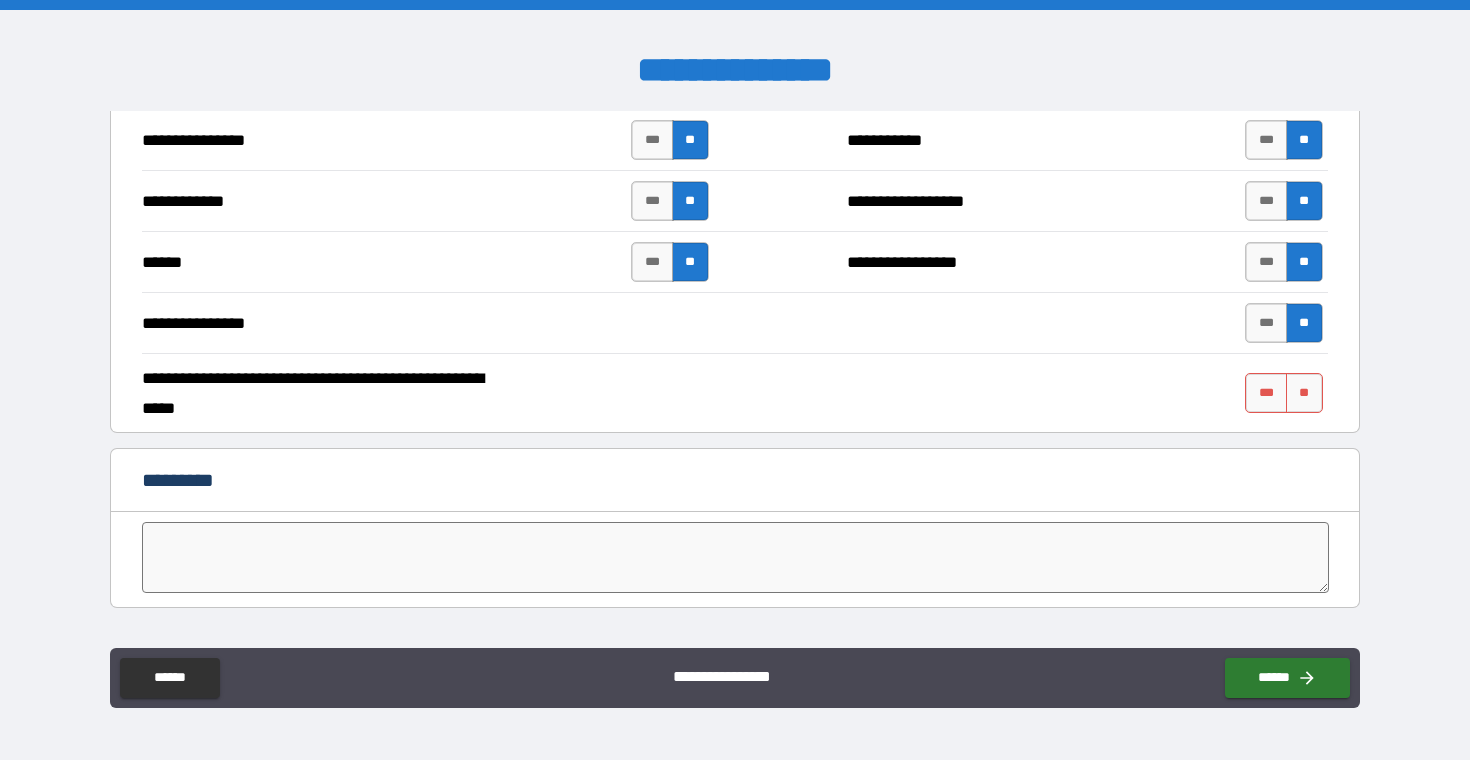 scroll, scrollTop: 3666, scrollLeft: 0, axis: vertical 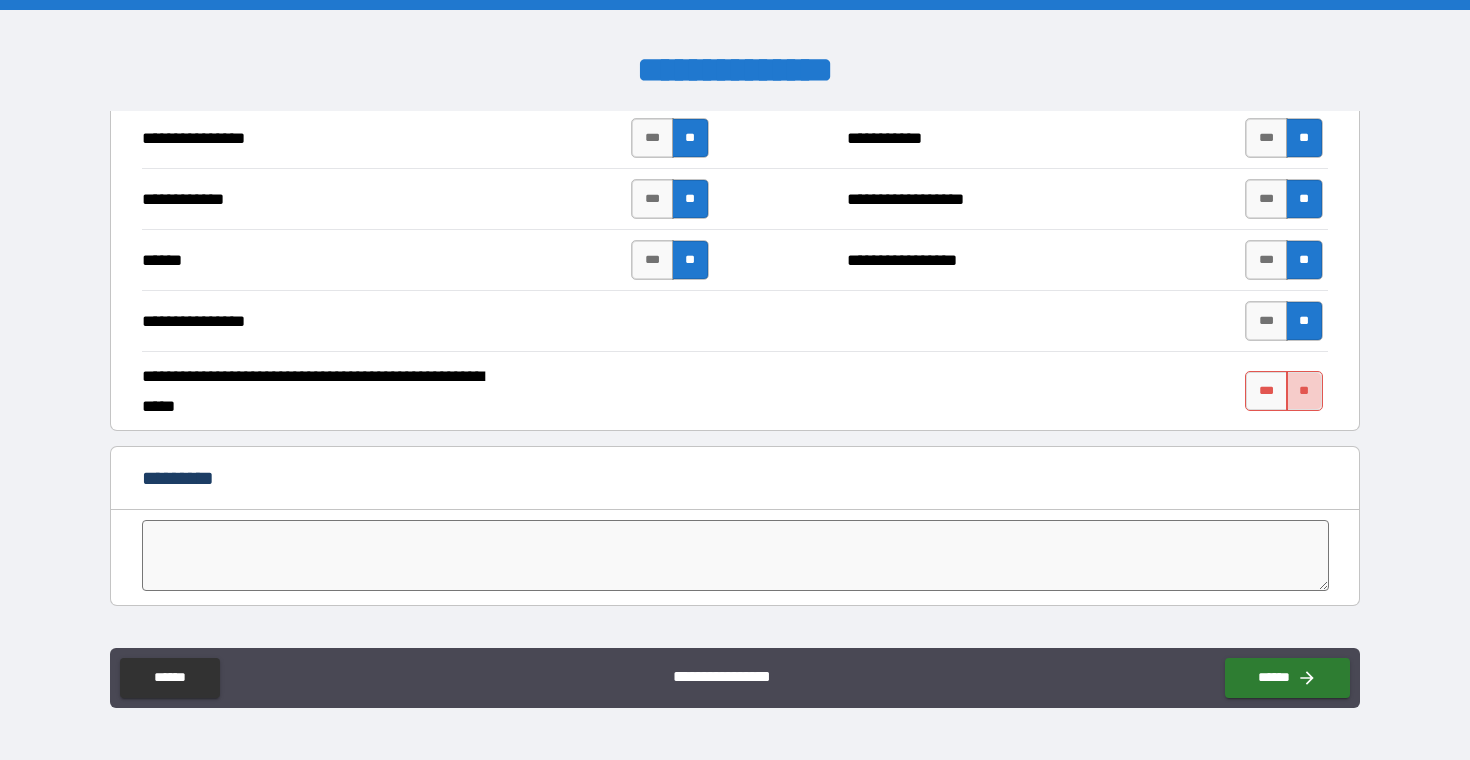 click on "**" at bounding box center [1304, 391] 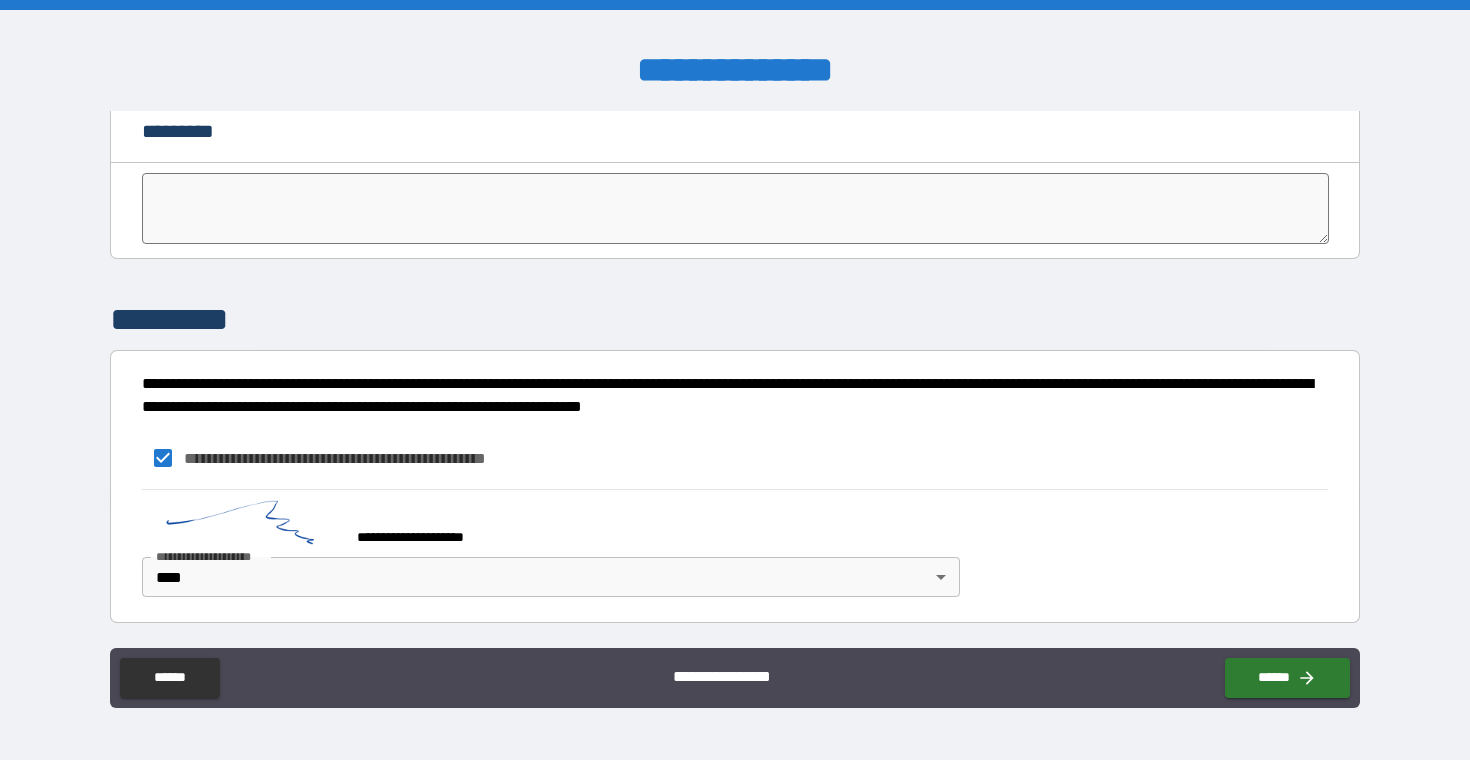 scroll, scrollTop: 4013, scrollLeft: 0, axis: vertical 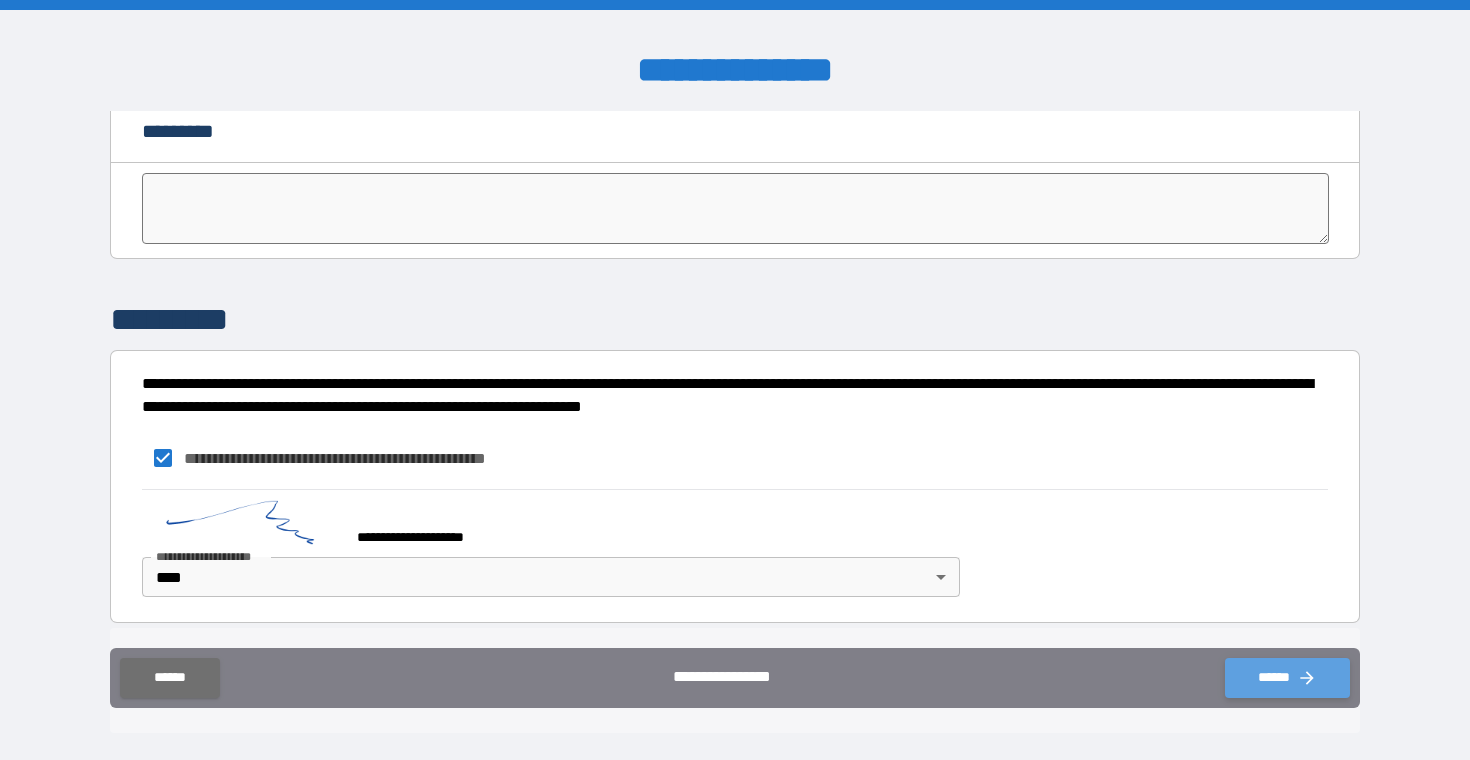click on "******" at bounding box center [1287, 678] 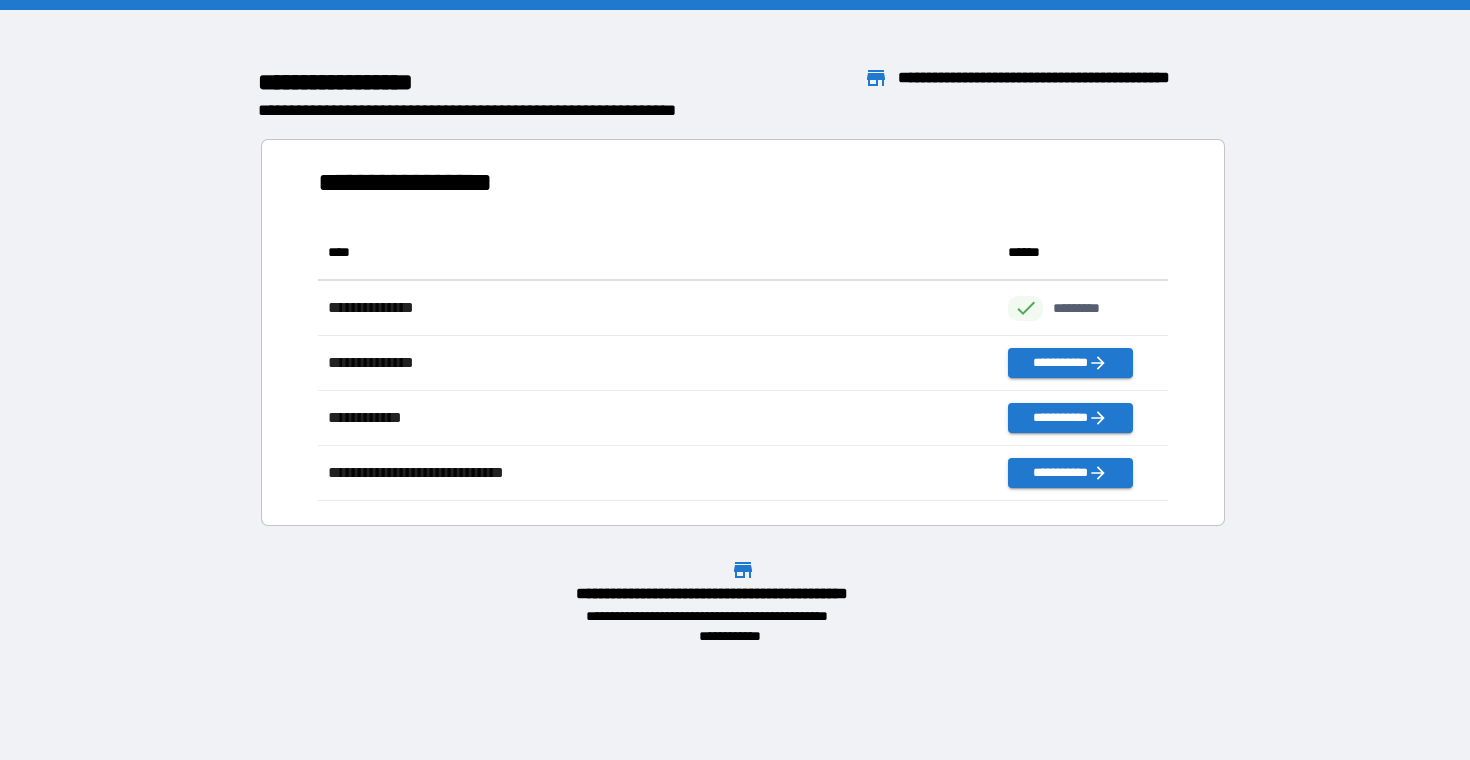scroll, scrollTop: 1, scrollLeft: 1, axis: both 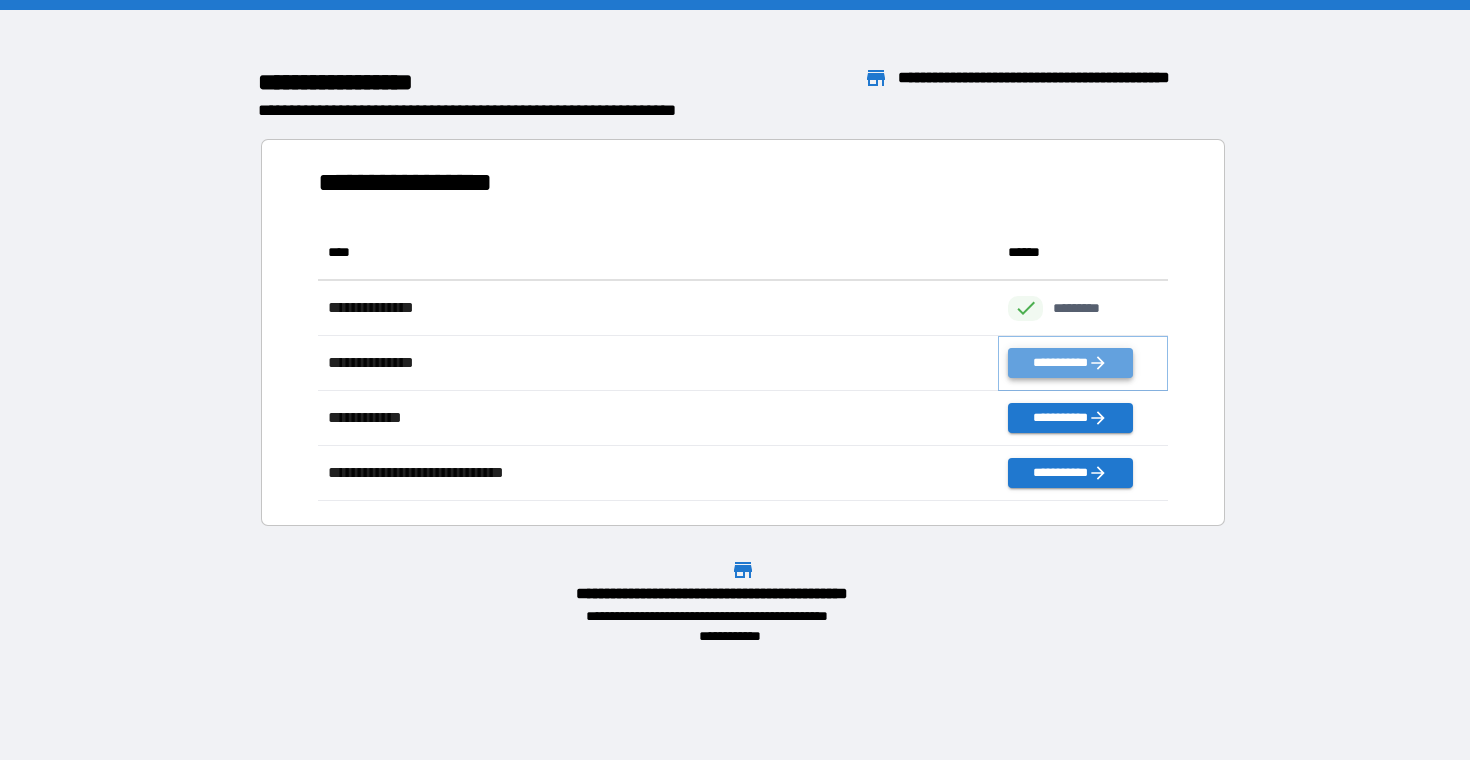 click on "**********" at bounding box center [1070, 363] 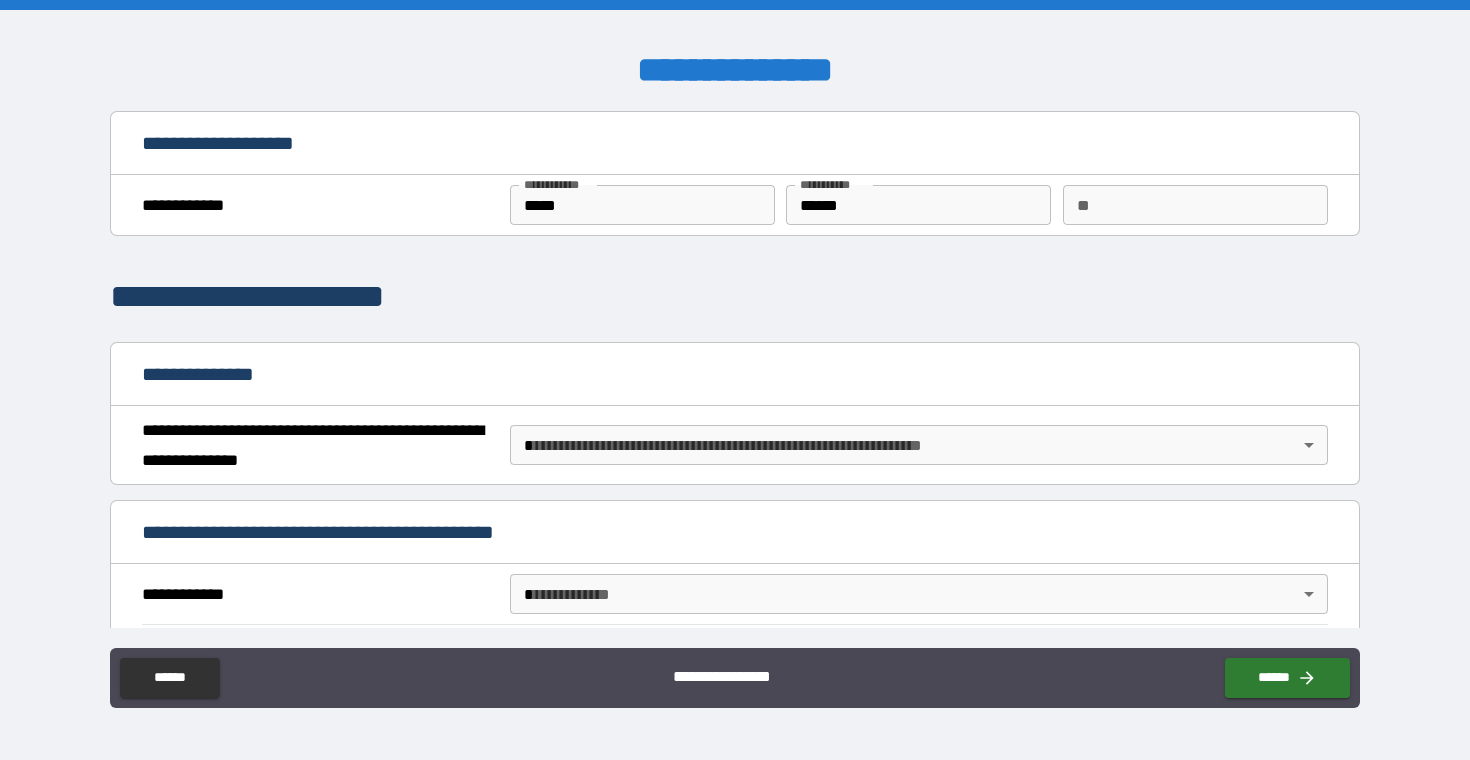 click on "**********" at bounding box center [735, 380] 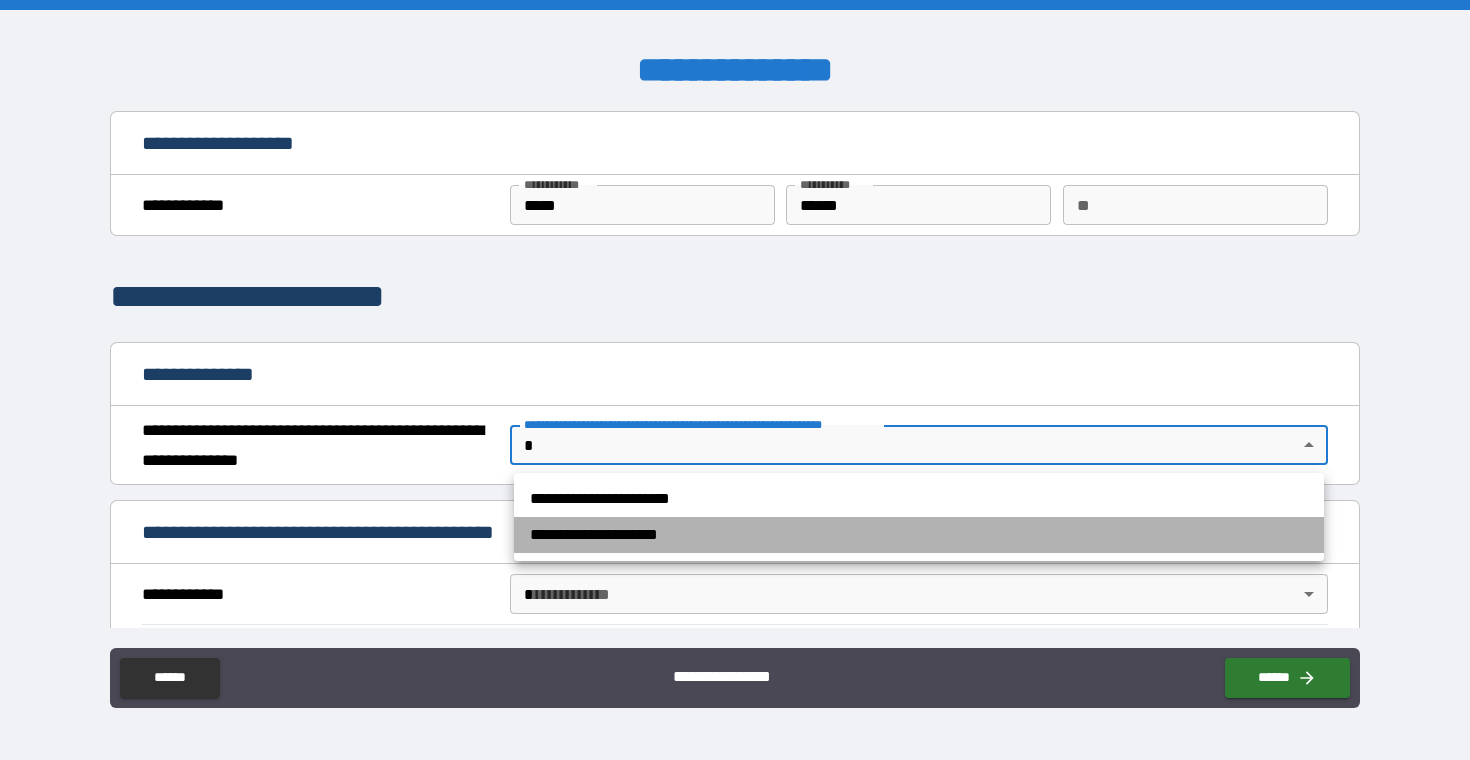click on "**********" at bounding box center (919, 535) 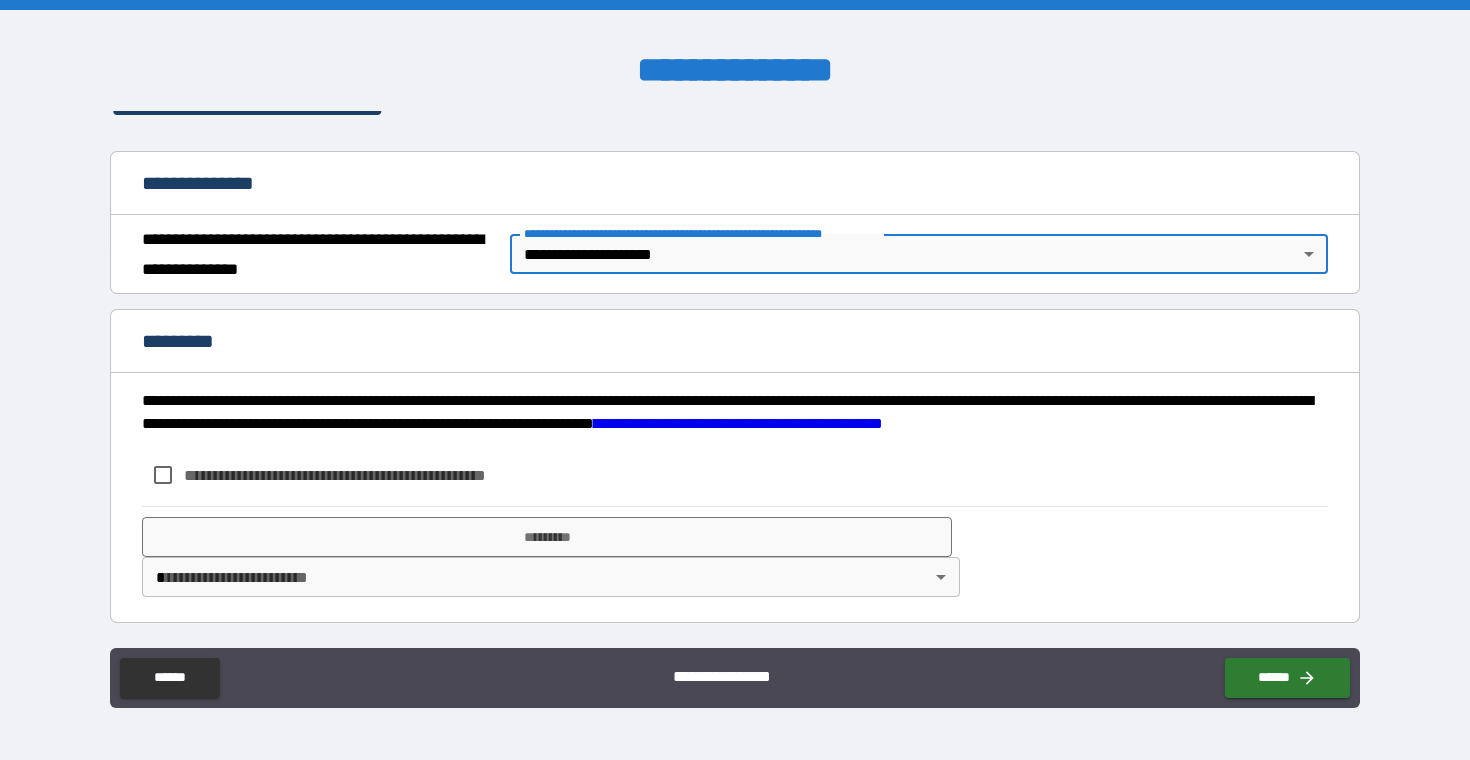 scroll, scrollTop: 191, scrollLeft: 0, axis: vertical 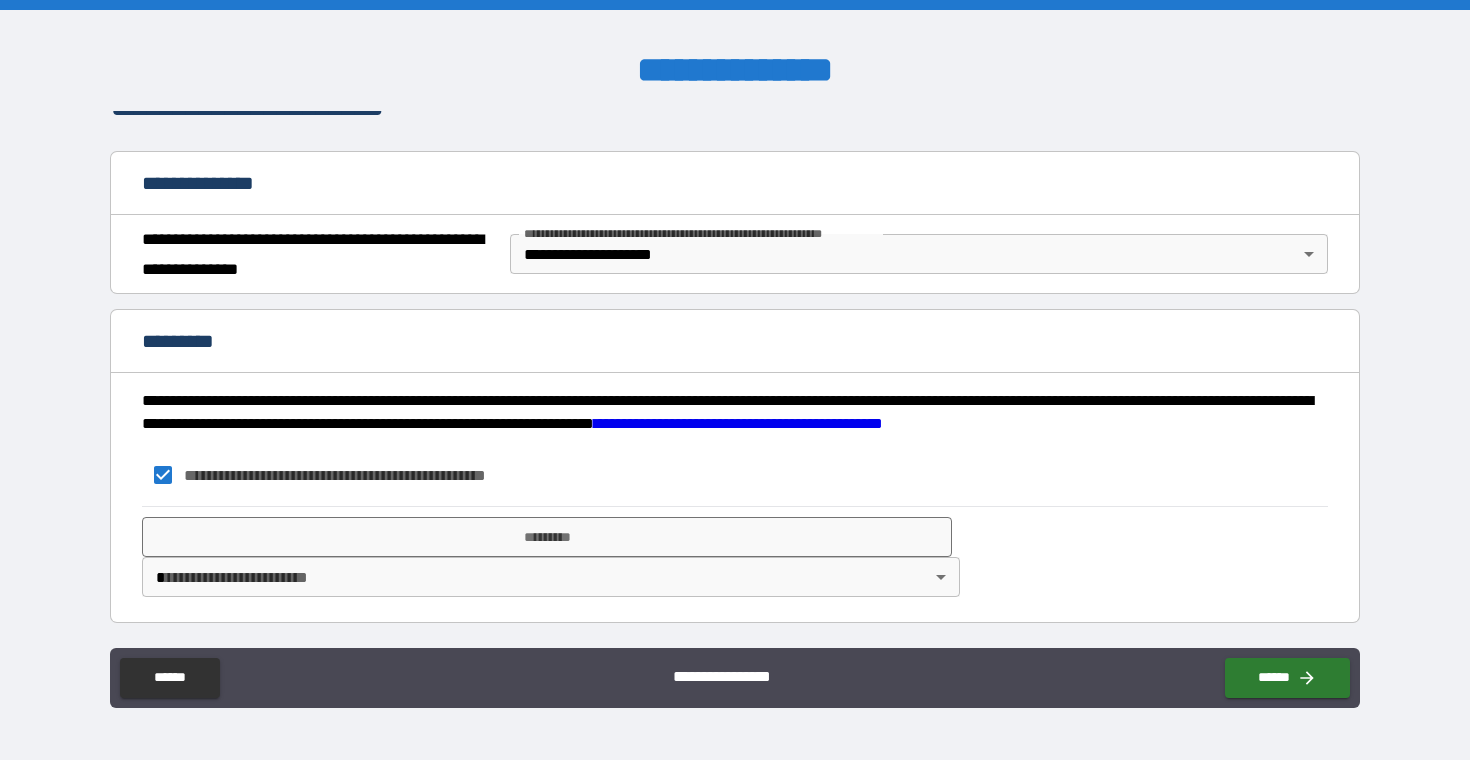 click on "**********" at bounding box center [735, 380] 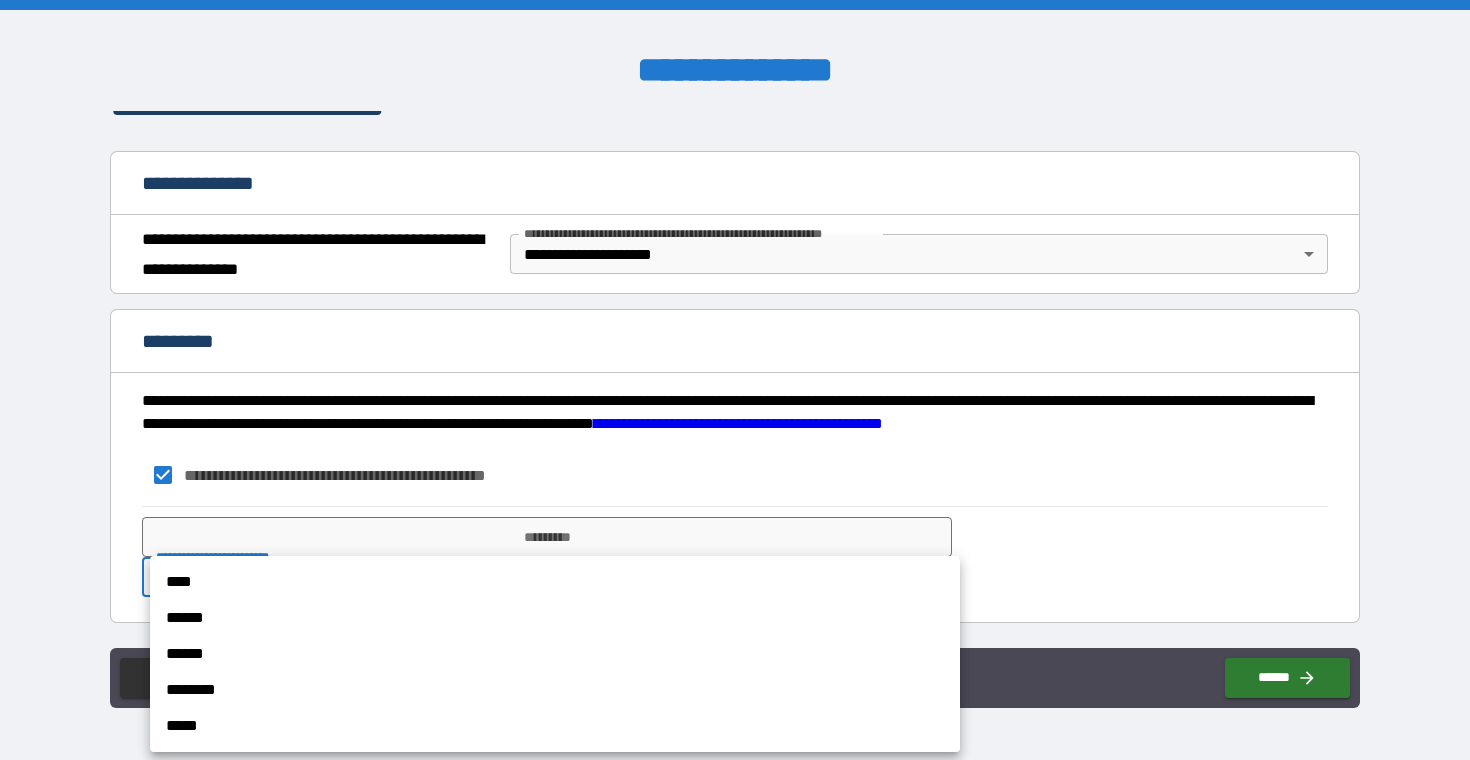 click on "****" at bounding box center [555, 582] 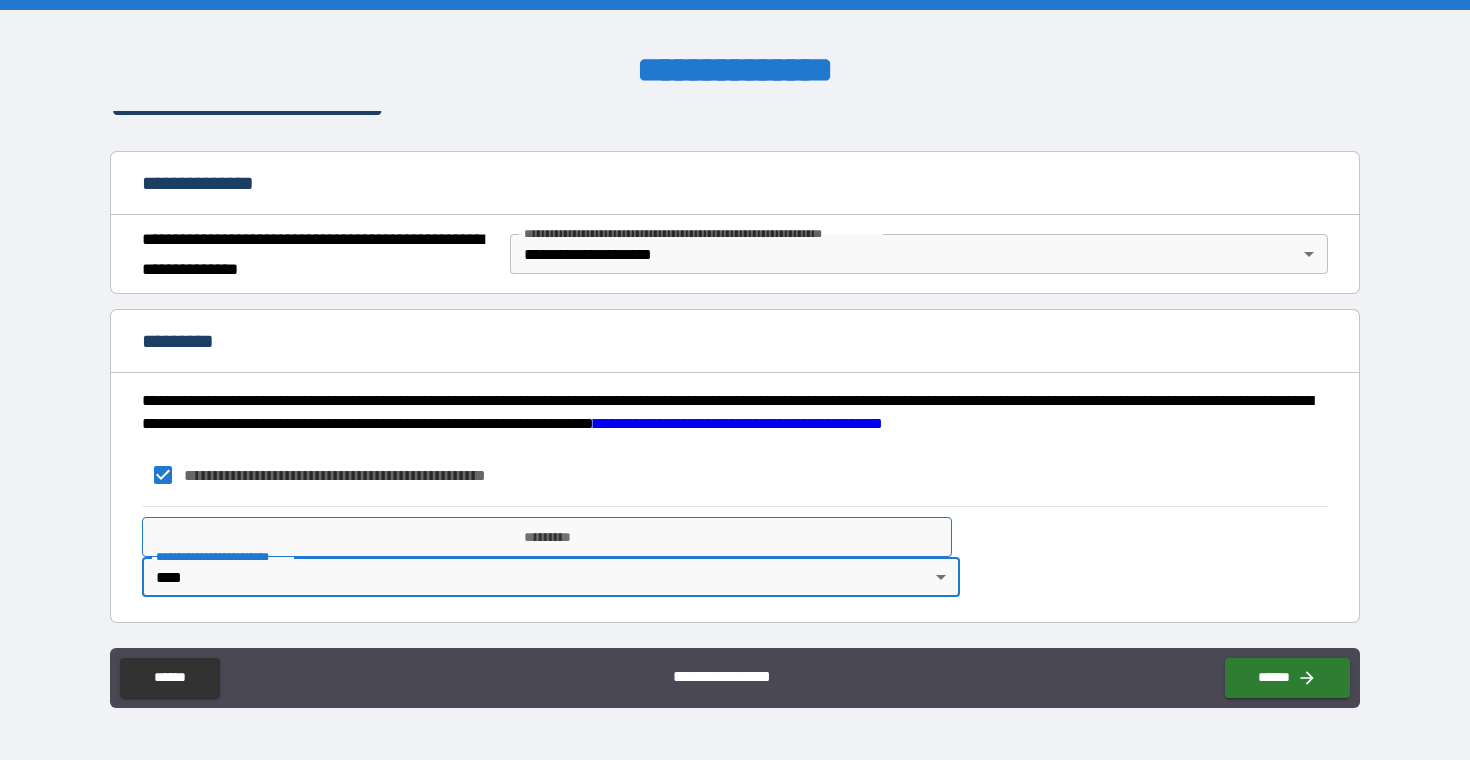 click on "*********" at bounding box center [547, 537] 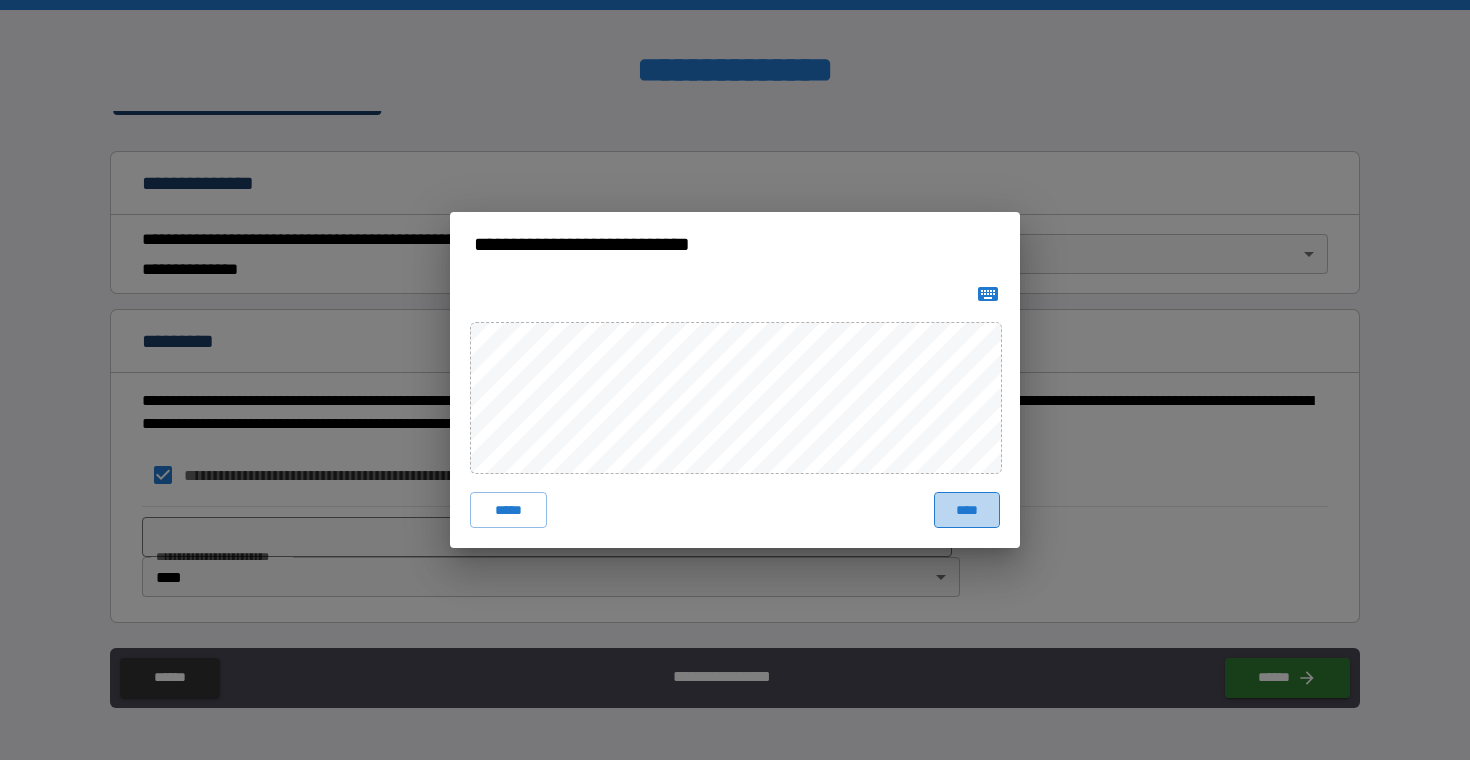click on "****" at bounding box center [967, 510] 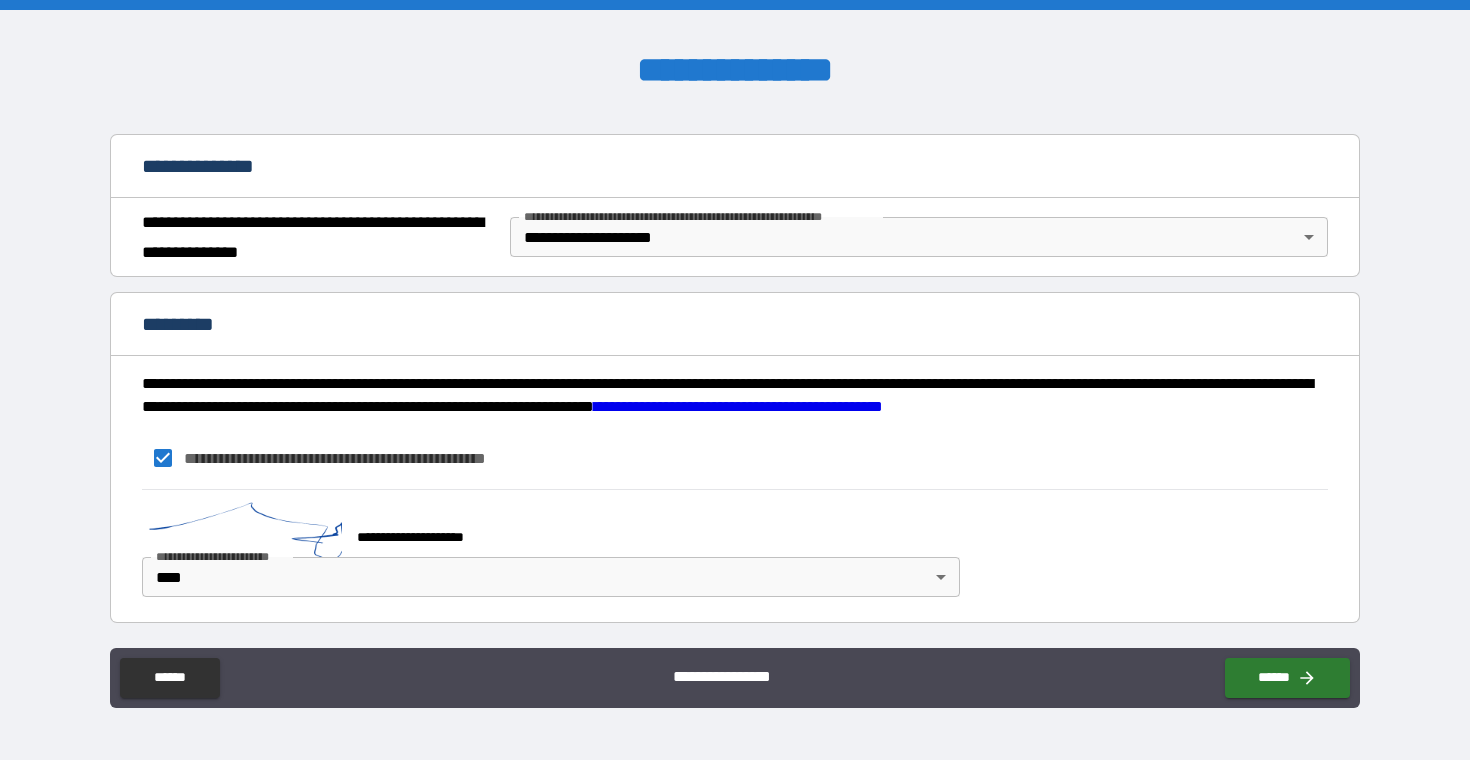 scroll, scrollTop: 208, scrollLeft: 0, axis: vertical 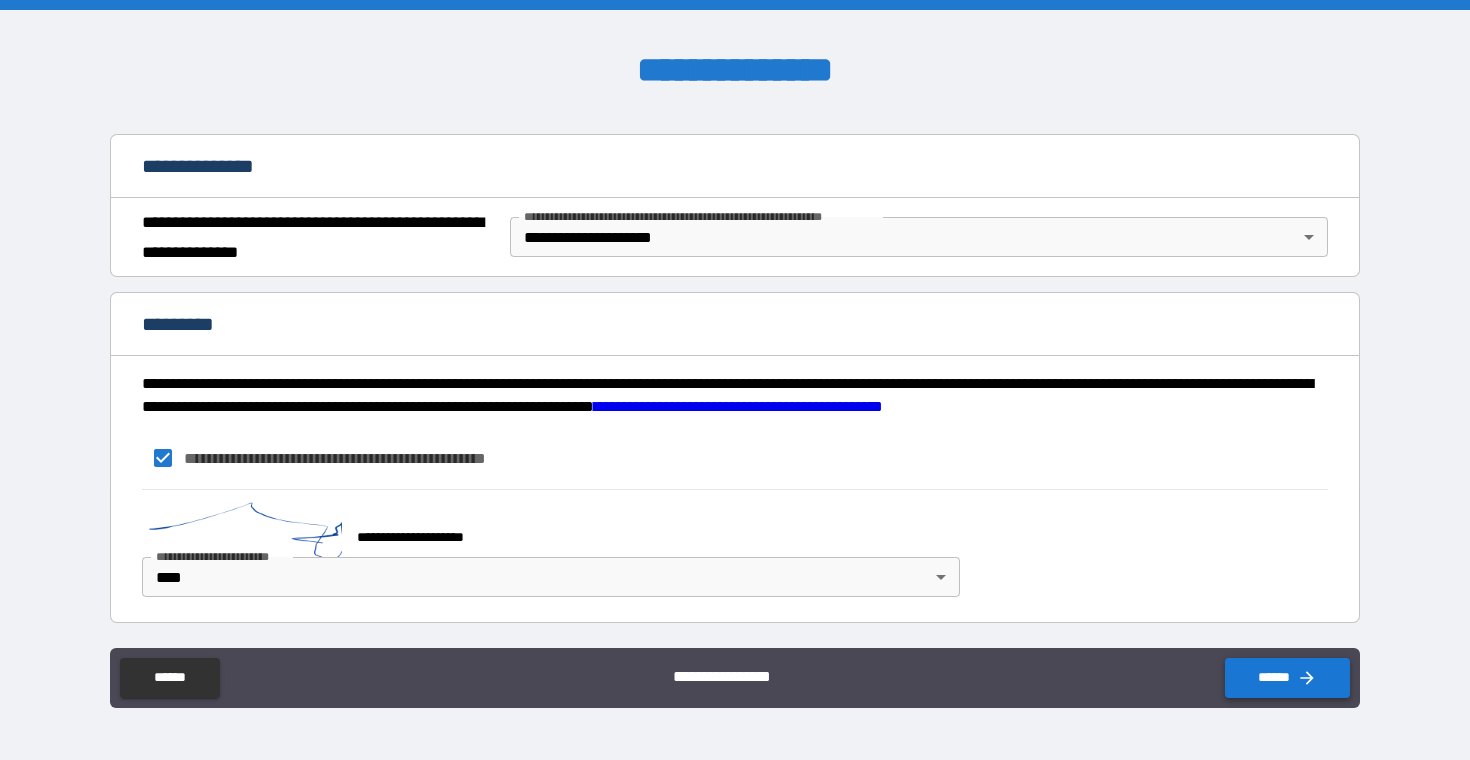 click on "******" at bounding box center [1287, 678] 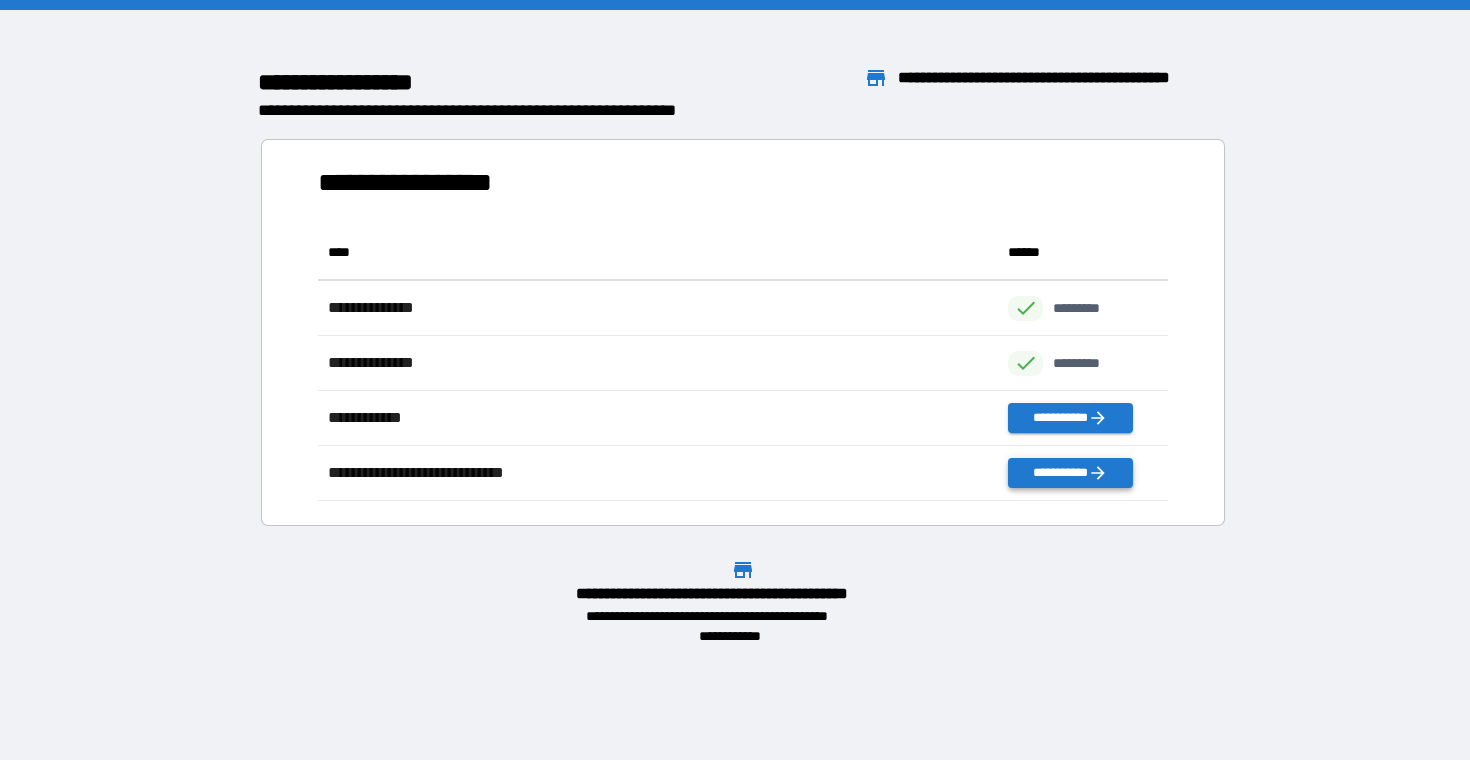 scroll, scrollTop: 1, scrollLeft: 1, axis: both 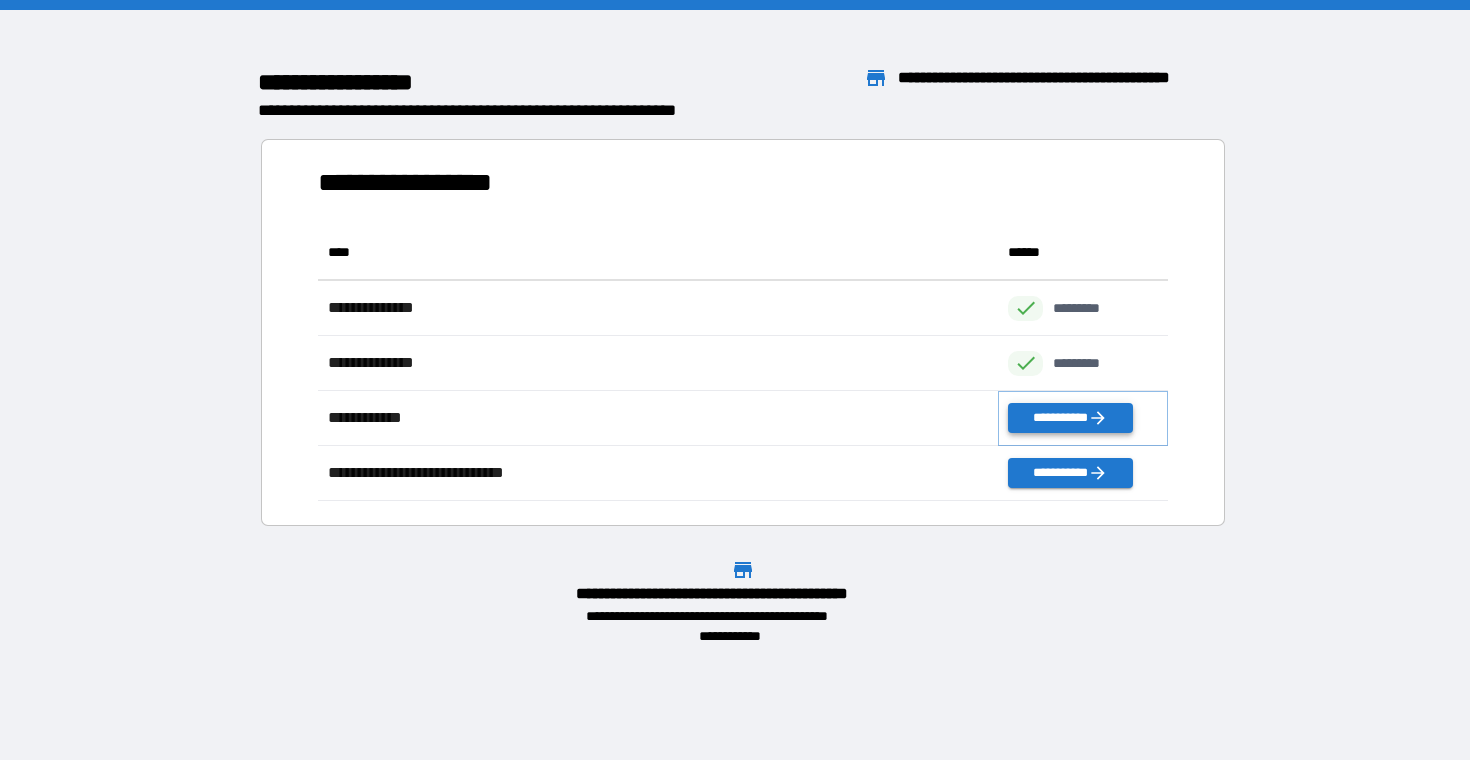 click on "**********" at bounding box center [1070, 418] 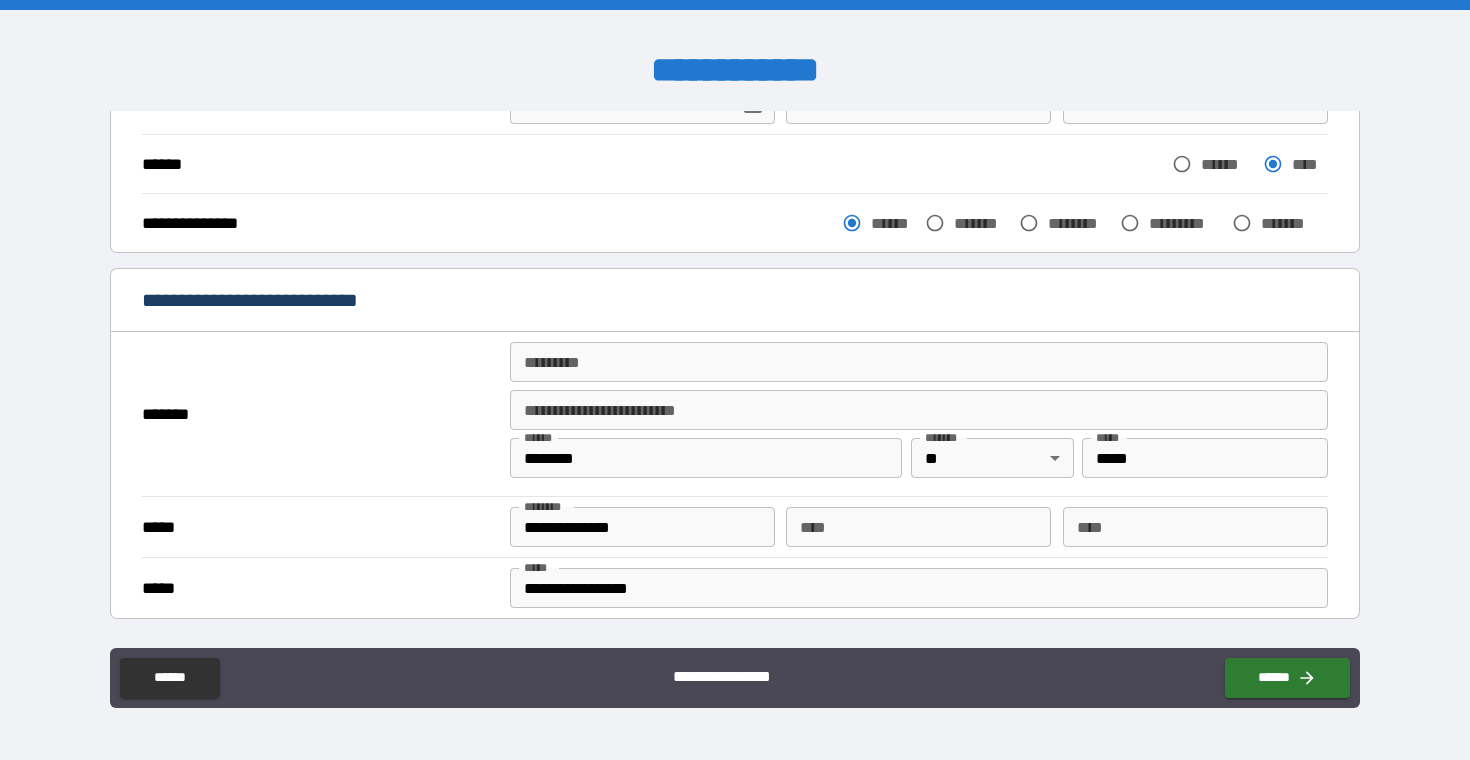 scroll, scrollTop: 240, scrollLeft: 0, axis: vertical 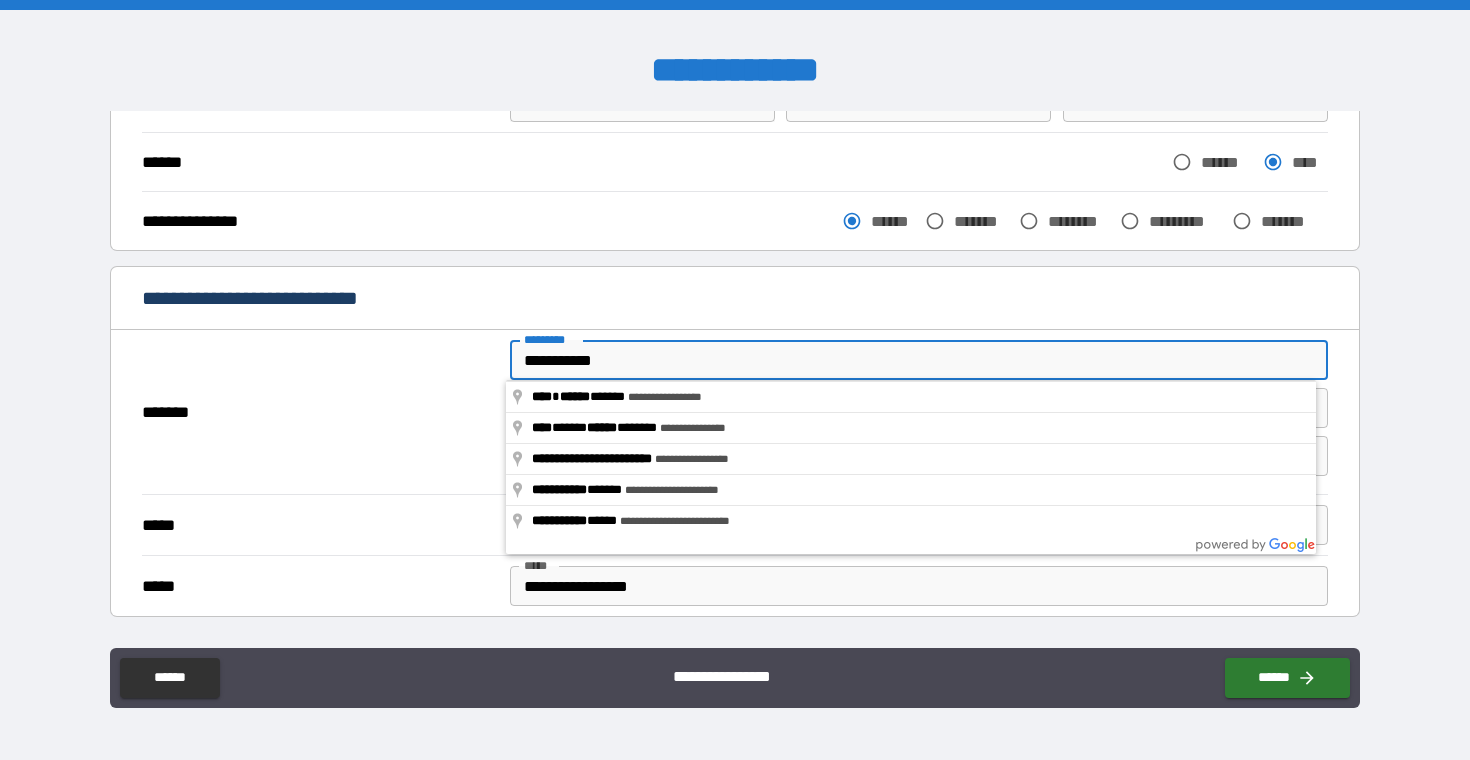 type on "**********" 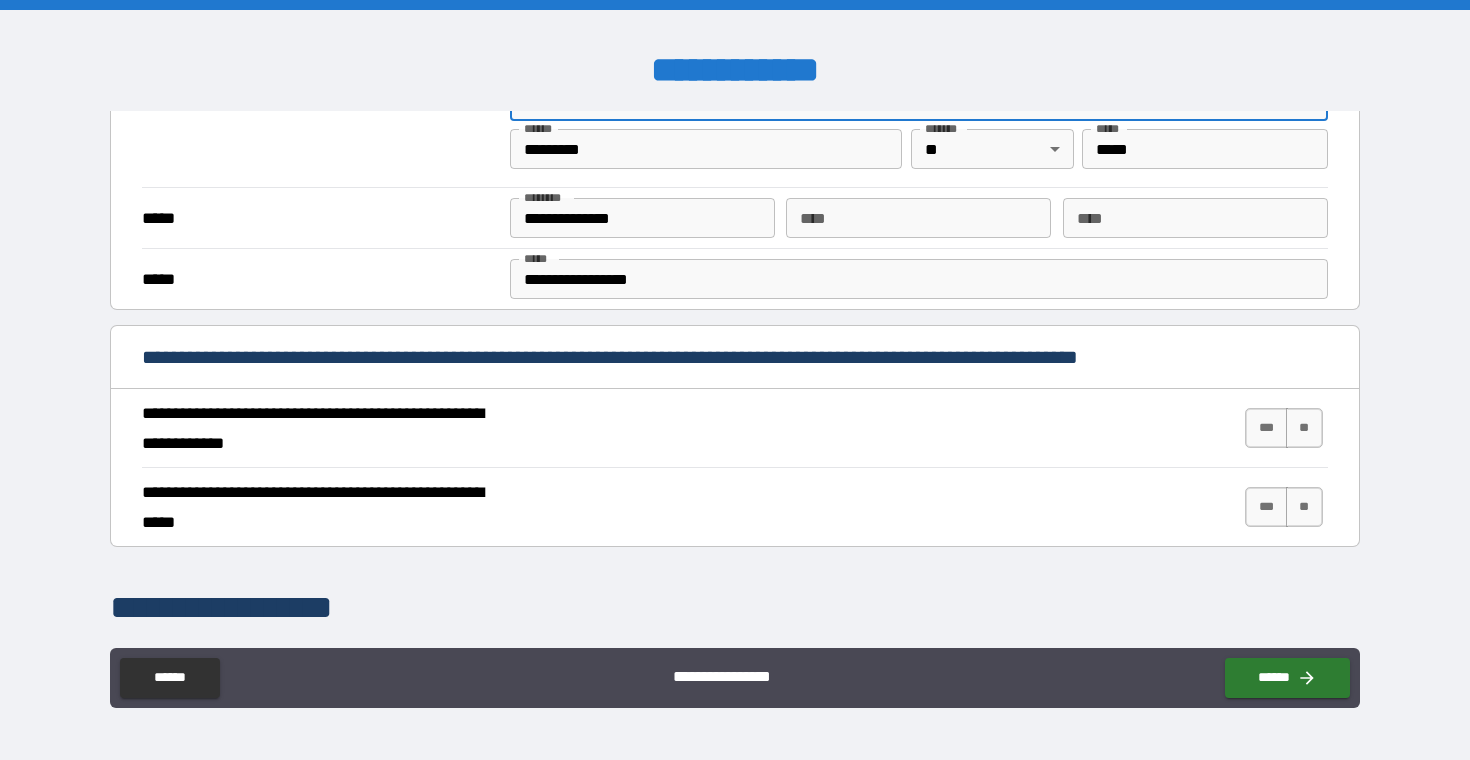 scroll, scrollTop: 548, scrollLeft: 0, axis: vertical 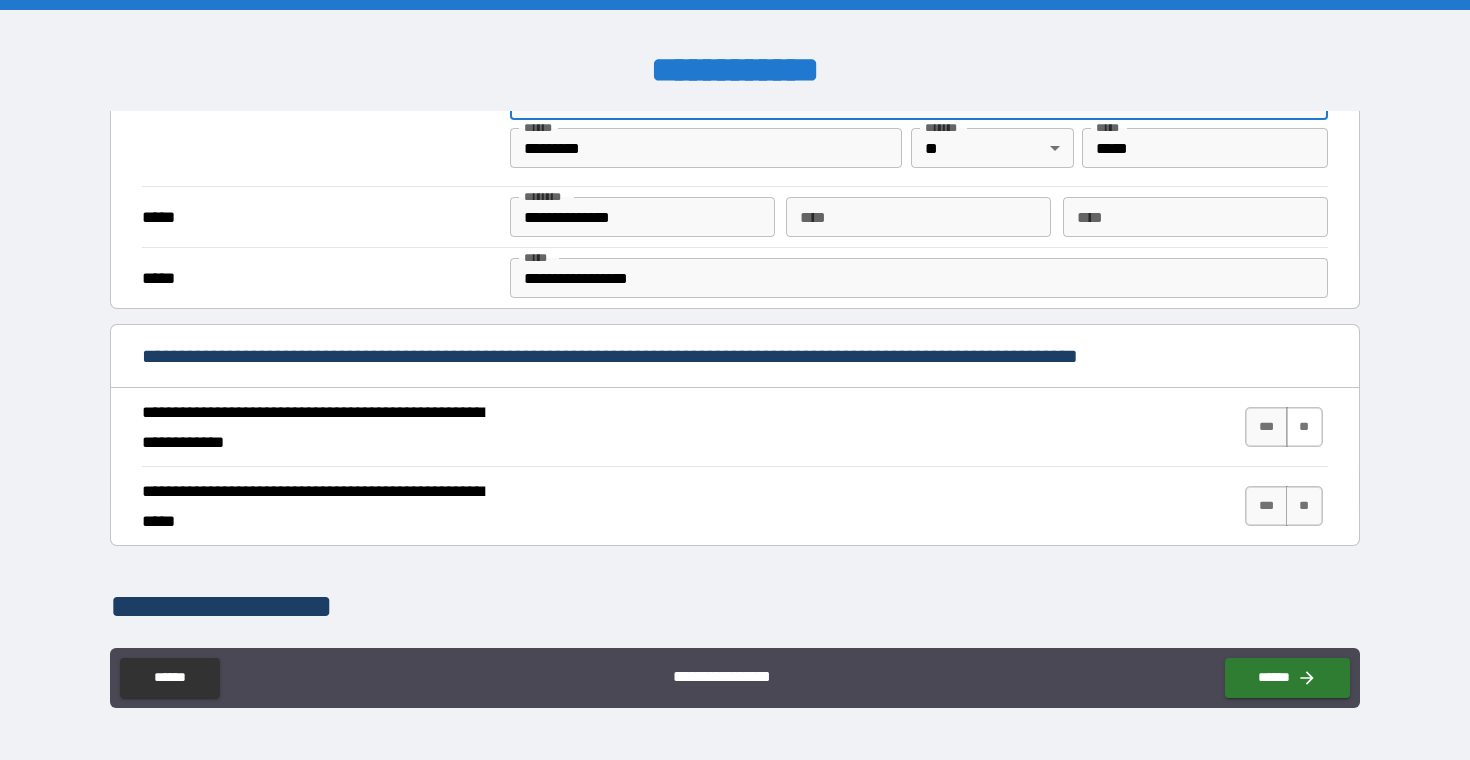 click on "**" at bounding box center (1304, 427) 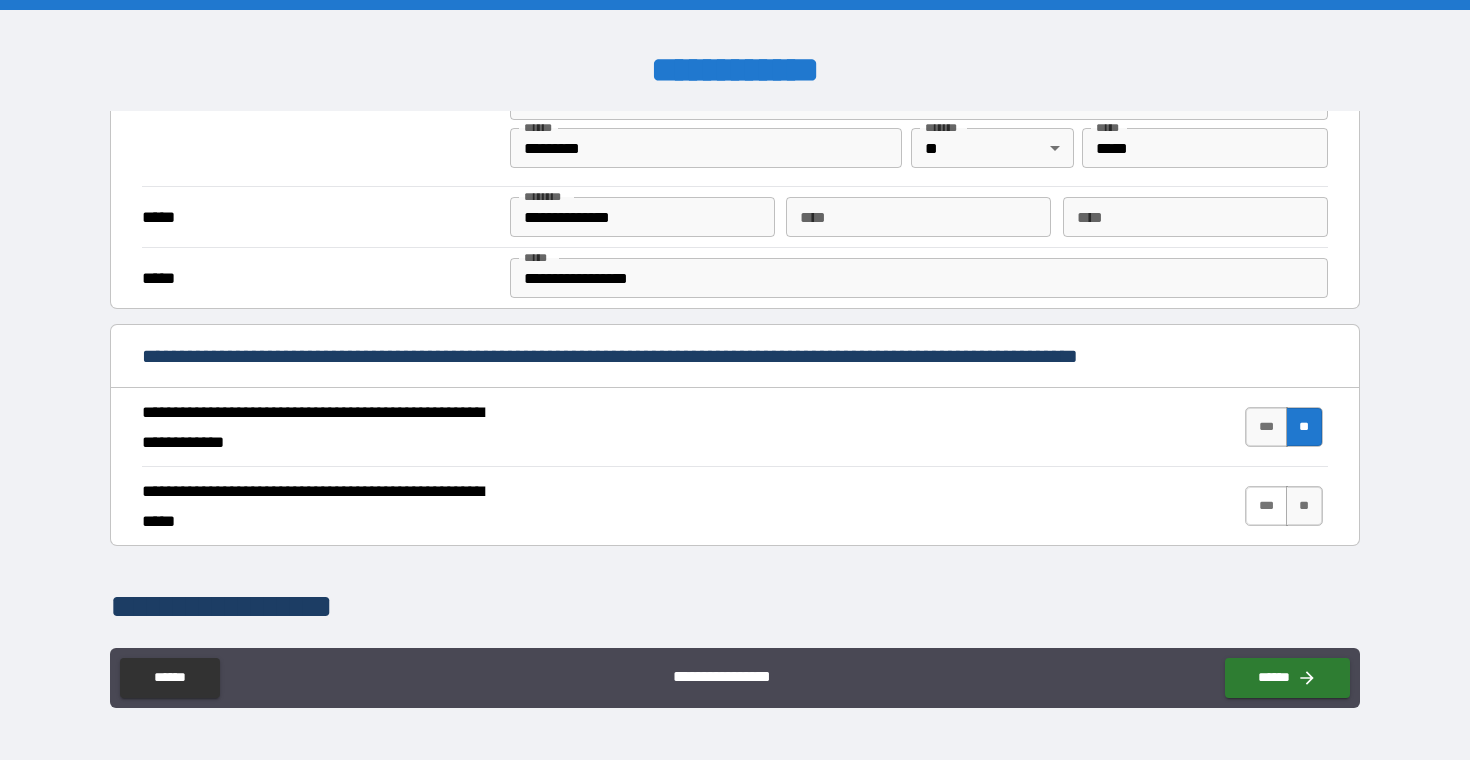 click on "***" at bounding box center (1266, 506) 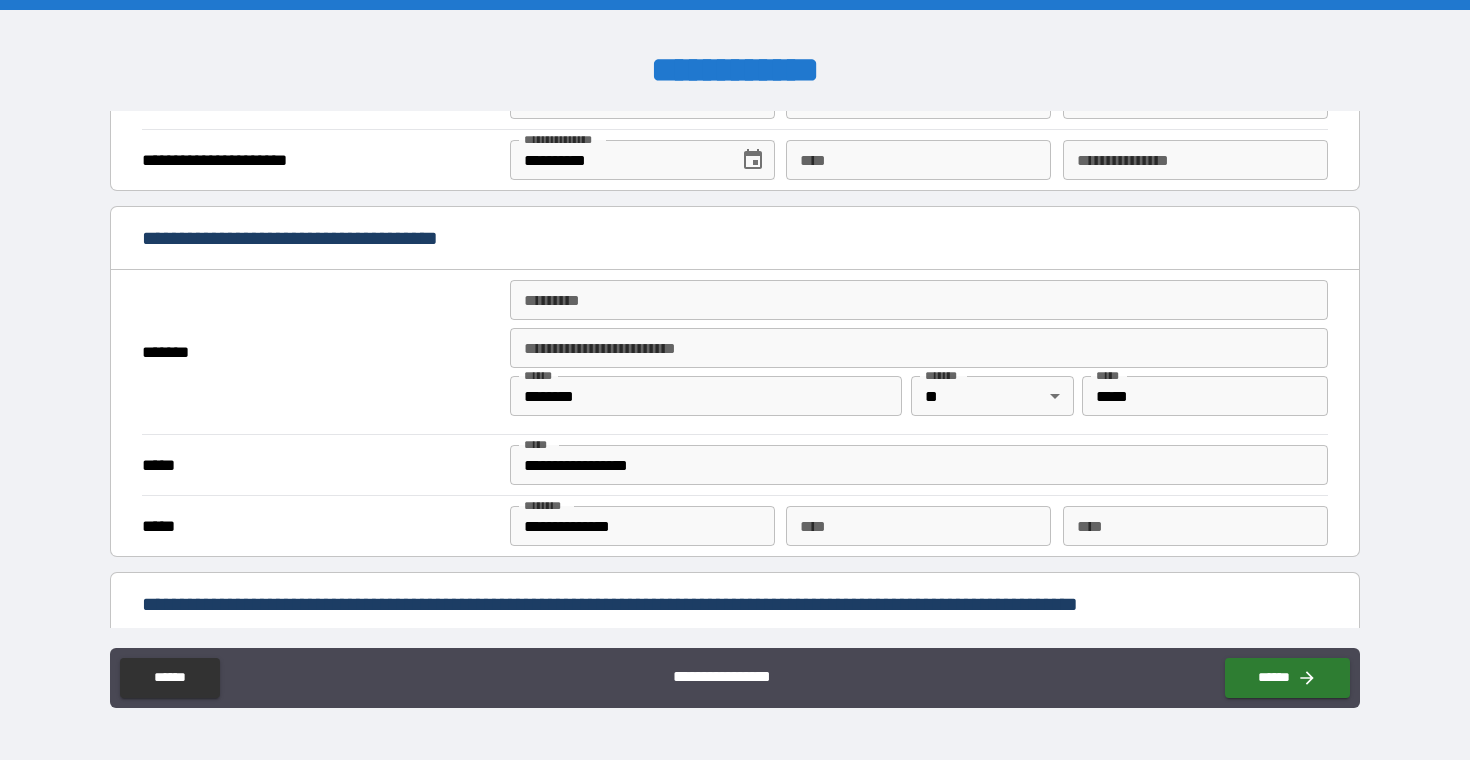 scroll, scrollTop: 1341, scrollLeft: 0, axis: vertical 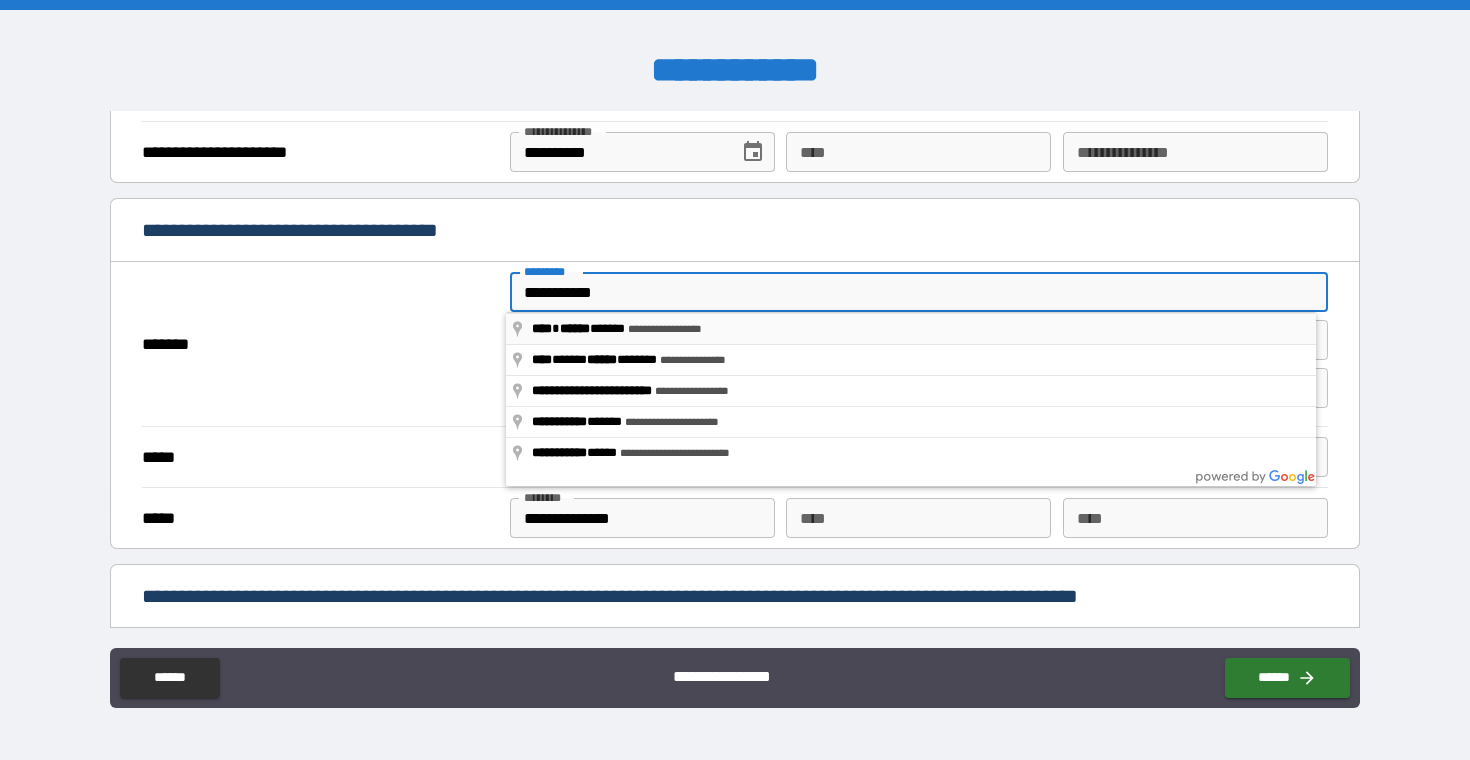 type on "**********" 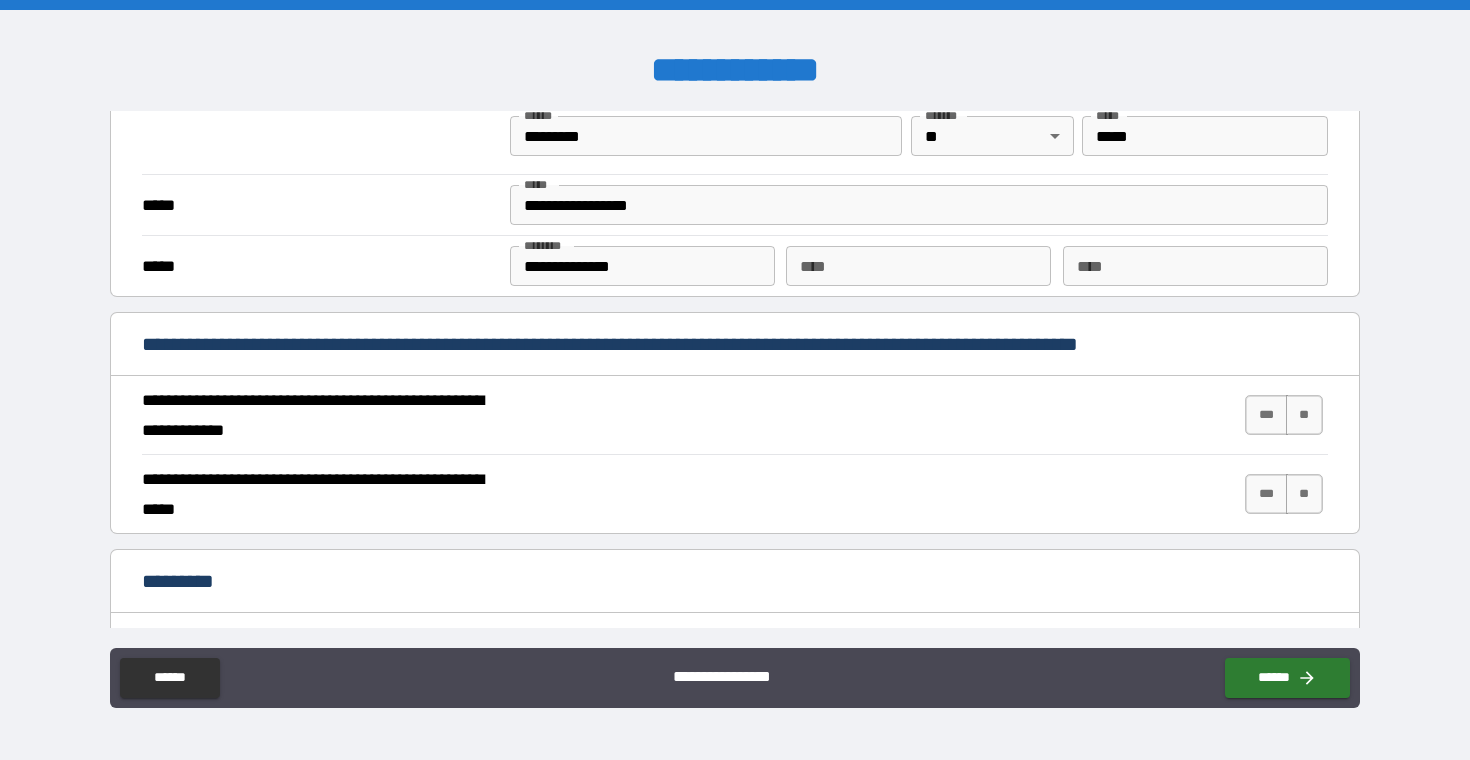 scroll, scrollTop: 1594, scrollLeft: 0, axis: vertical 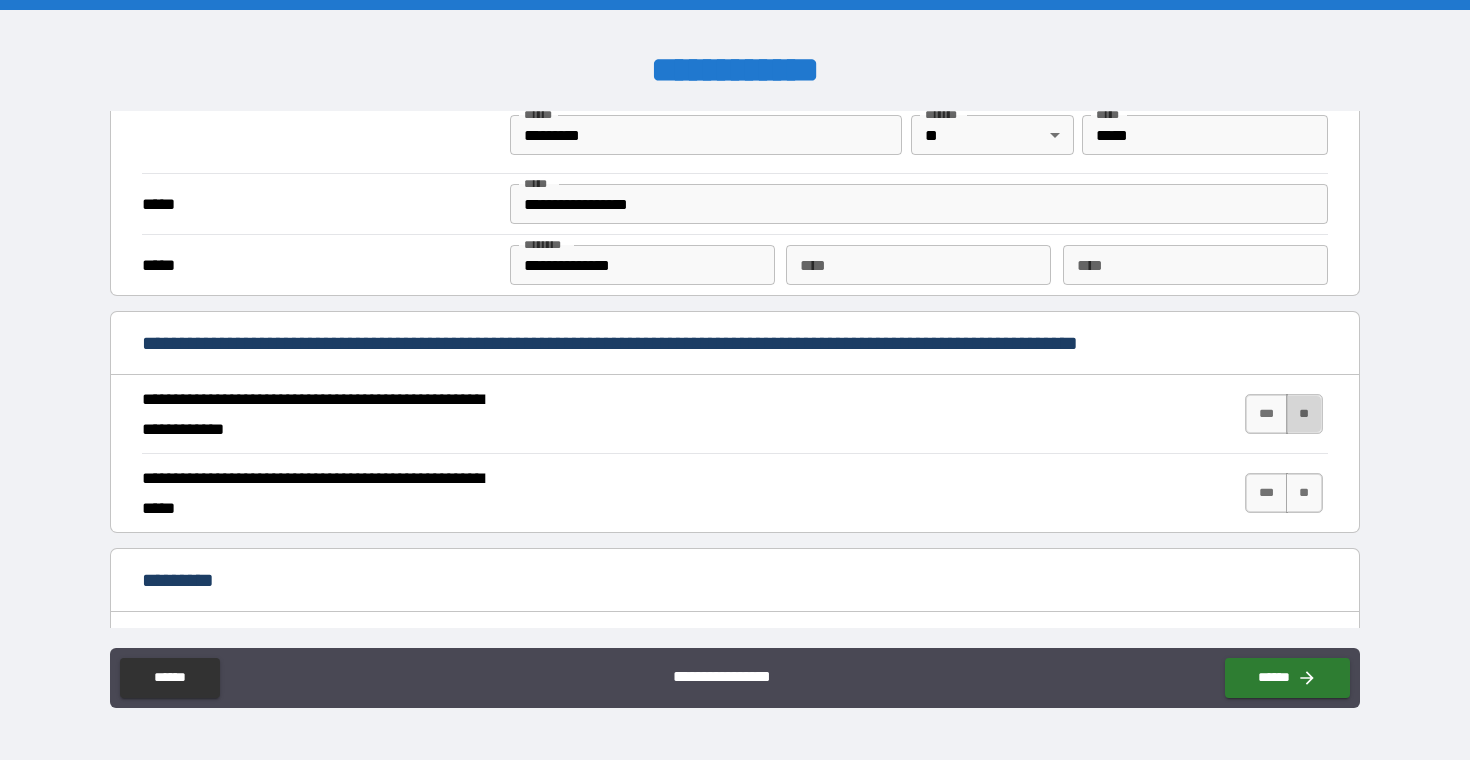 drag, startPoint x: 1285, startPoint y: 423, endPoint x: 1279, endPoint y: 439, distance: 17.088007 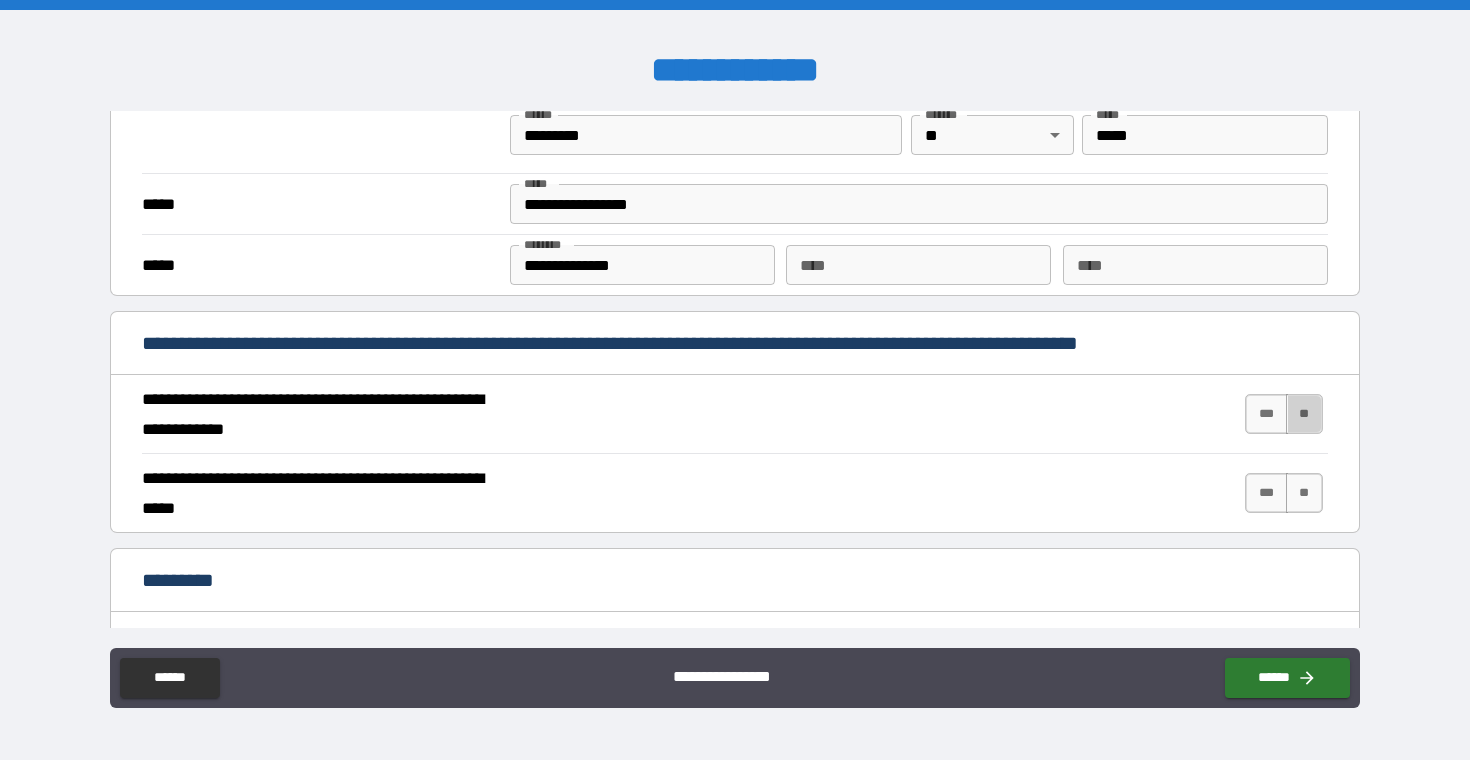 scroll, scrollTop: 1591, scrollLeft: 0, axis: vertical 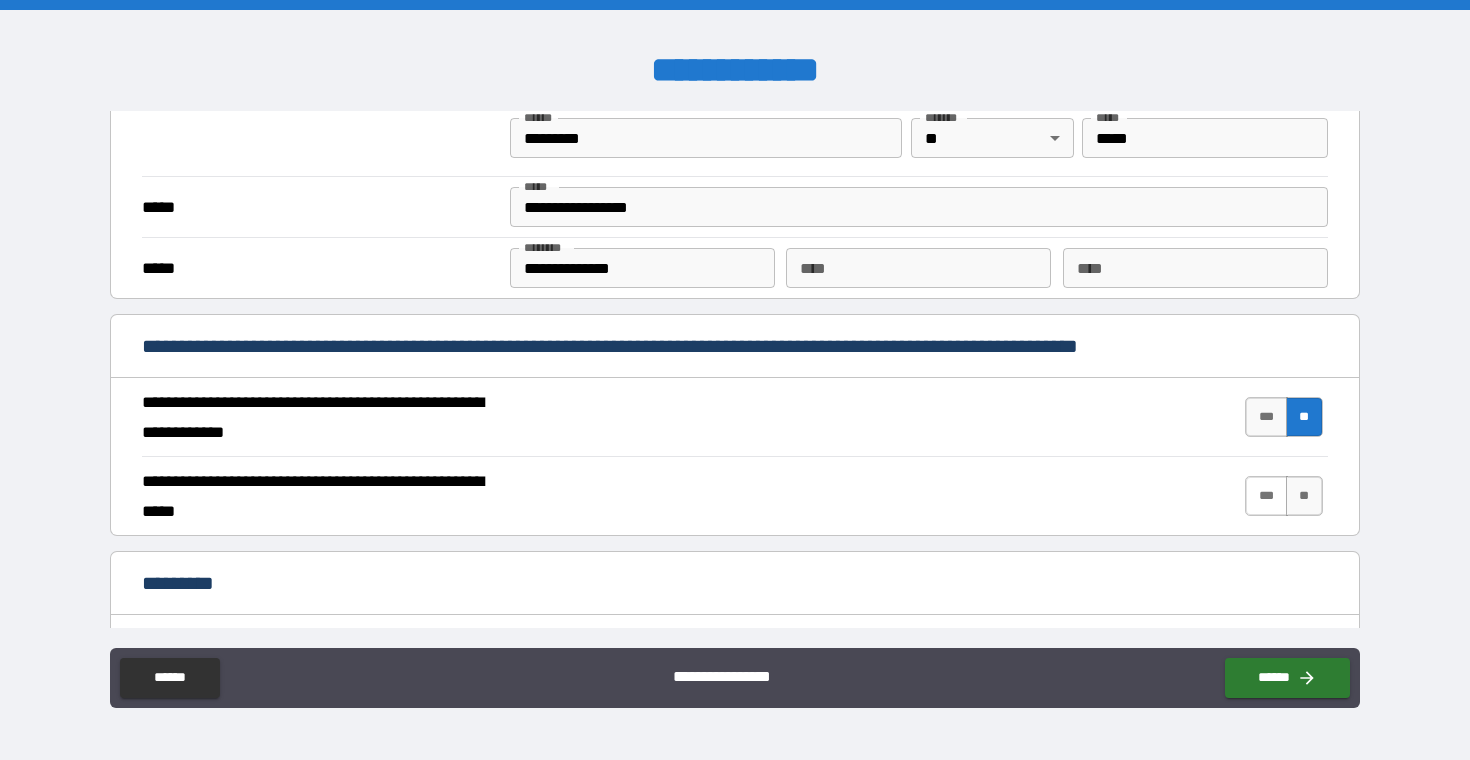 click on "***" at bounding box center (1266, 496) 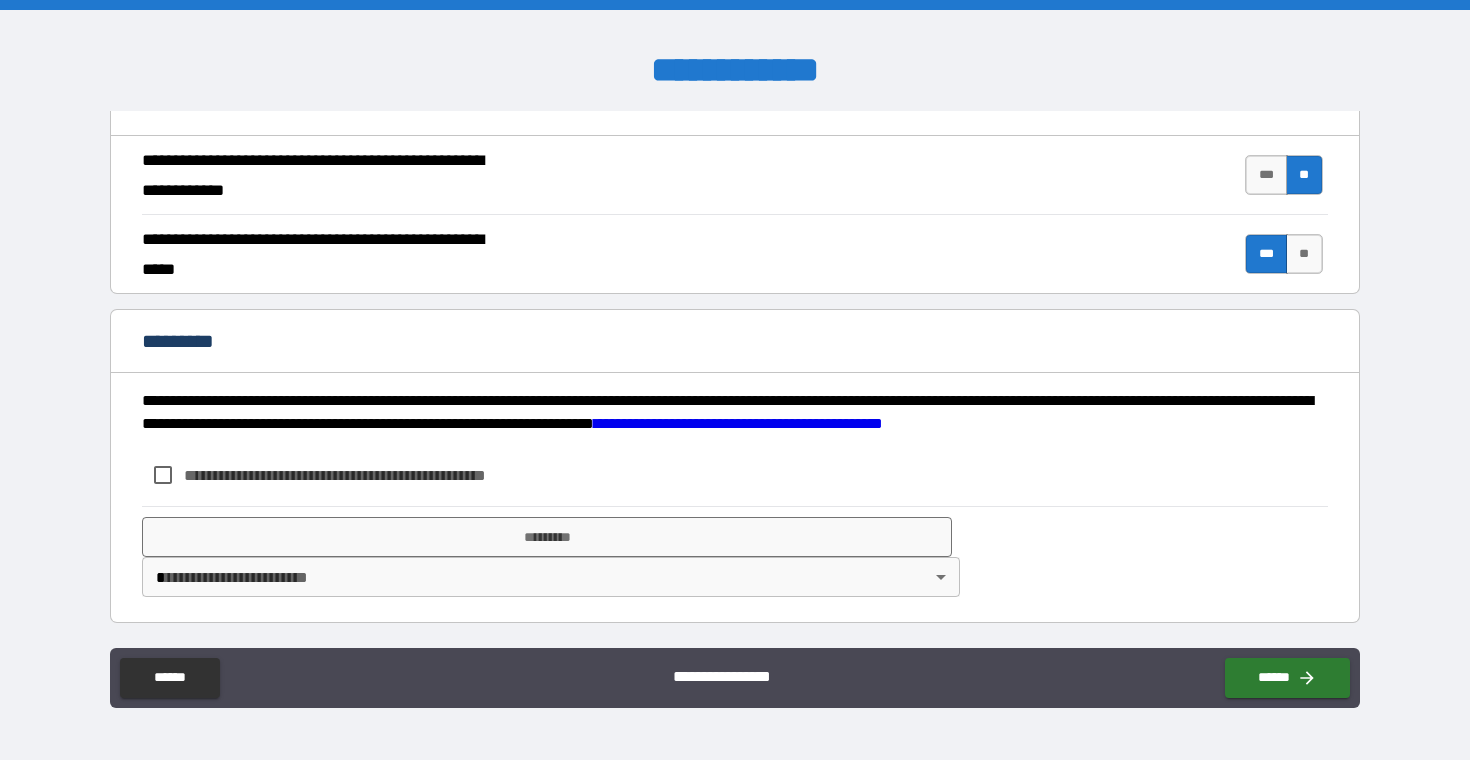 scroll, scrollTop: 1833, scrollLeft: 0, axis: vertical 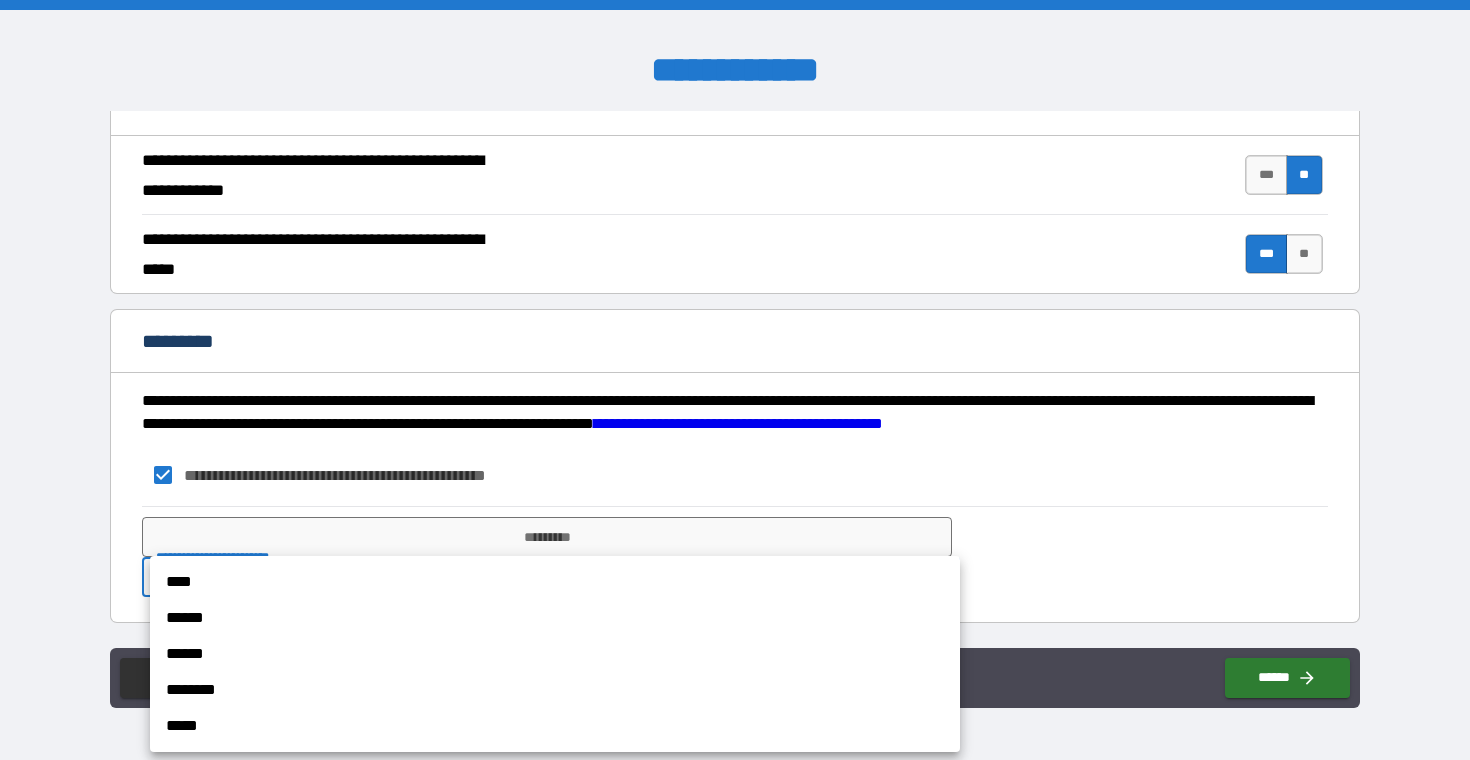 click on "**********" at bounding box center [735, 380] 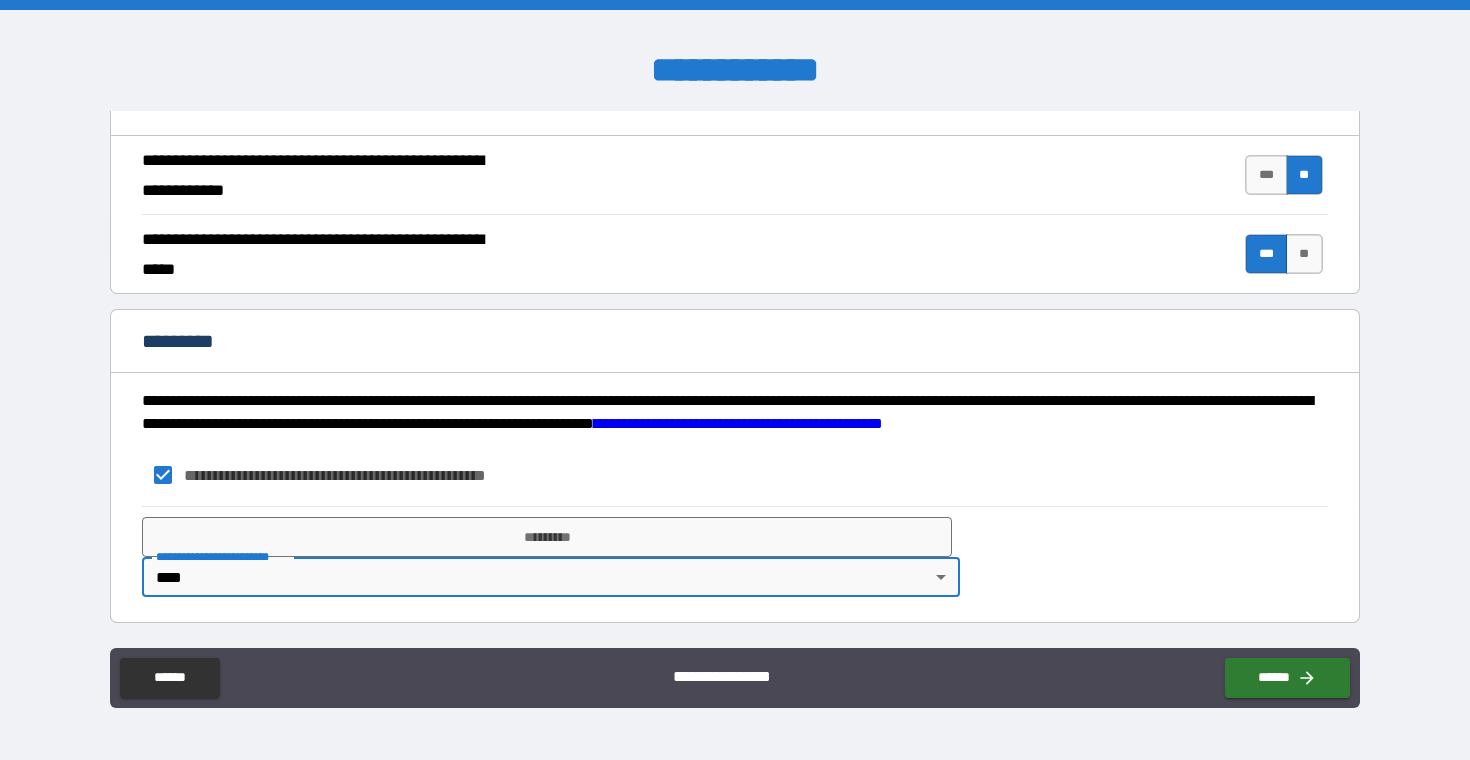 type on "*" 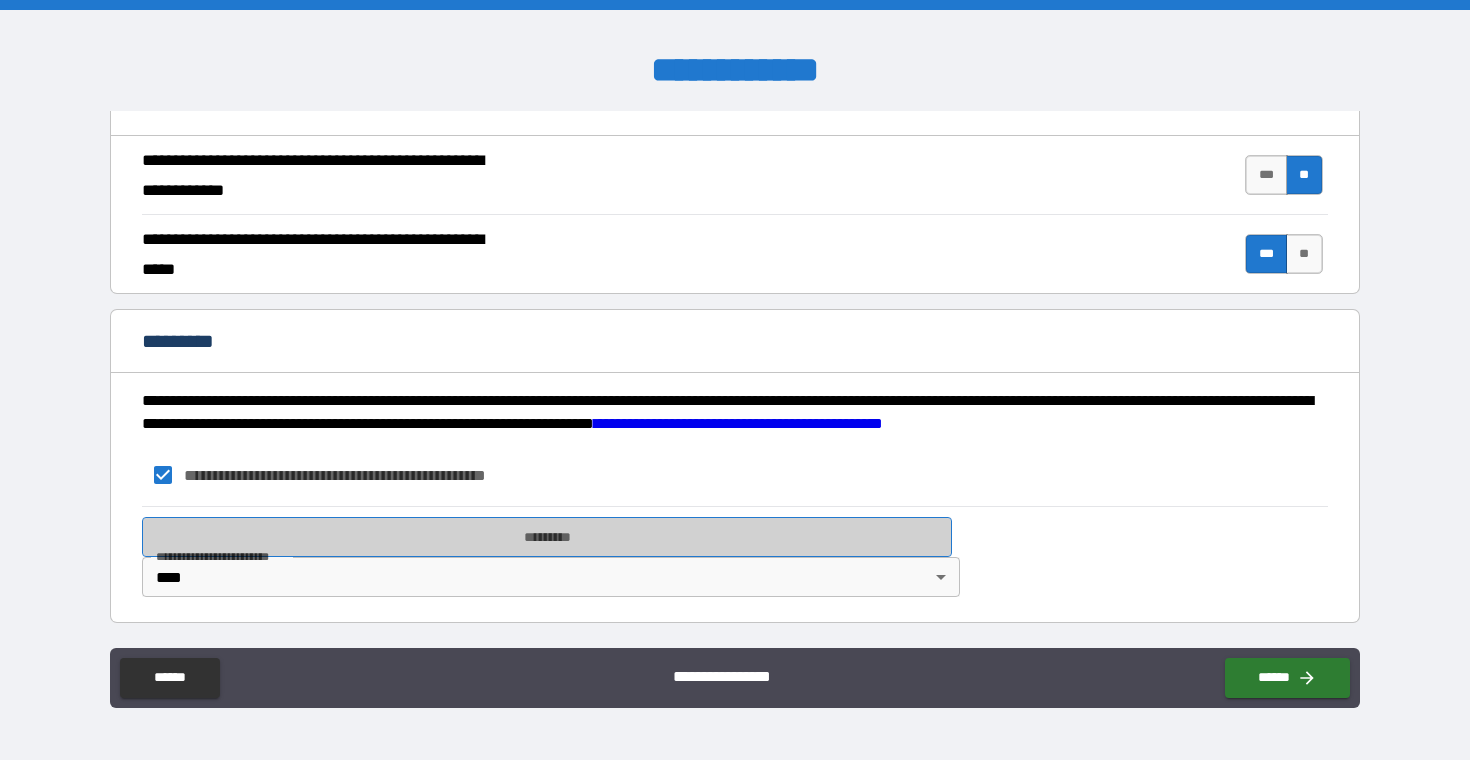 click on "*********" at bounding box center (547, 537) 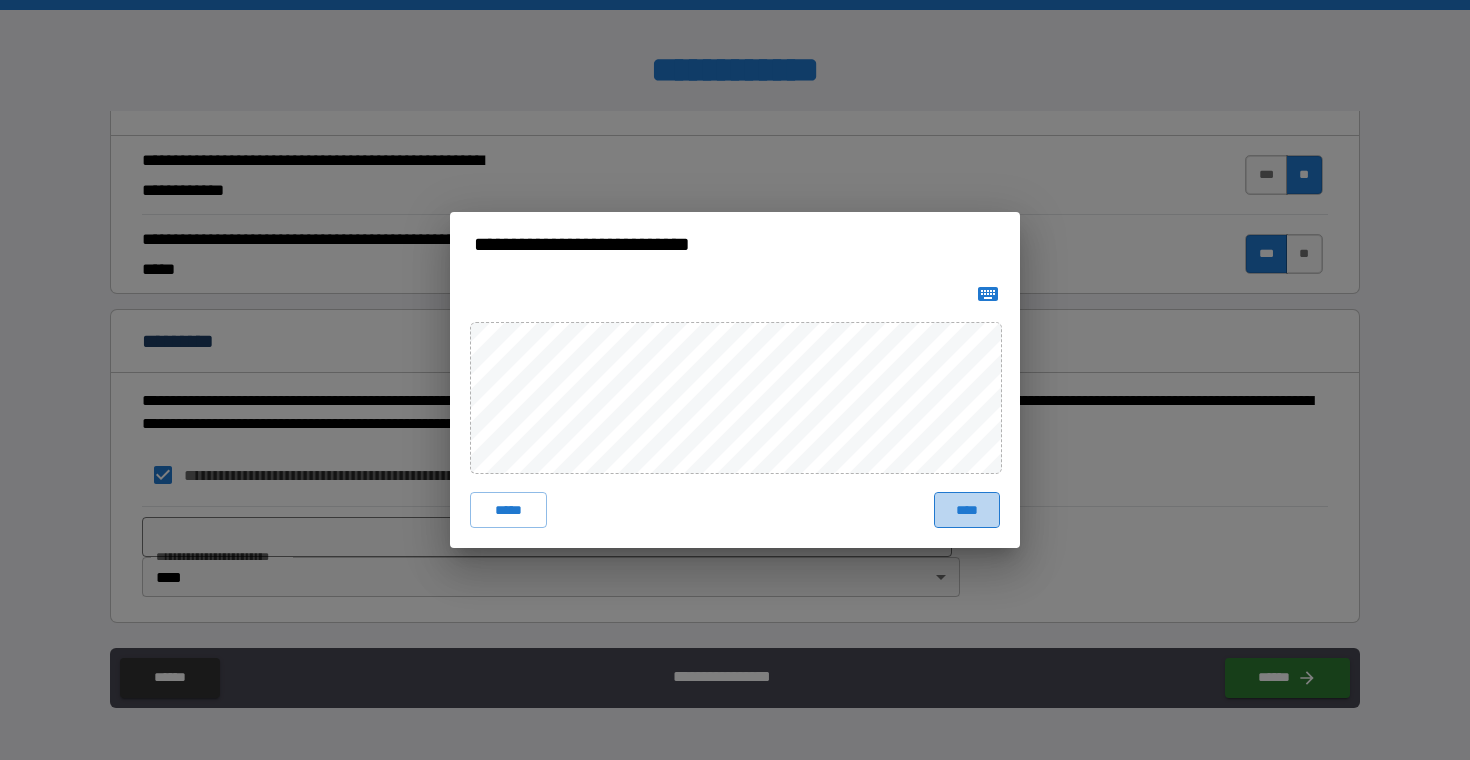 click on "****" at bounding box center [967, 510] 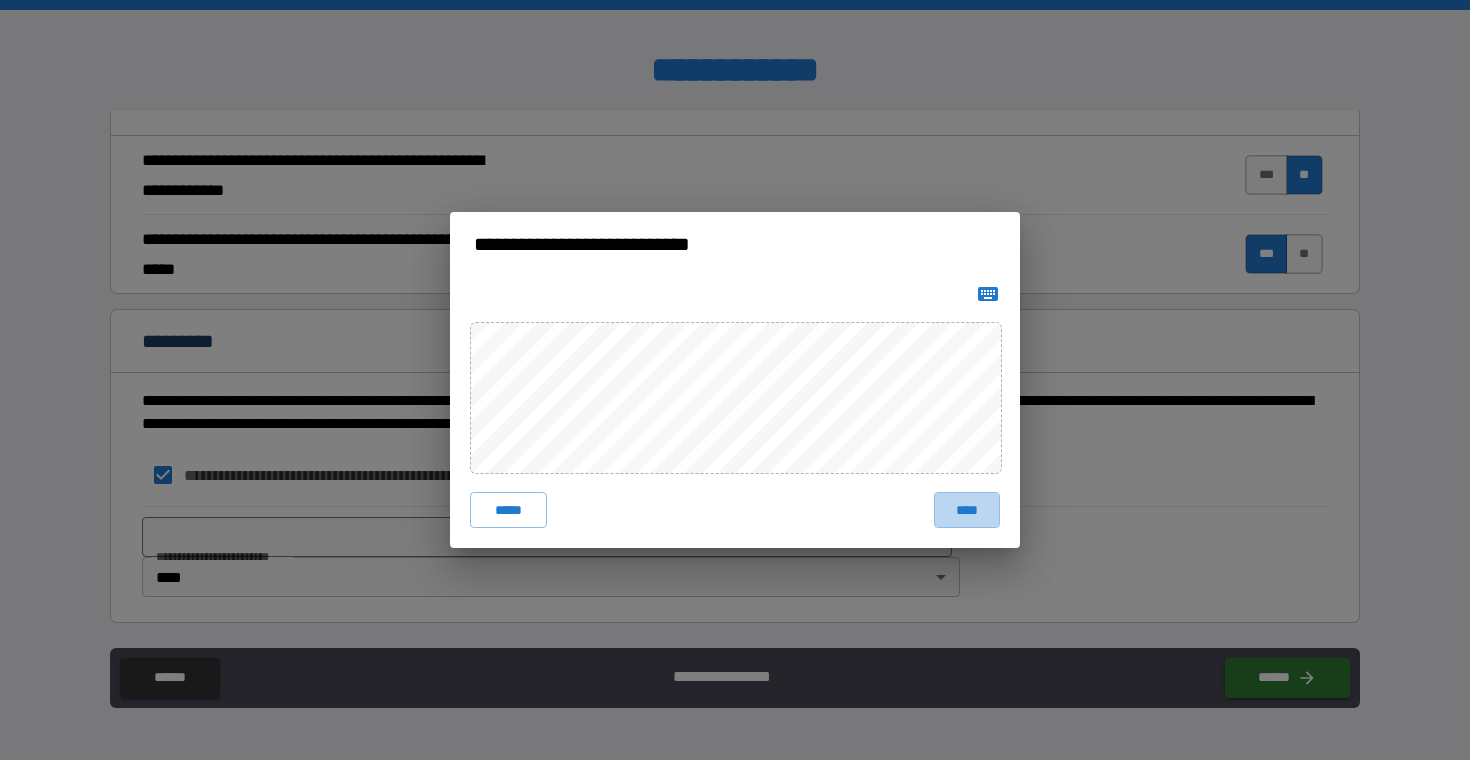 scroll, scrollTop: 1823, scrollLeft: 0, axis: vertical 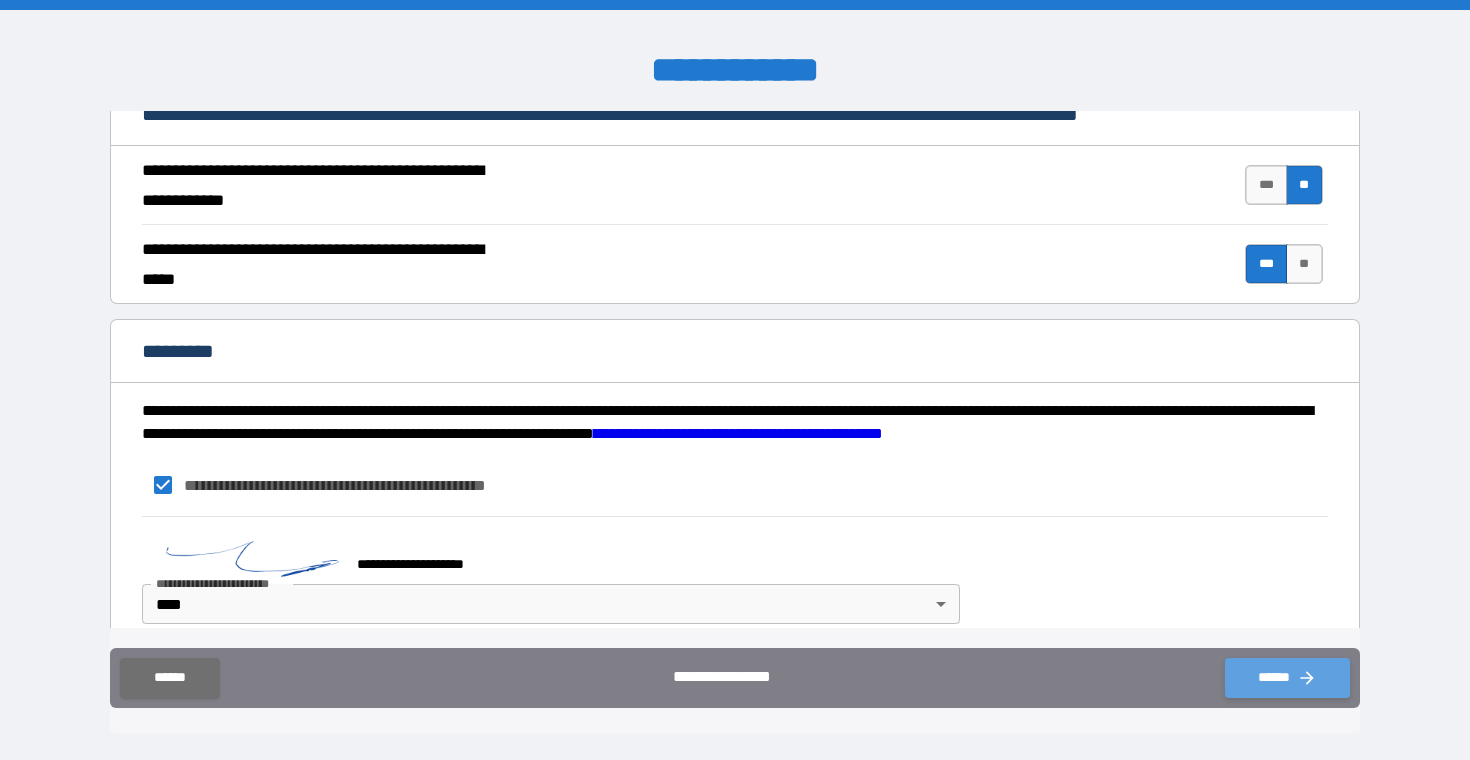 click on "******" at bounding box center [1287, 678] 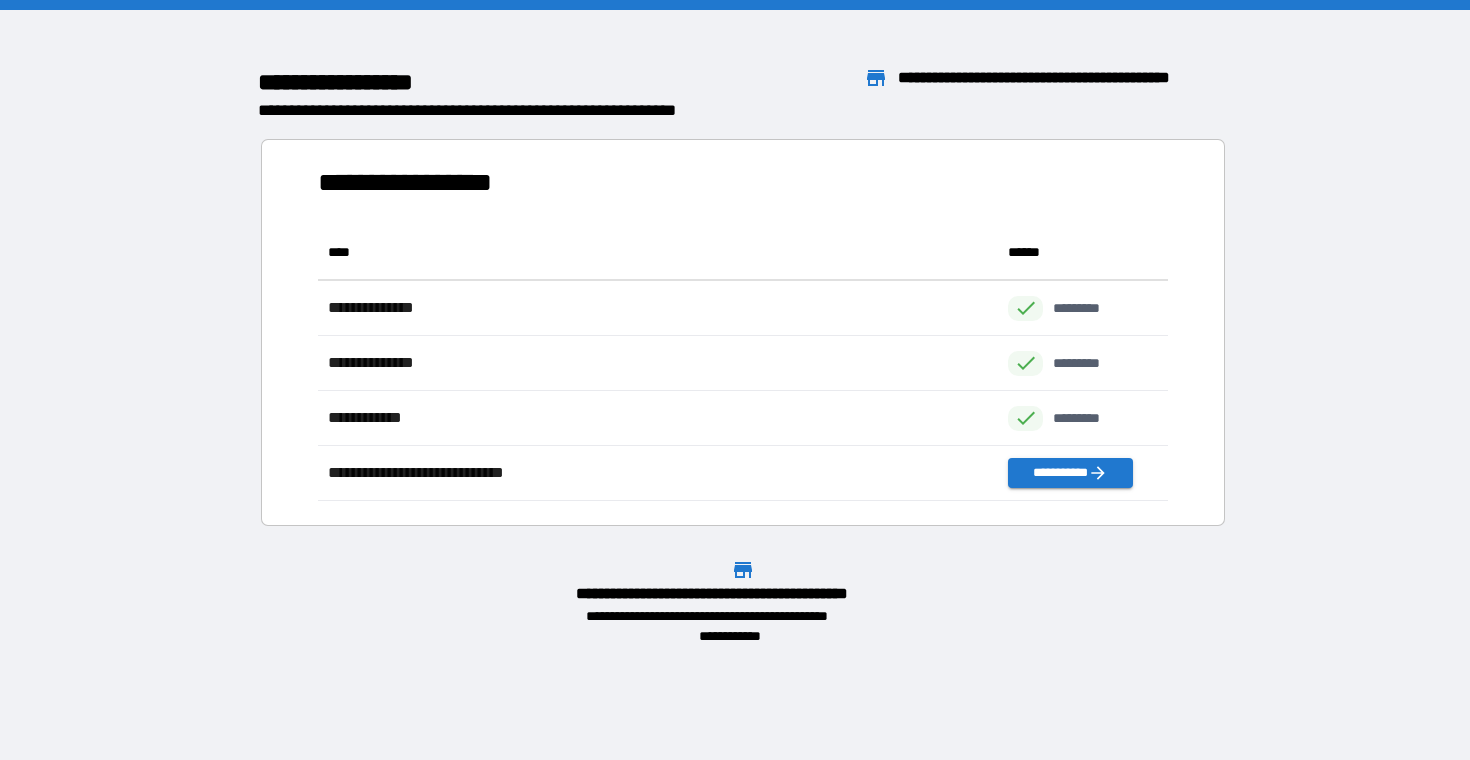 scroll, scrollTop: 1, scrollLeft: 1, axis: both 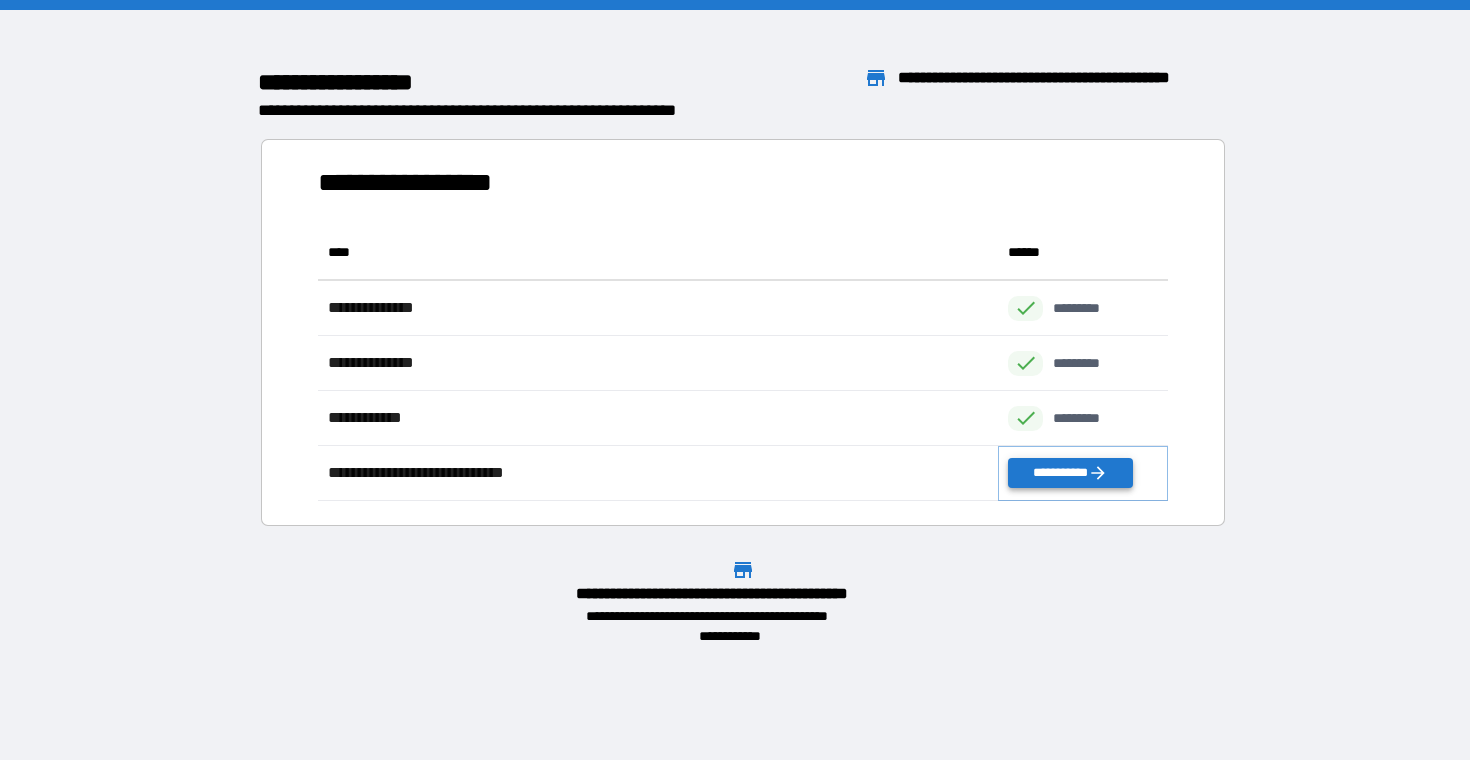 click on "**********" at bounding box center [1070, 473] 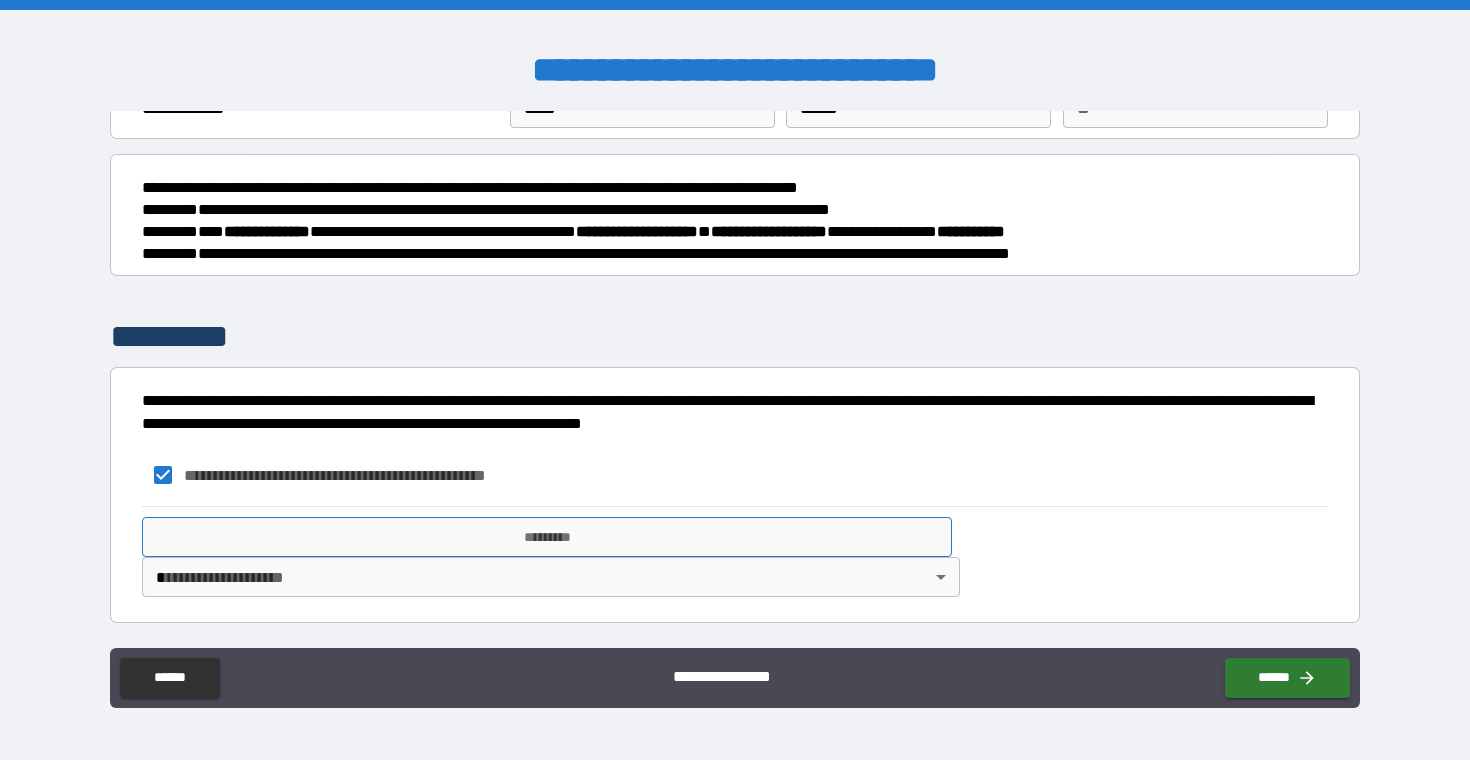 scroll, scrollTop: 97, scrollLeft: 0, axis: vertical 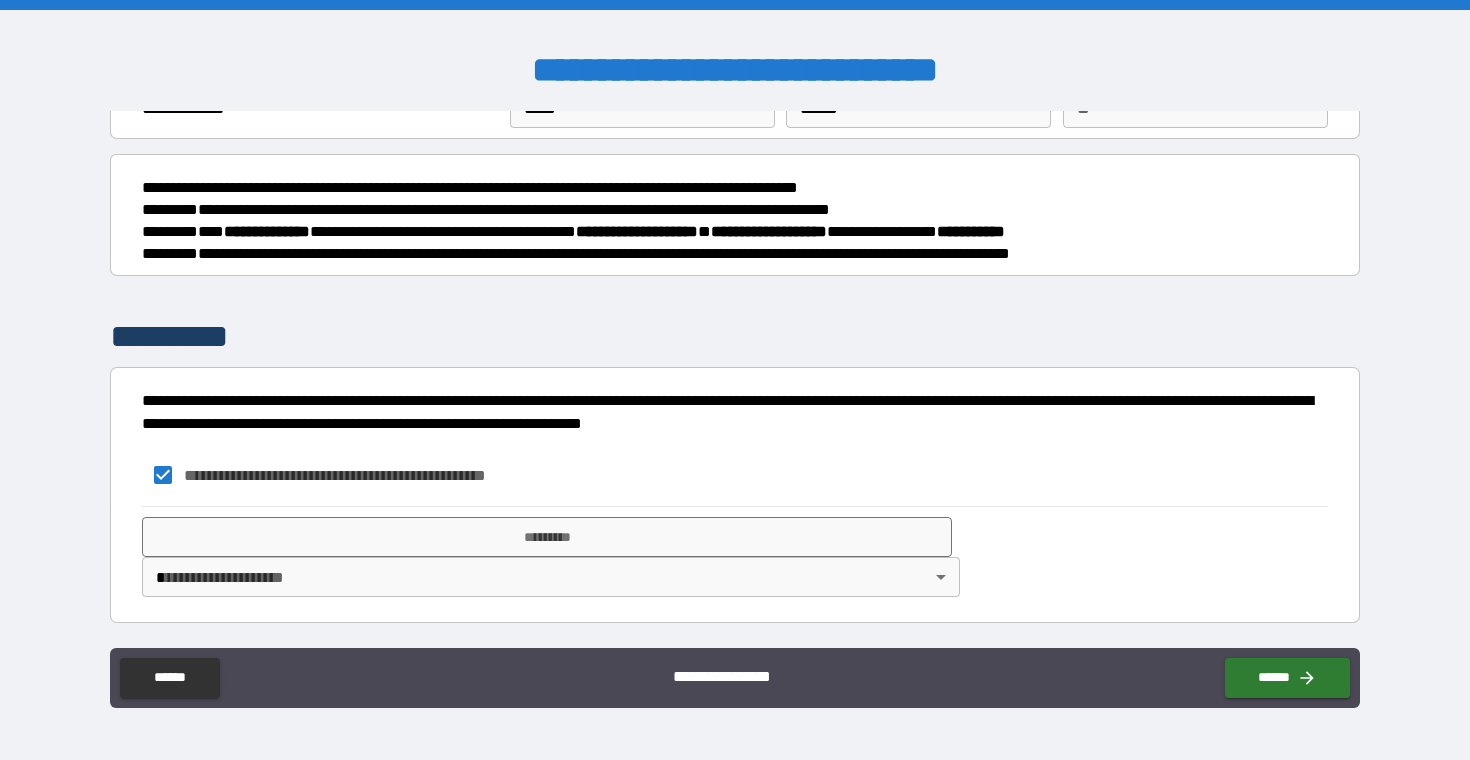click on "**********" at bounding box center (735, 380) 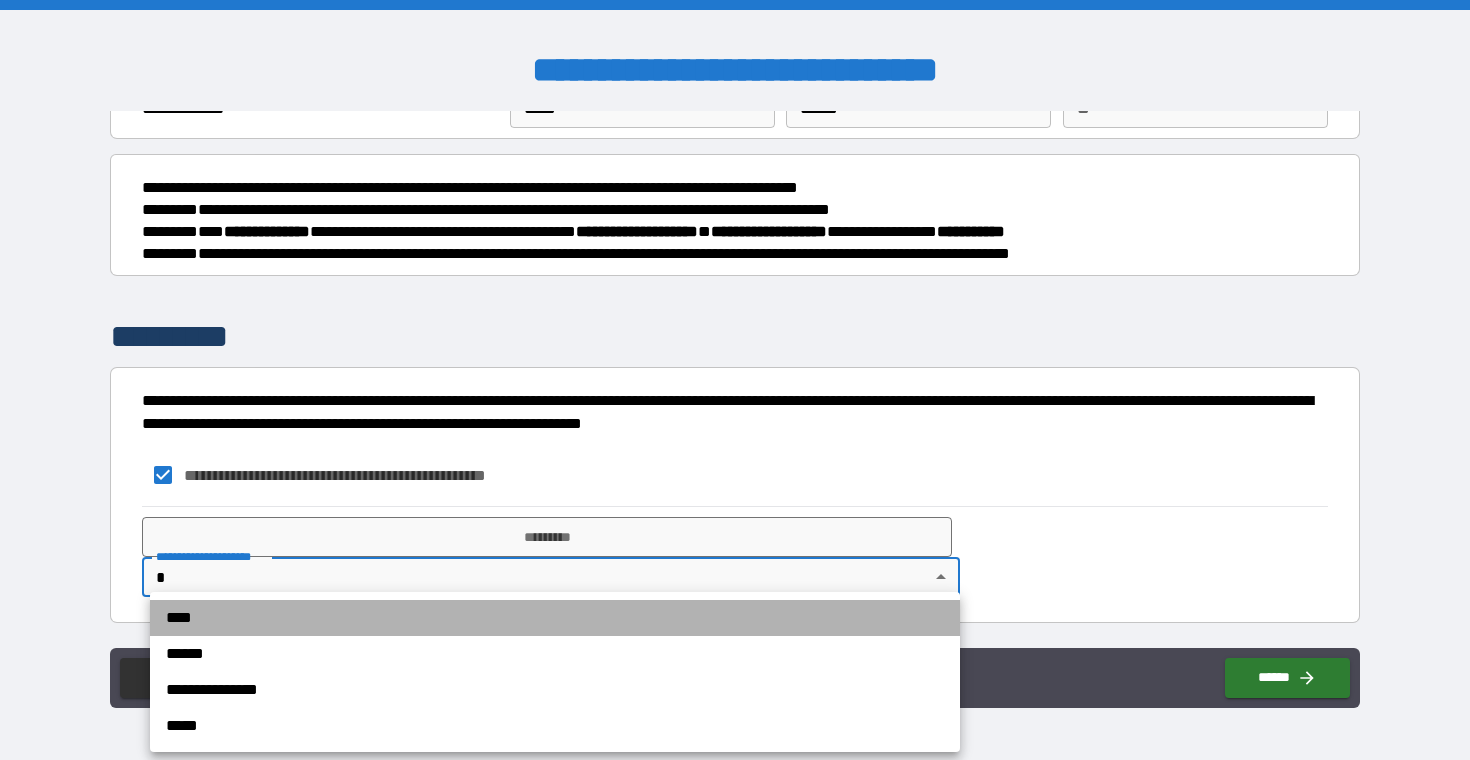 click on "****" at bounding box center (555, 618) 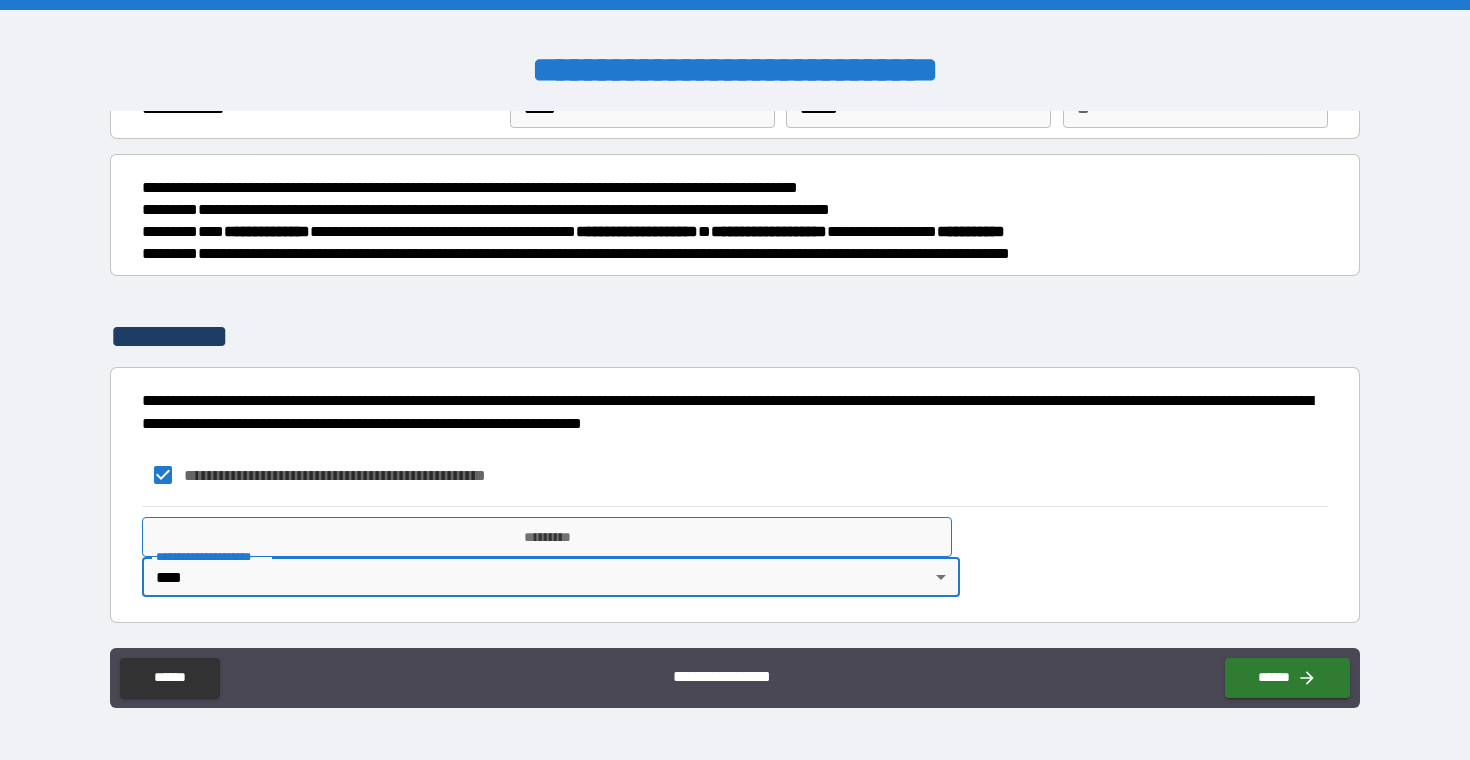 click on "*********" at bounding box center [547, 537] 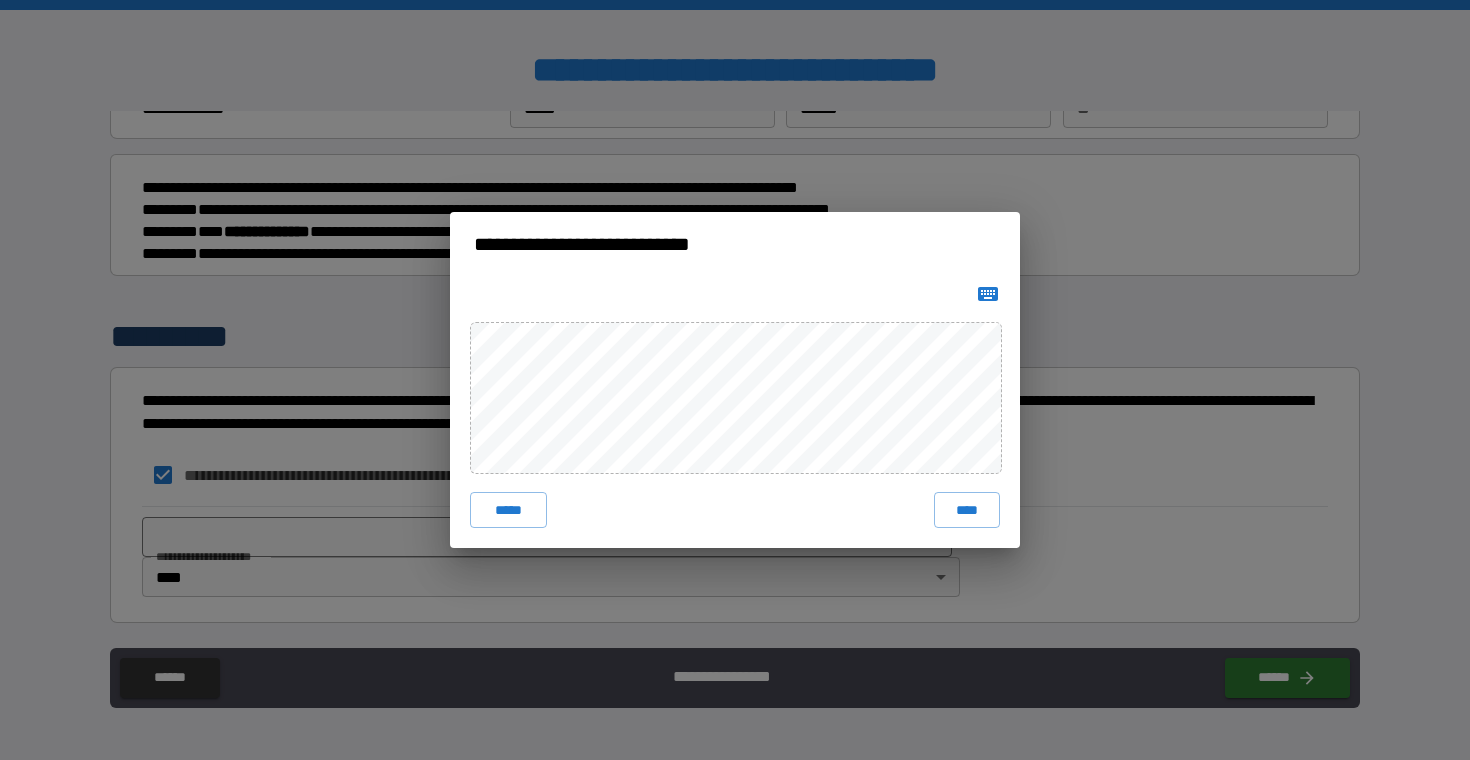 click on "****" at bounding box center (967, 510) 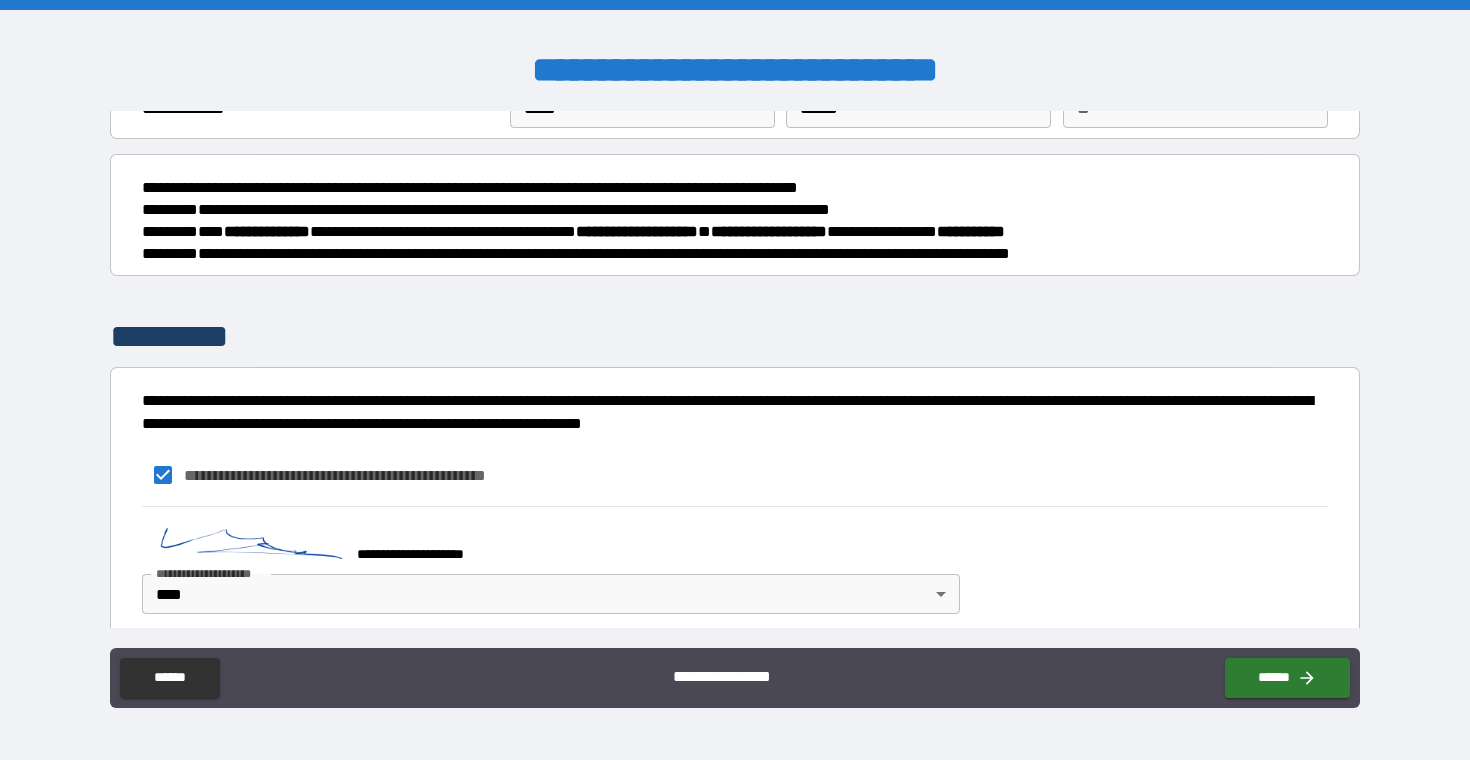 scroll, scrollTop: 87, scrollLeft: 0, axis: vertical 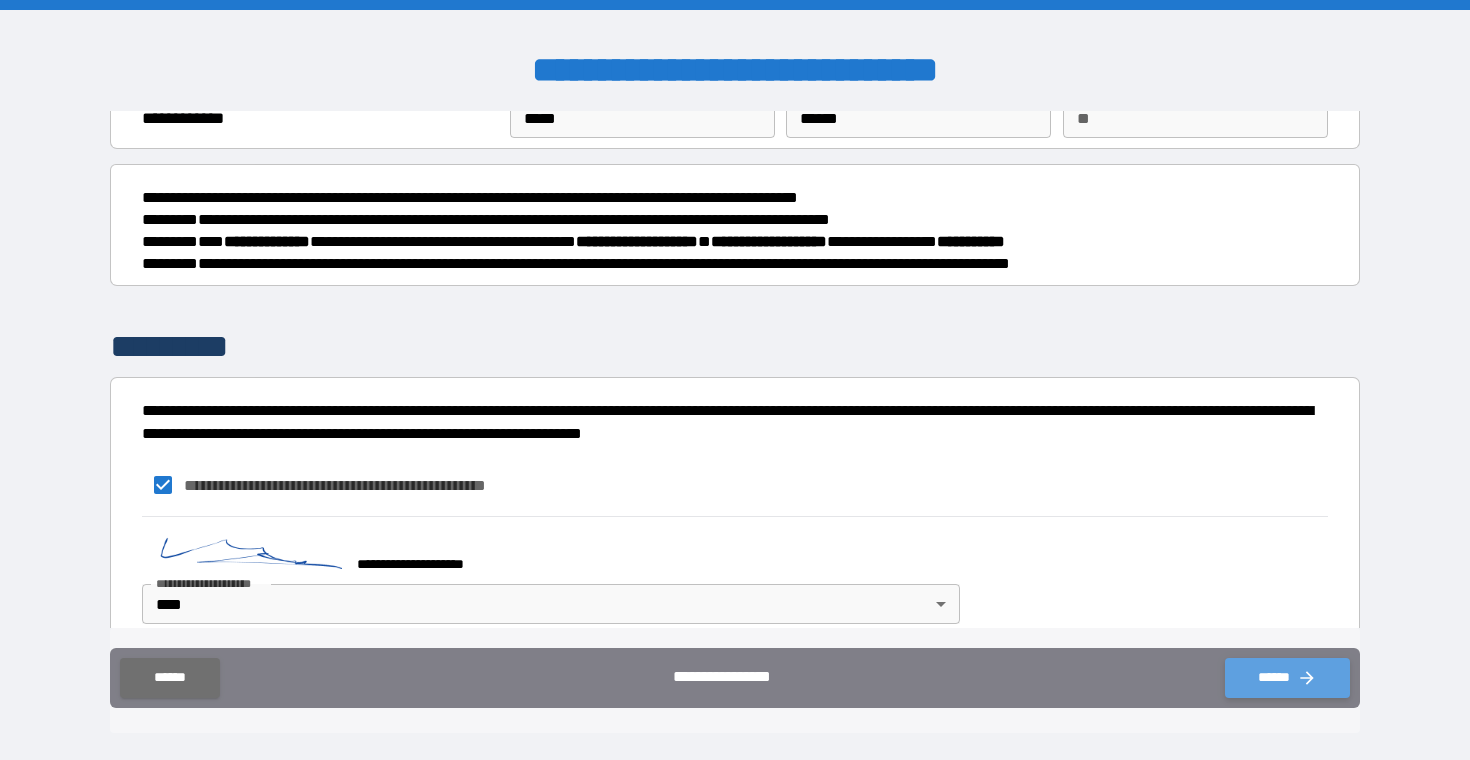 click on "******" at bounding box center (1287, 678) 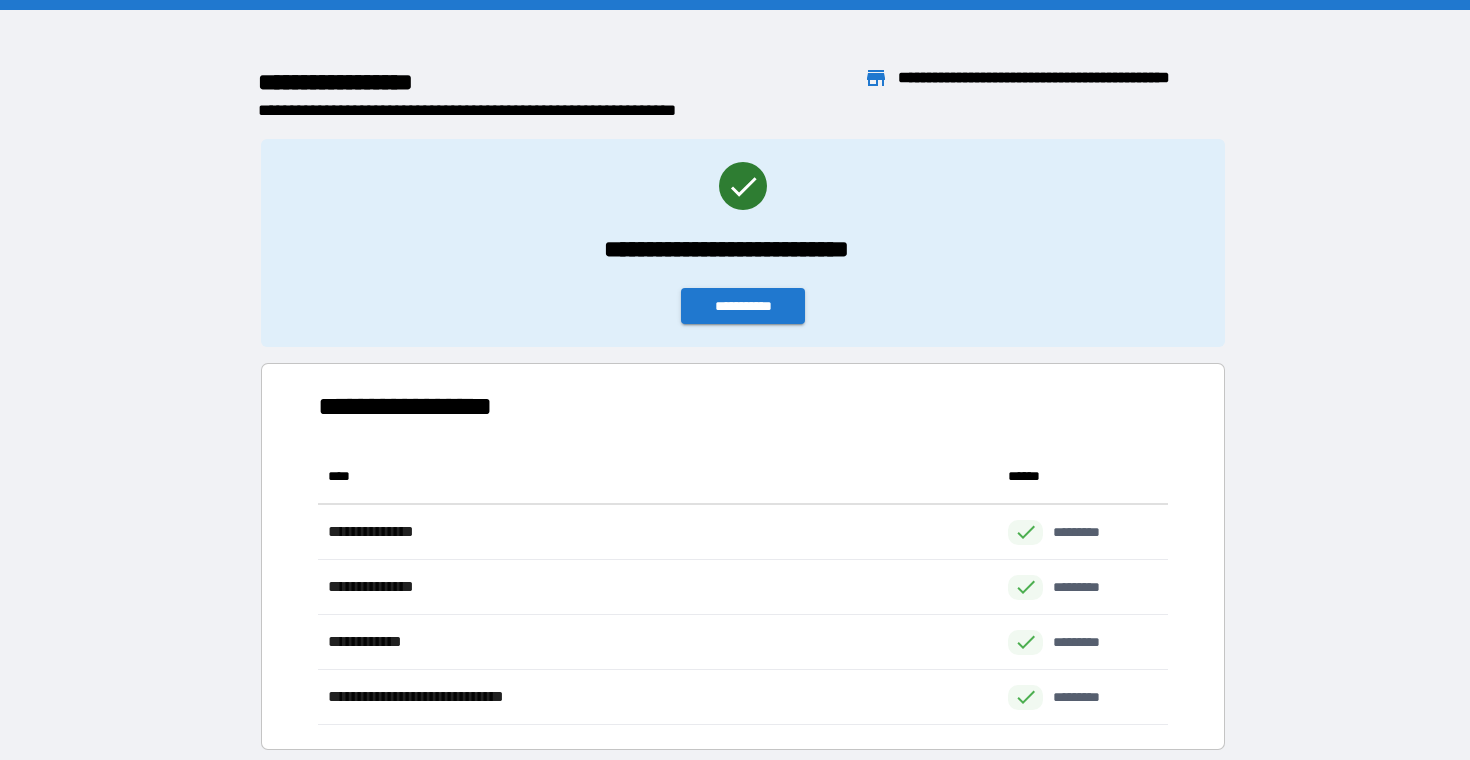 scroll, scrollTop: 1, scrollLeft: 1, axis: both 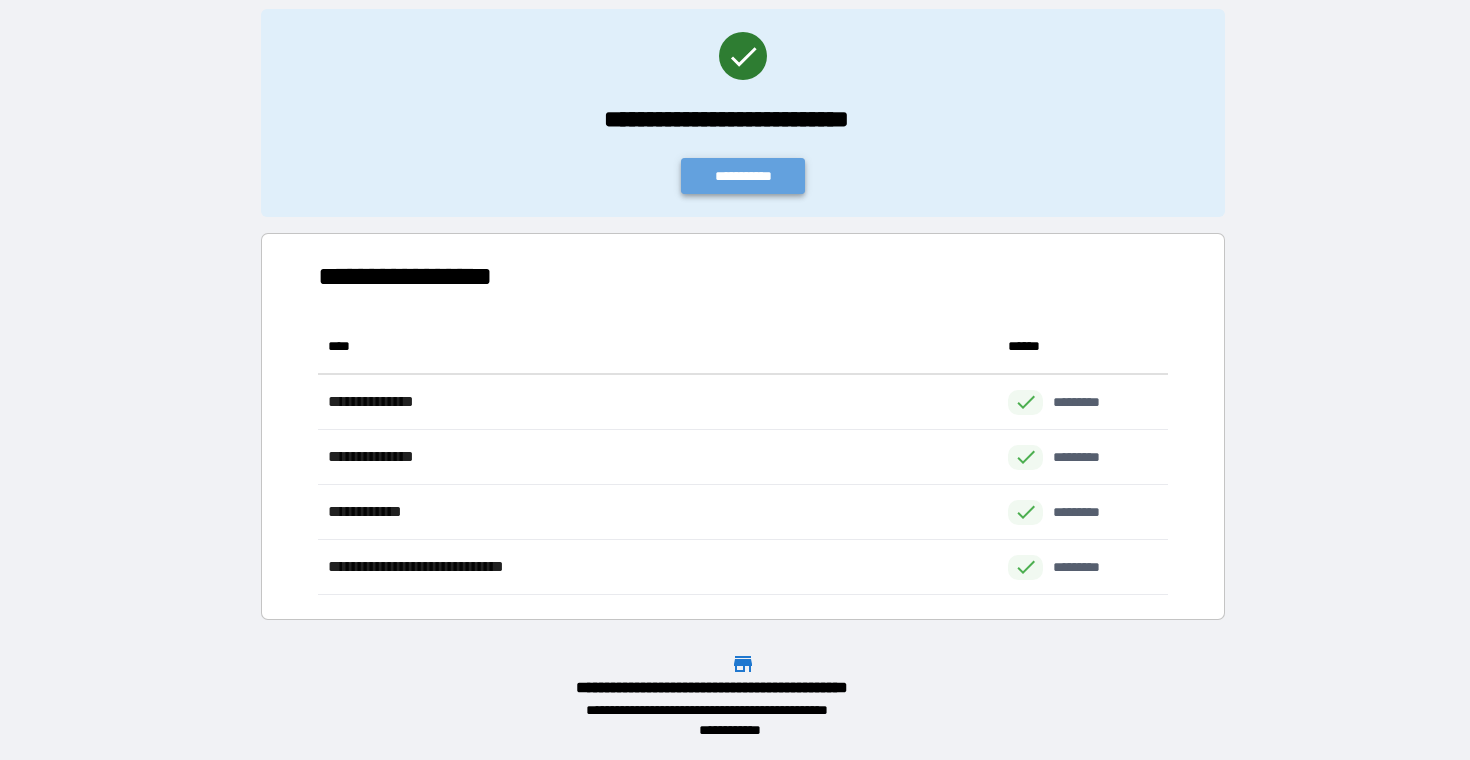 click on "**********" at bounding box center (743, 176) 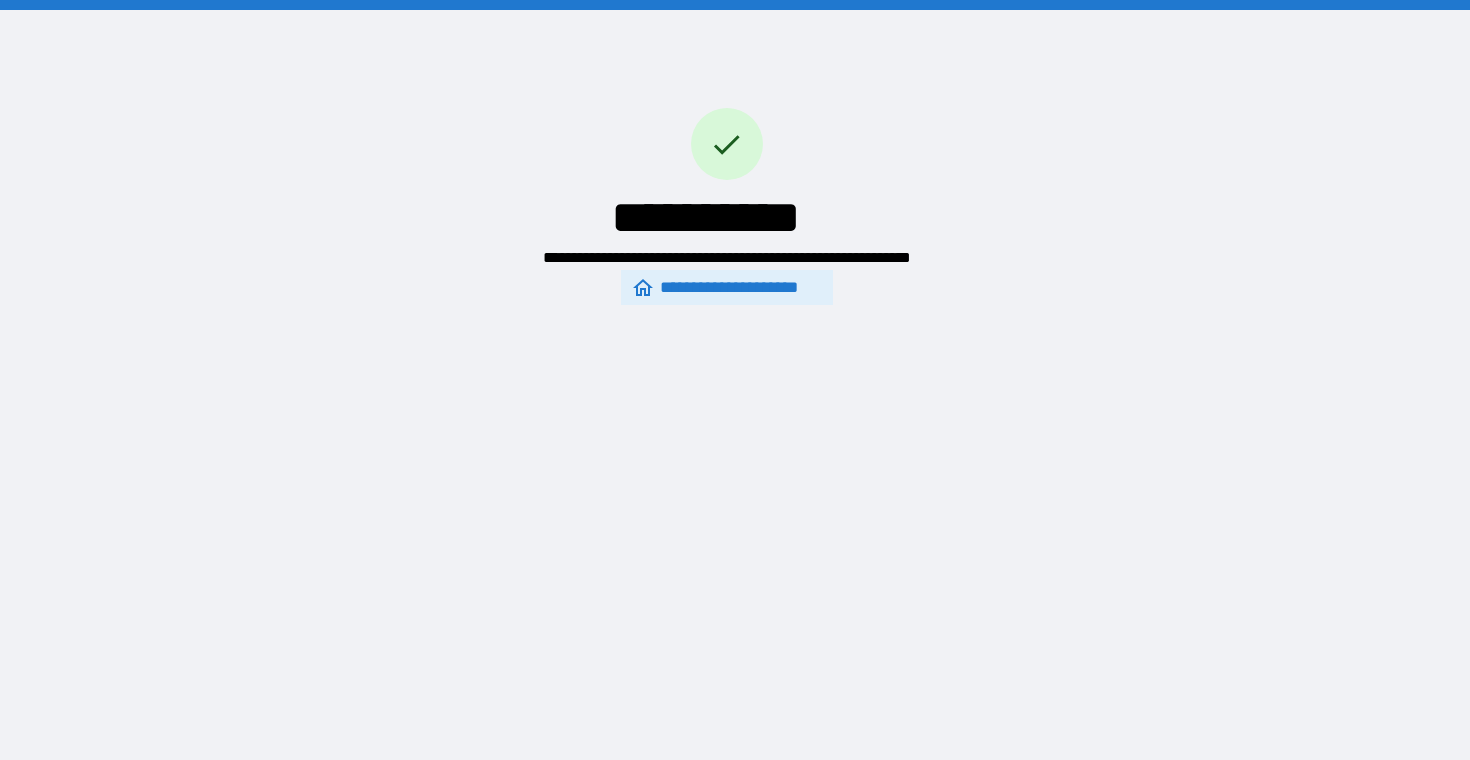 scroll, scrollTop: 0, scrollLeft: 0, axis: both 